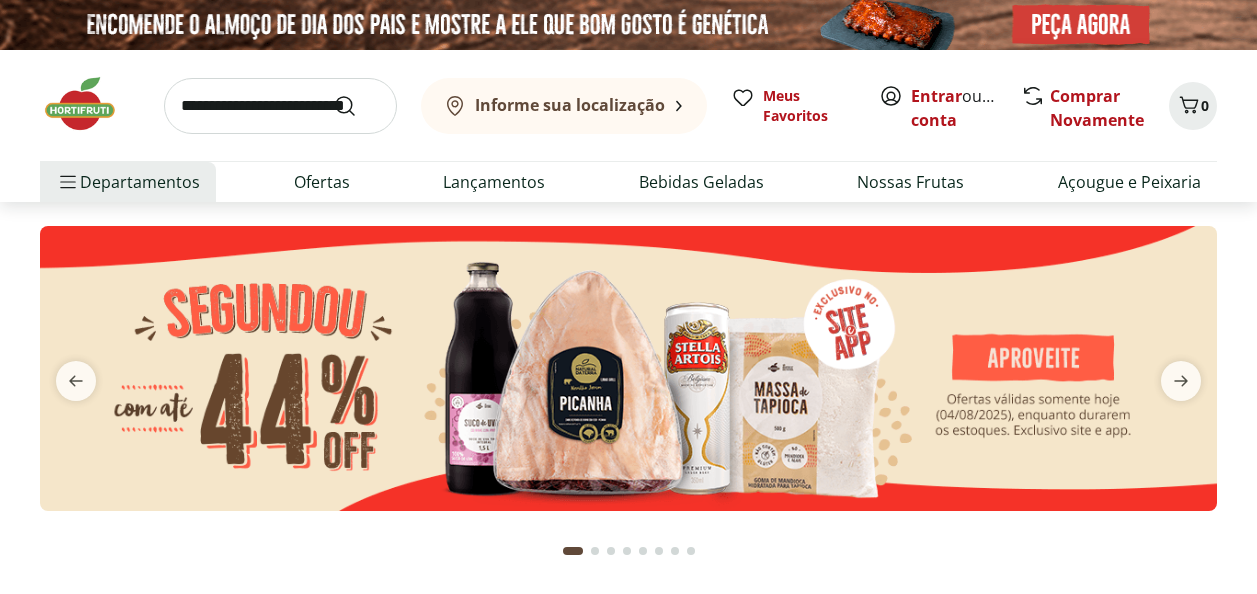 scroll, scrollTop: 0, scrollLeft: 0, axis: both 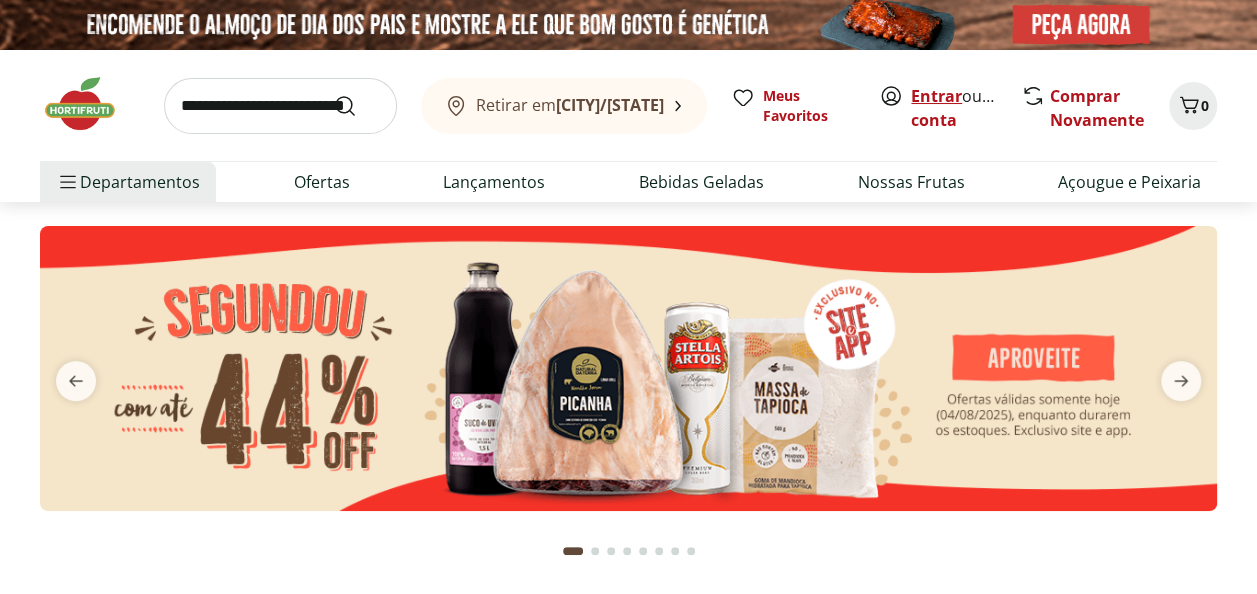 click on "Entrar" at bounding box center (936, 96) 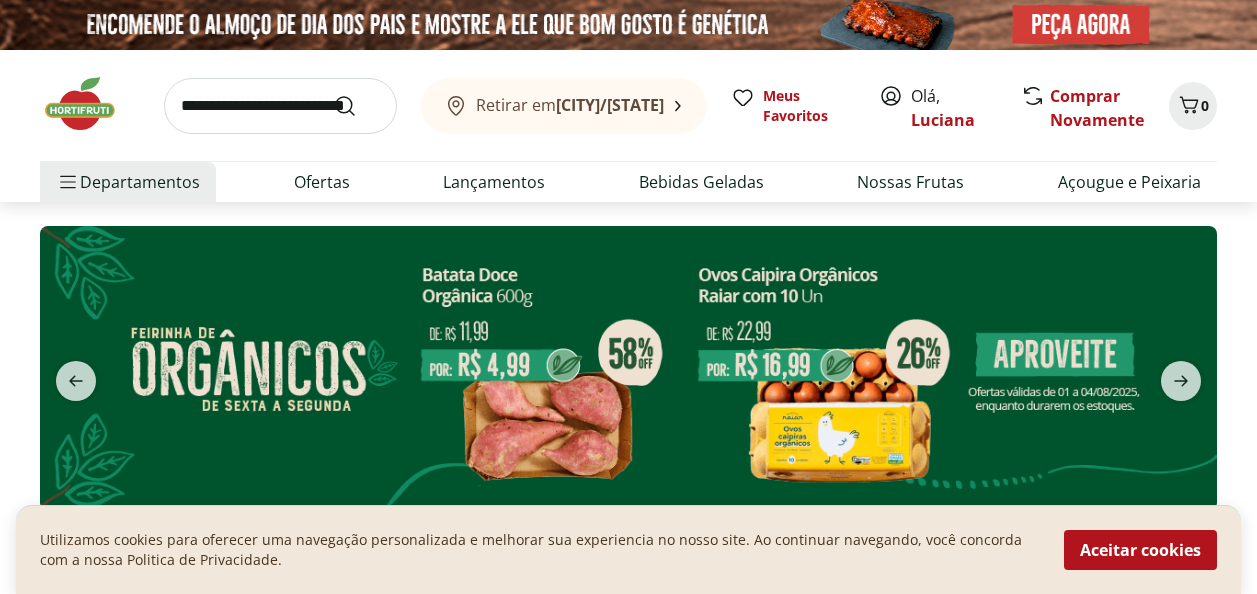 scroll, scrollTop: 0, scrollLeft: 0, axis: both 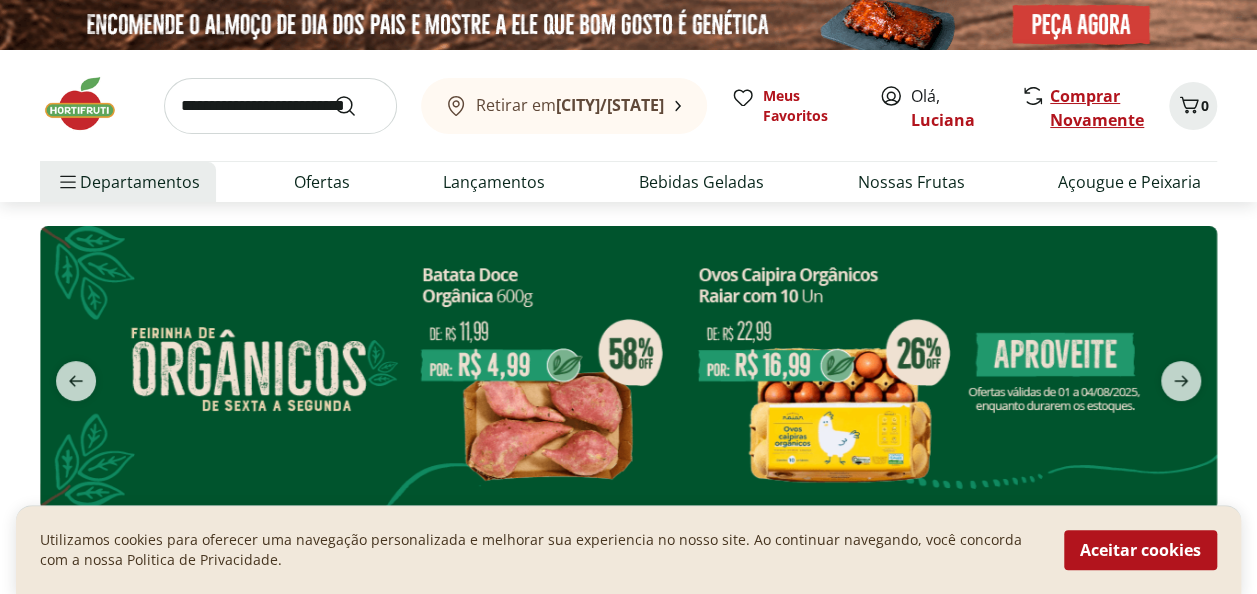 click on "Comprar Novamente" at bounding box center (1097, 108) 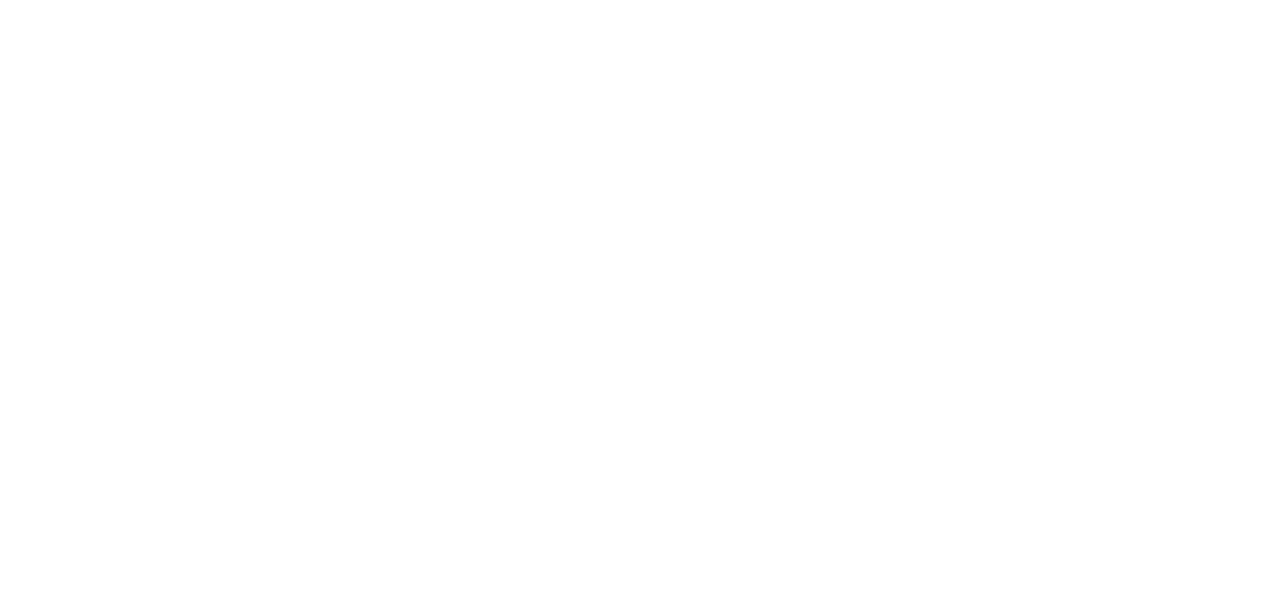 scroll, scrollTop: 0, scrollLeft: 0, axis: both 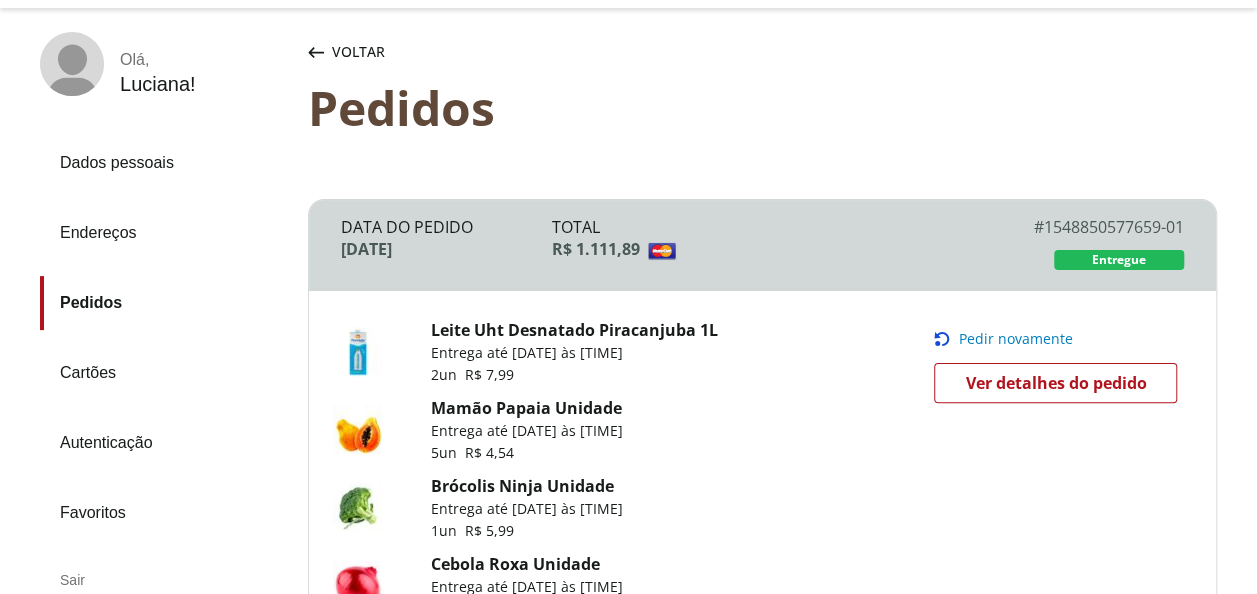 click on "Pedir novamente" at bounding box center (1015, 339) 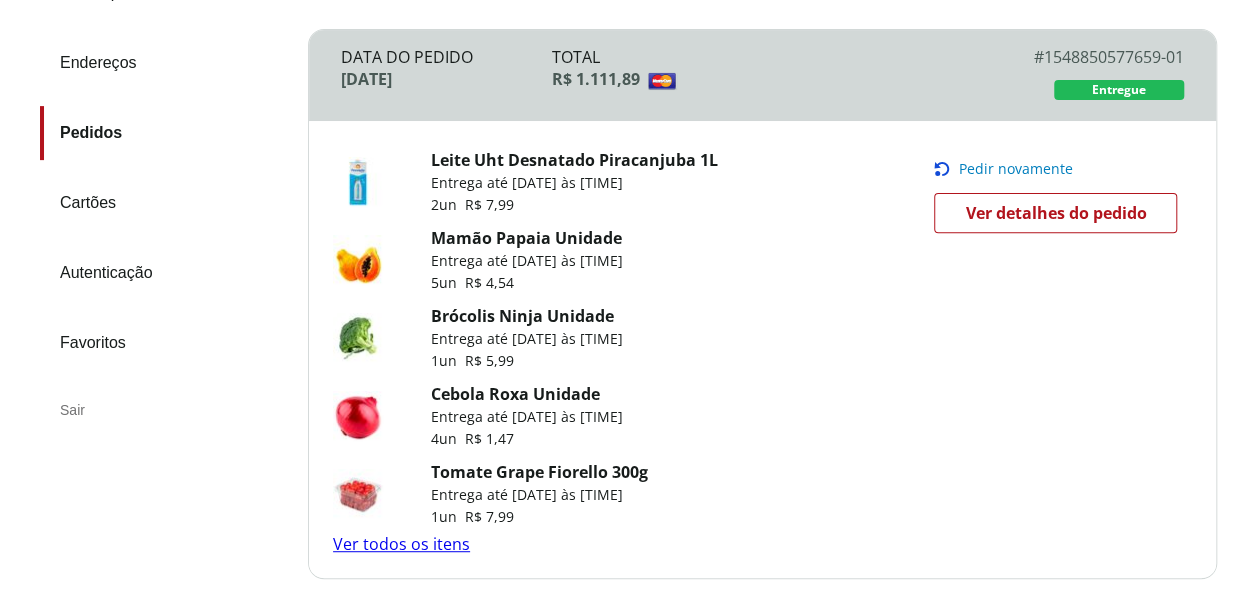scroll, scrollTop: 489, scrollLeft: 0, axis: vertical 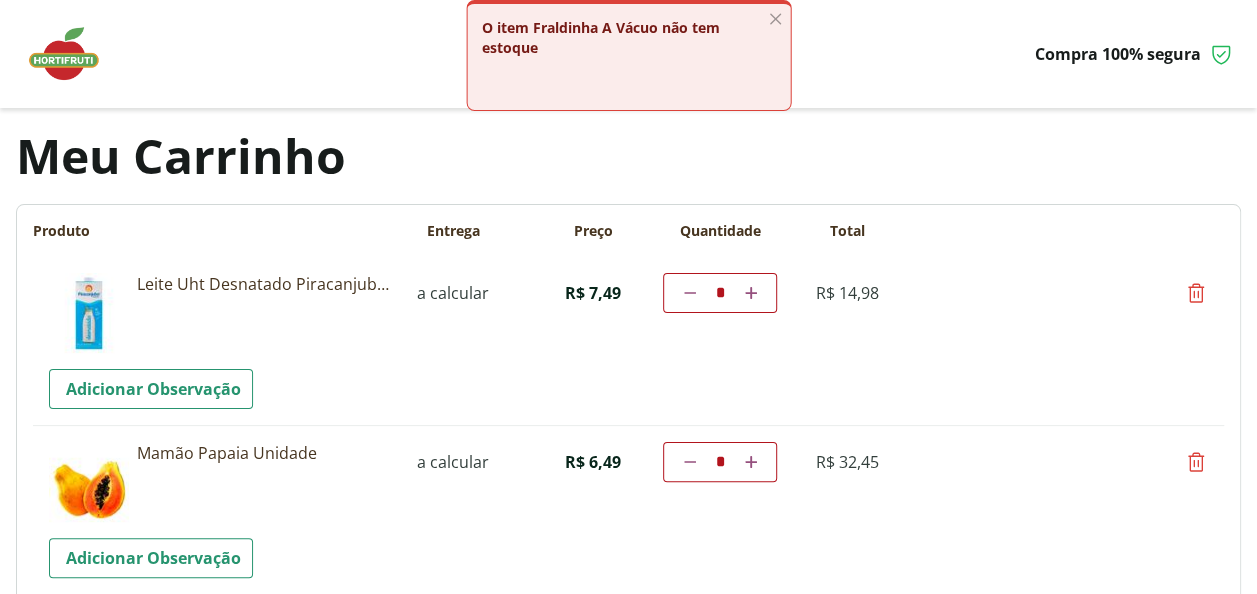 click at bounding box center (751, 293) 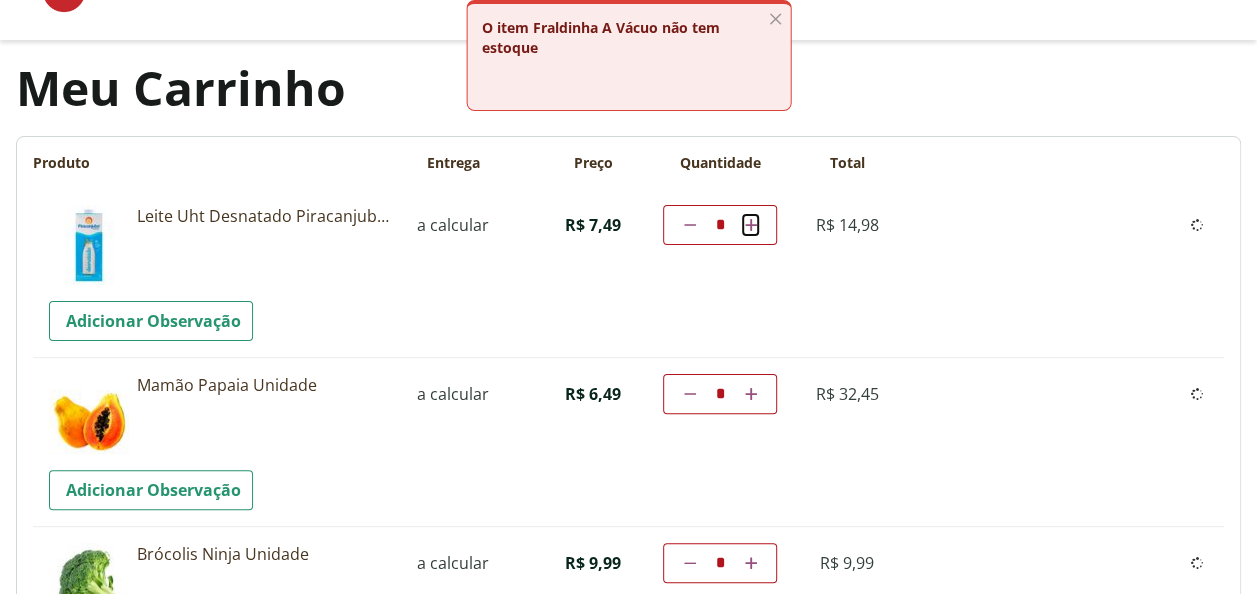 scroll, scrollTop: 100, scrollLeft: 0, axis: vertical 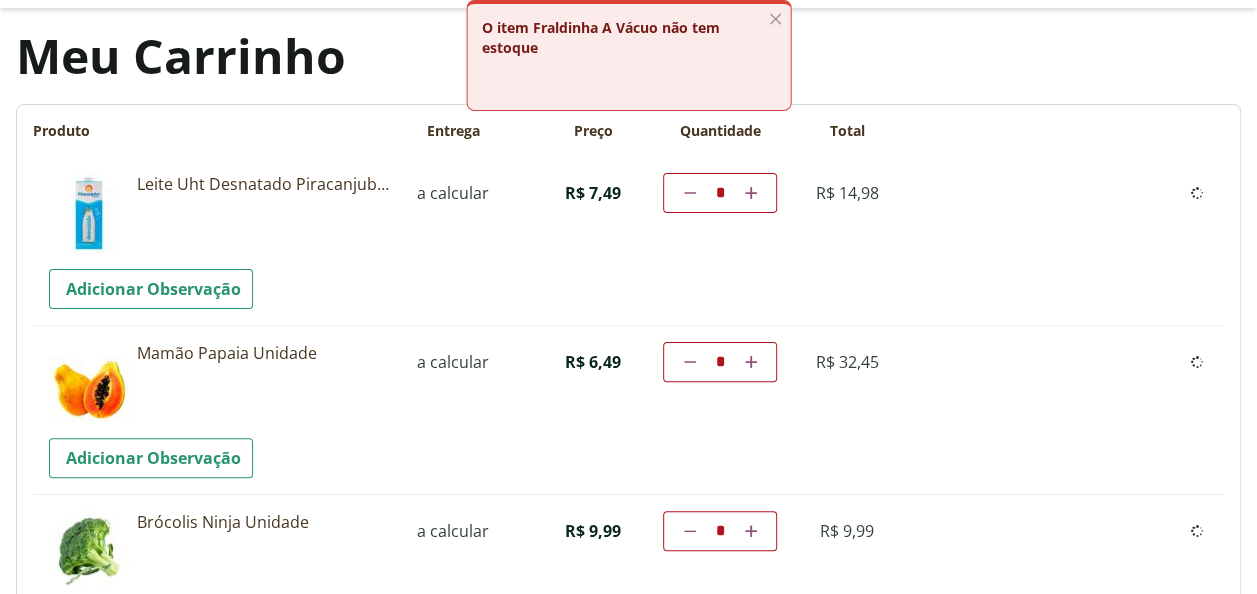 click on "Diminuir a quantidade                                 *                                          Aumentar a quantidade" at bounding box center (720, 362) 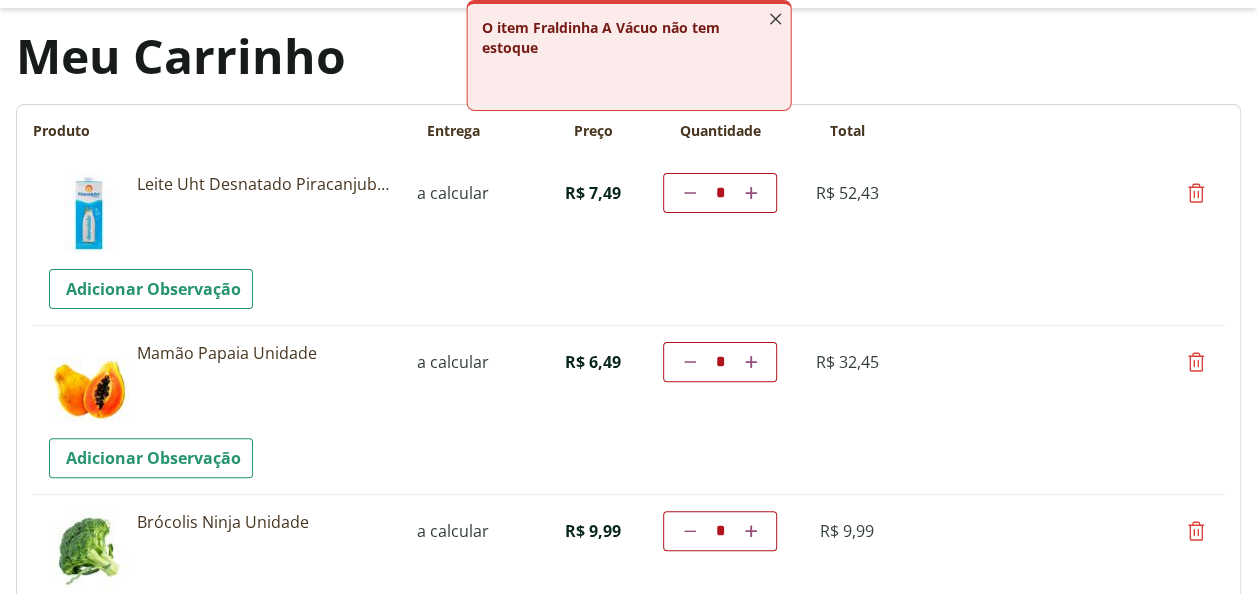 click 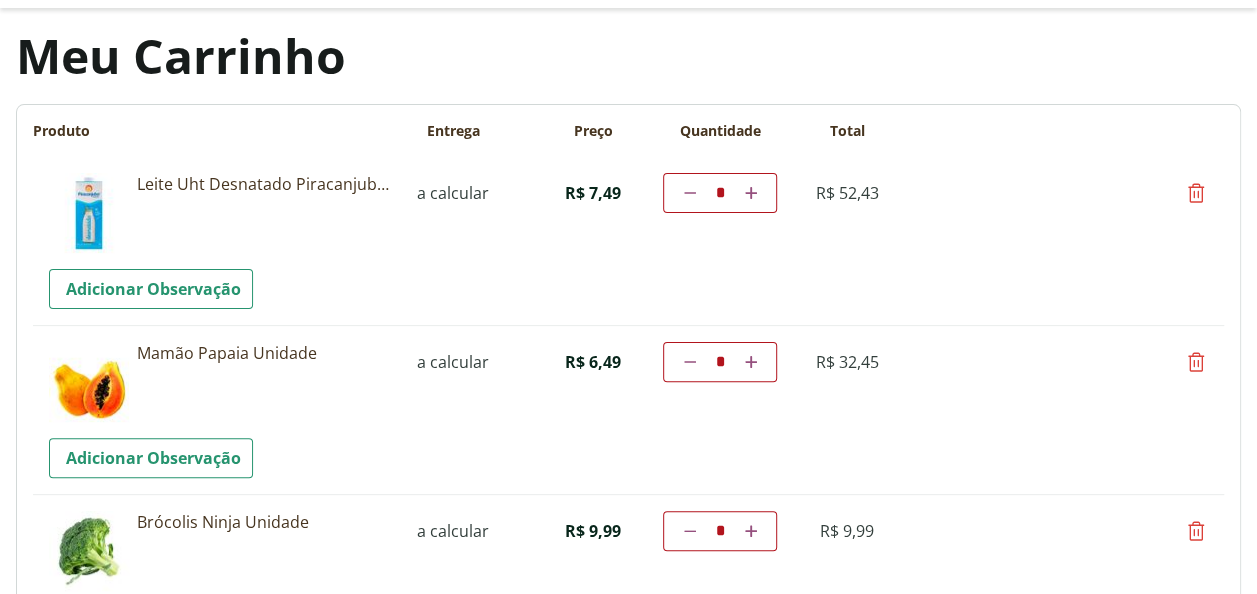 click at bounding box center [690, 362] 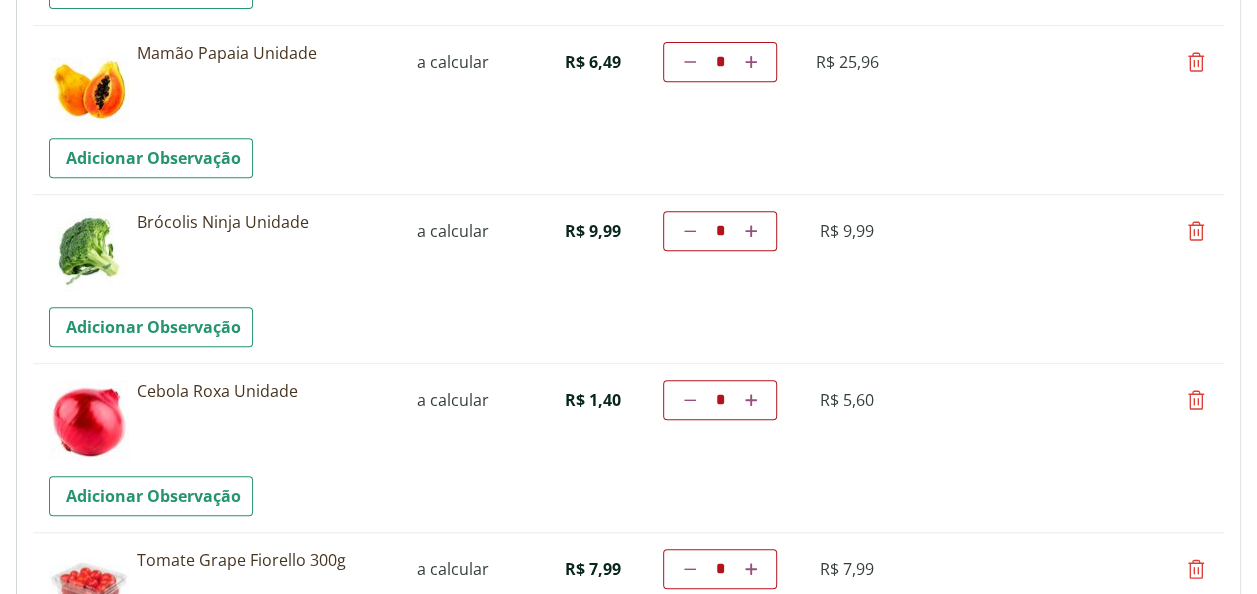 scroll, scrollTop: 500, scrollLeft: 0, axis: vertical 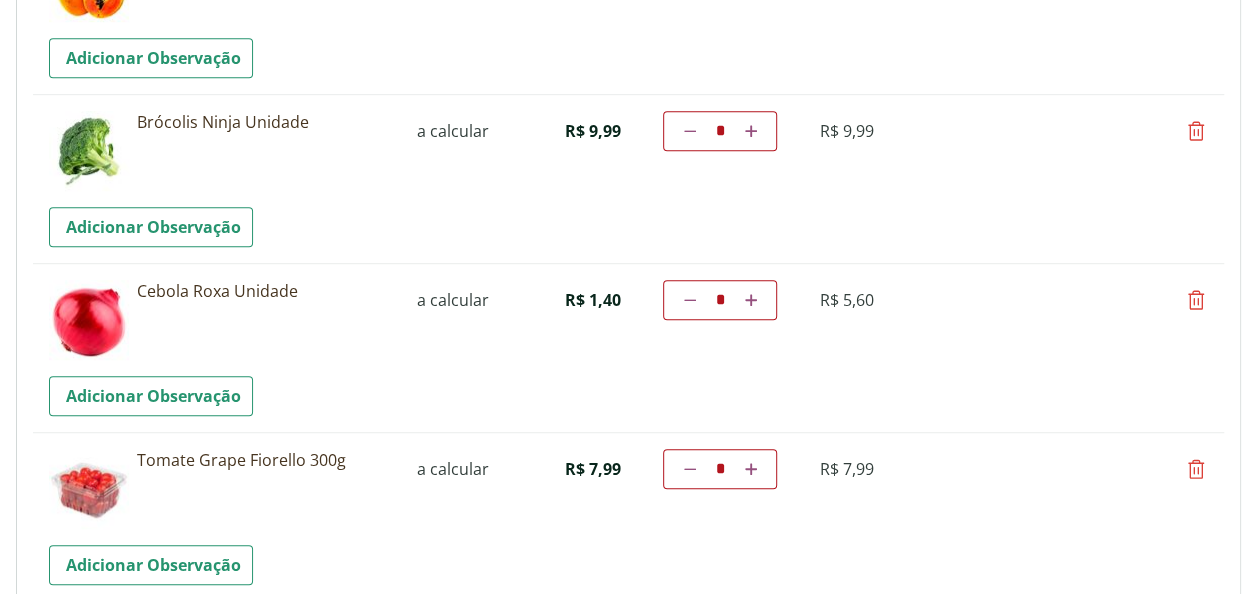 click at bounding box center [1196, 300] 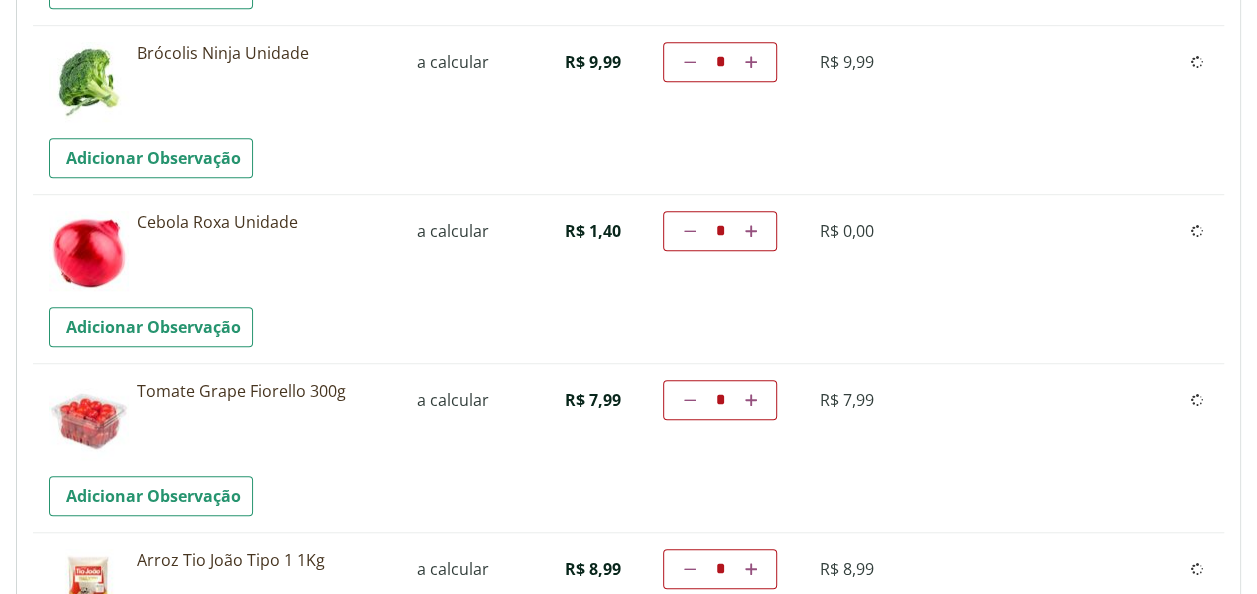 scroll, scrollTop: 600, scrollLeft: 0, axis: vertical 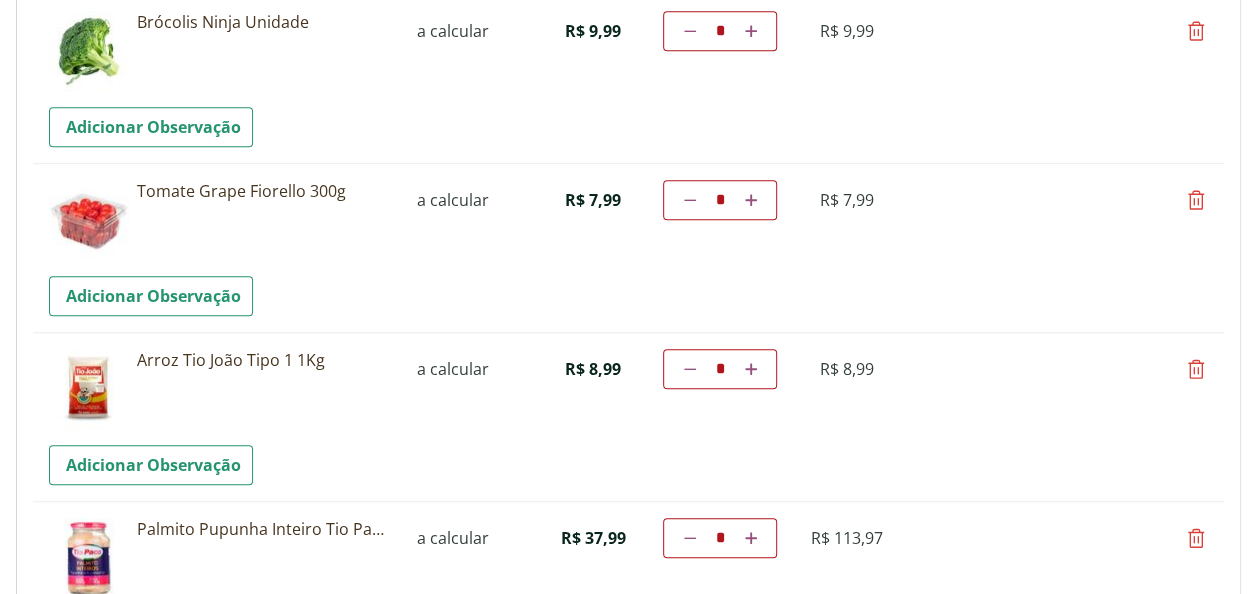 click at bounding box center (690, 369) 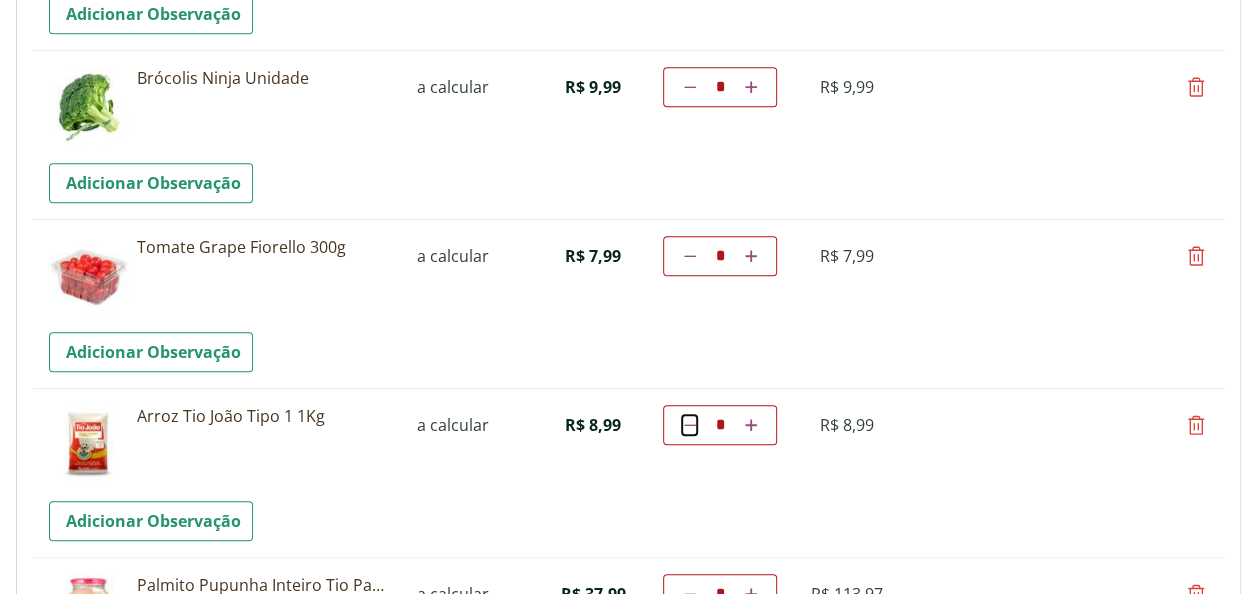 scroll, scrollTop: 600, scrollLeft: 0, axis: vertical 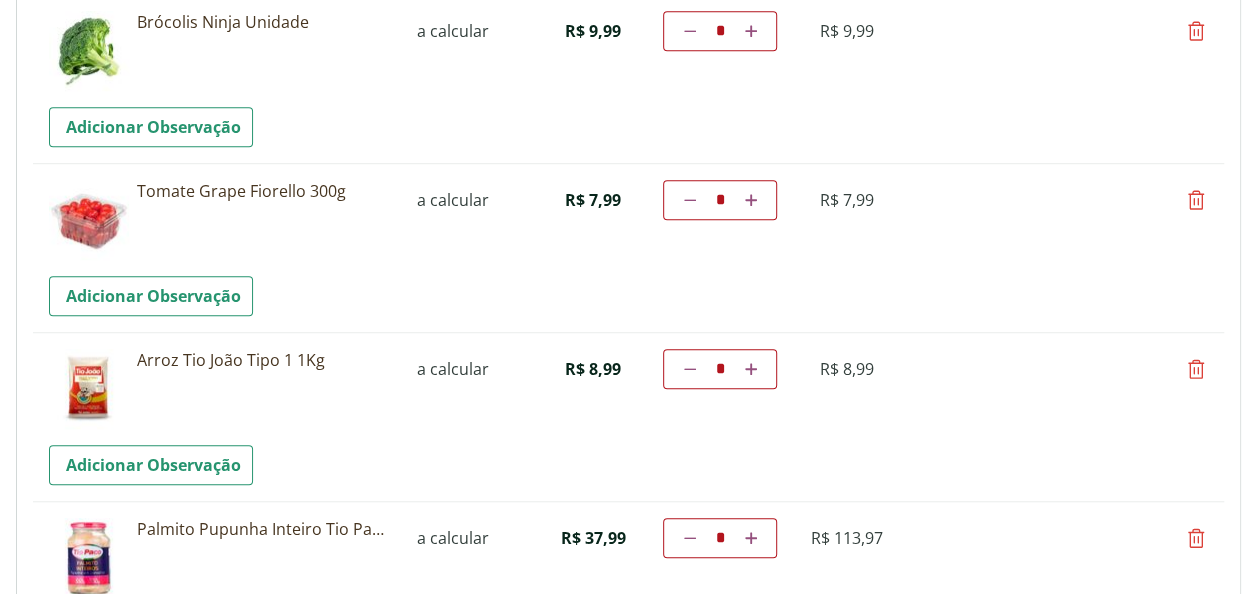 click at bounding box center (1196, 200) 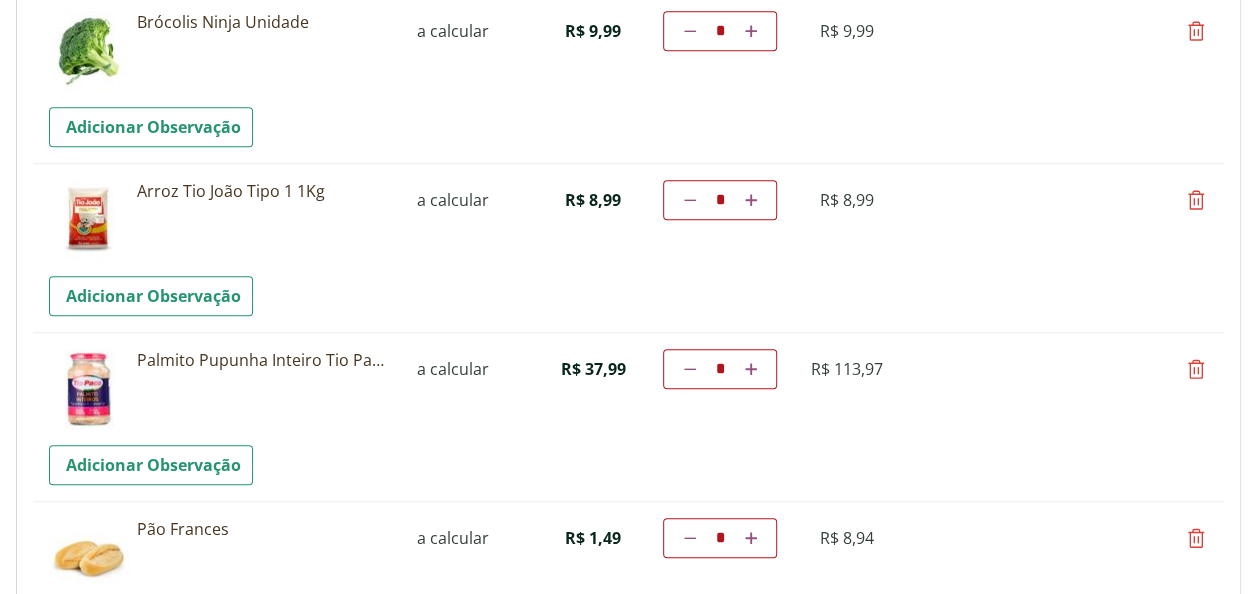 click at bounding box center (1196, 200) 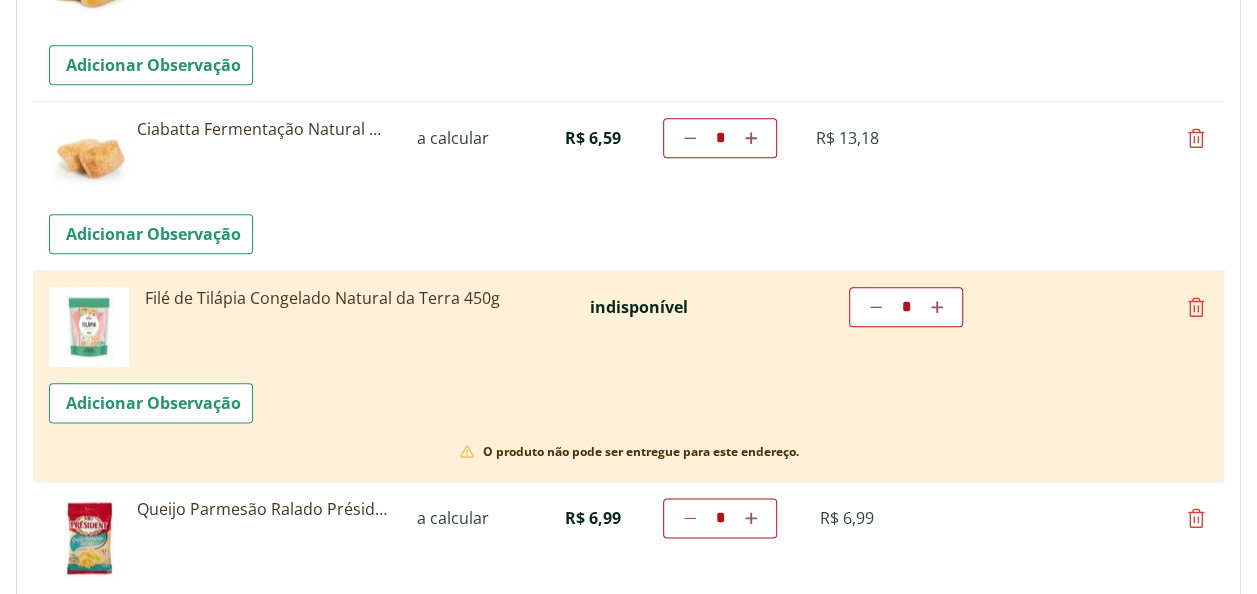 scroll, scrollTop: 1100, scrollLeft: 0, axis: vertical 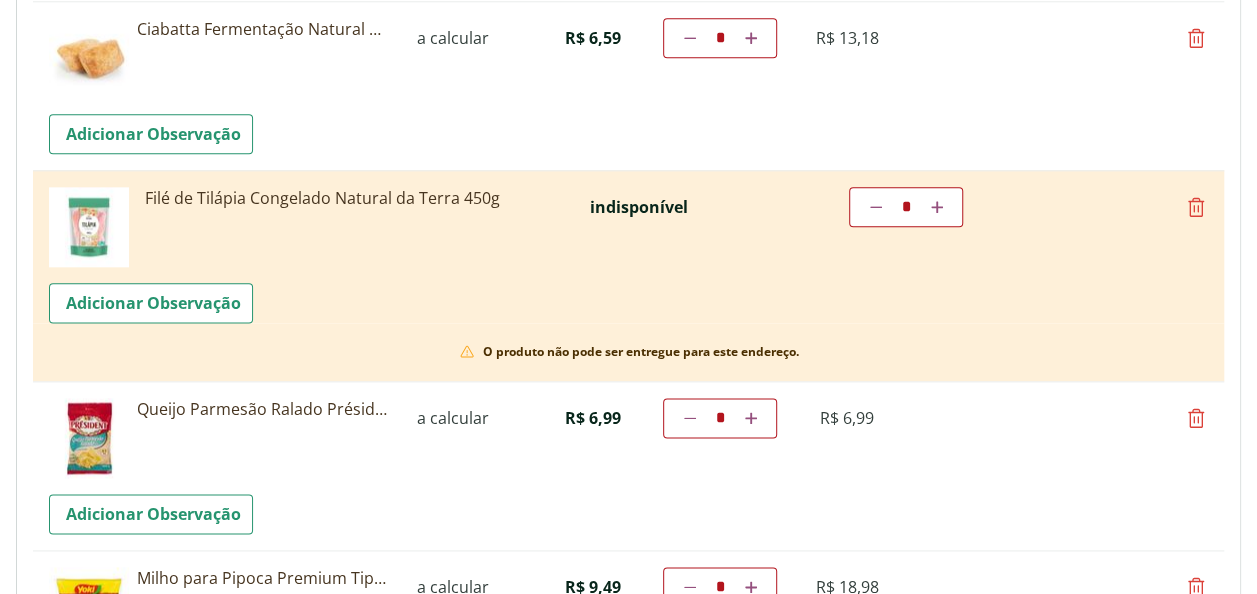 click at bounding box center (1196, 207) 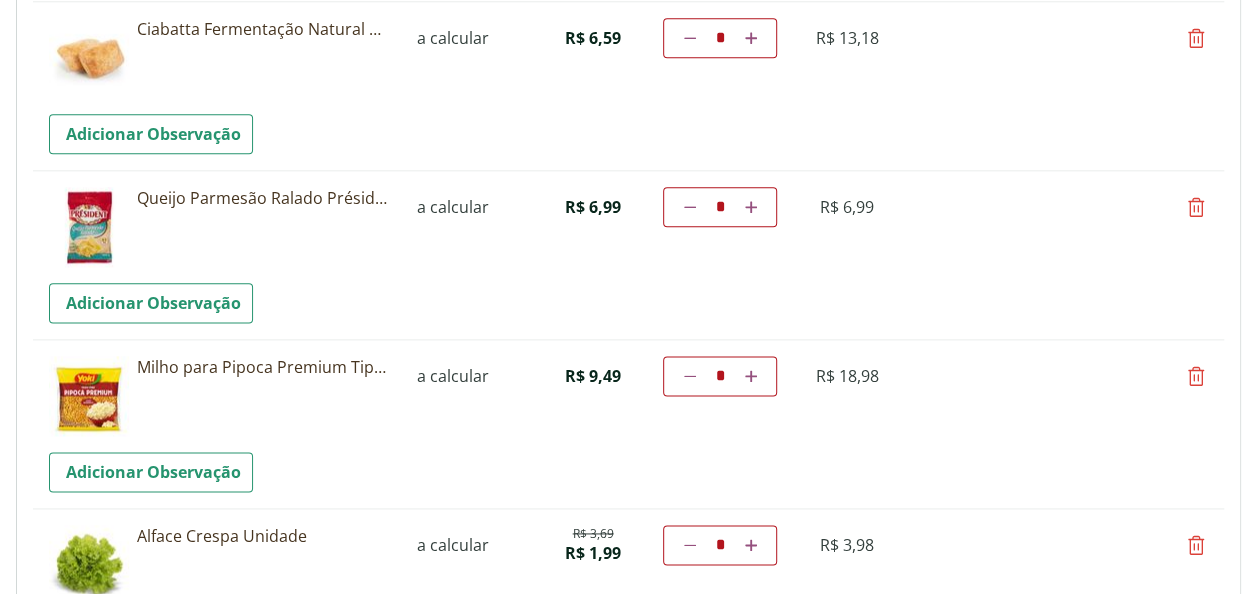 click at bounding box center (1196, 376) 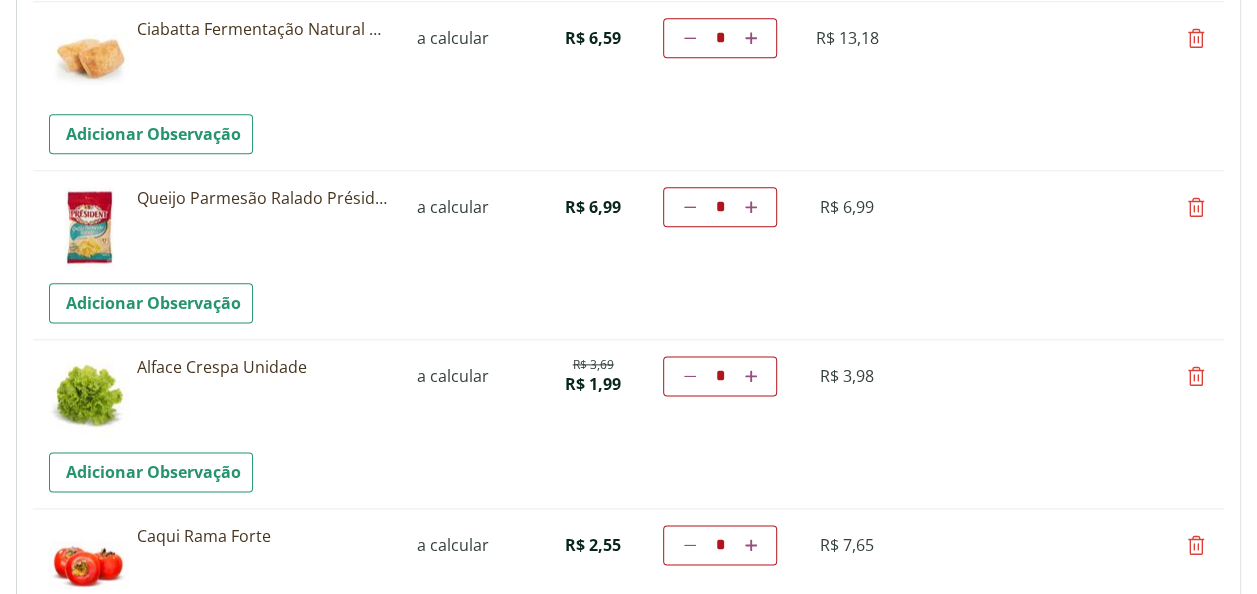 click at bounding box center (1196, 376) 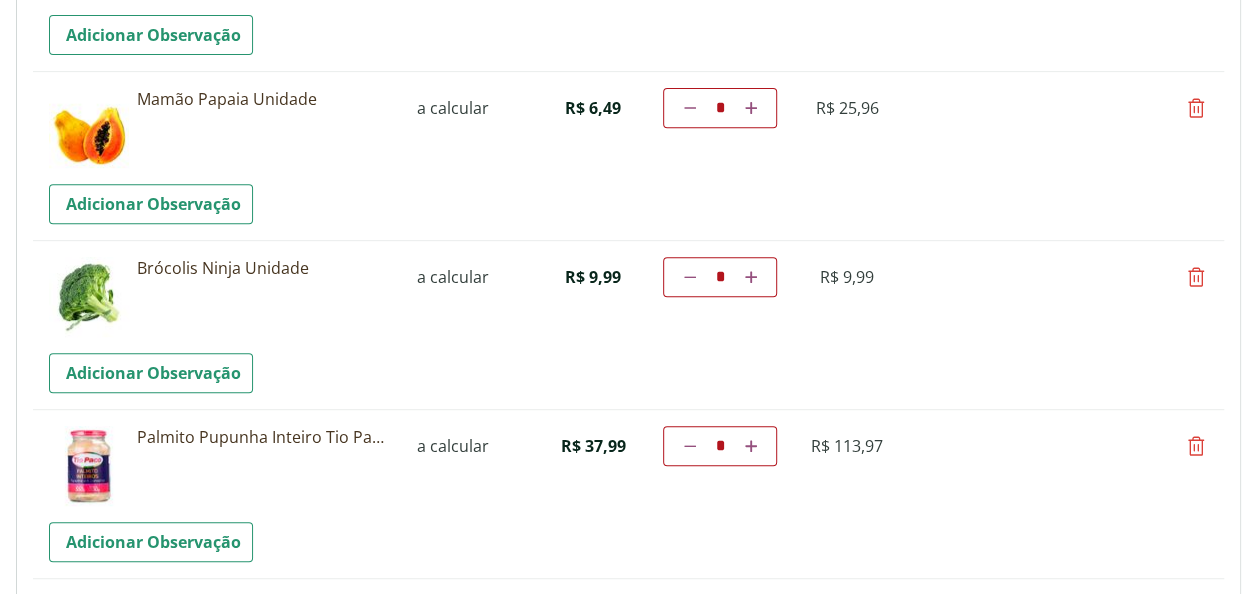 scroll, scrollTop: 400, scrollLeft: 0, axis: vertical 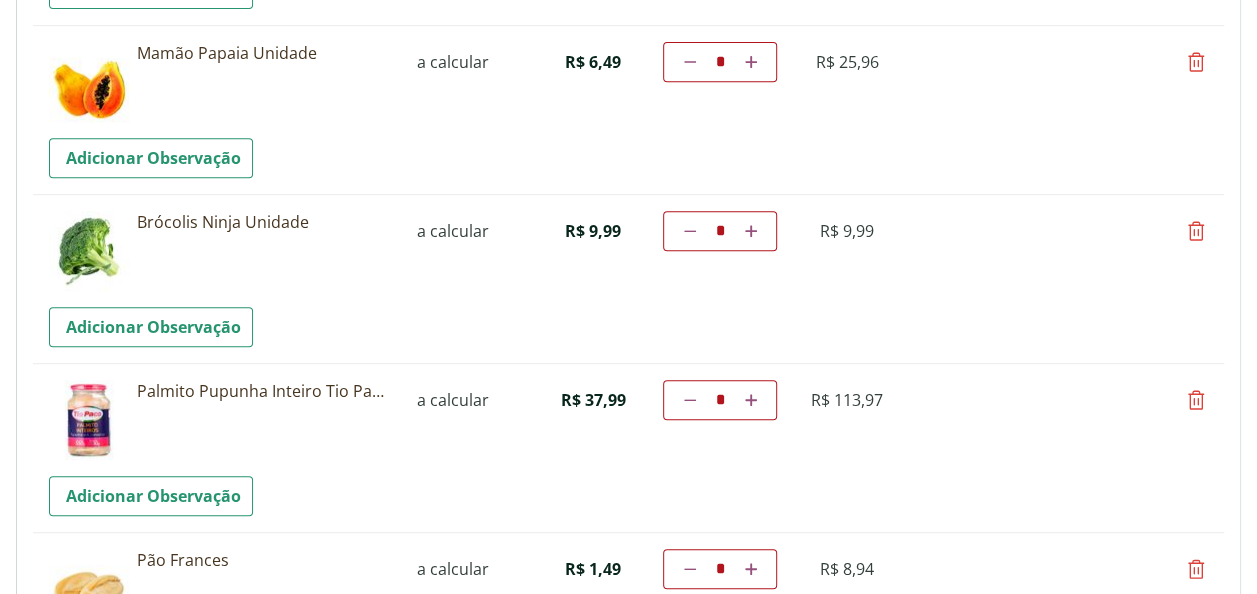 click at bounding box center [690, 400] 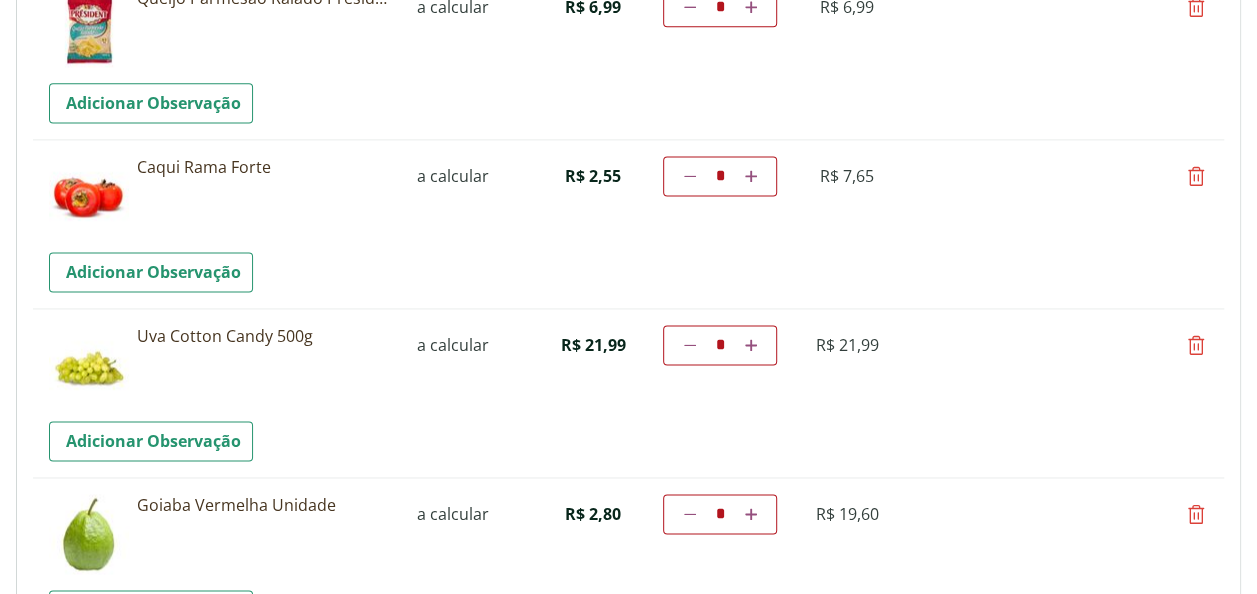 scroll, scrollTop: 1400, scrollLeft: 0, axis: vertical 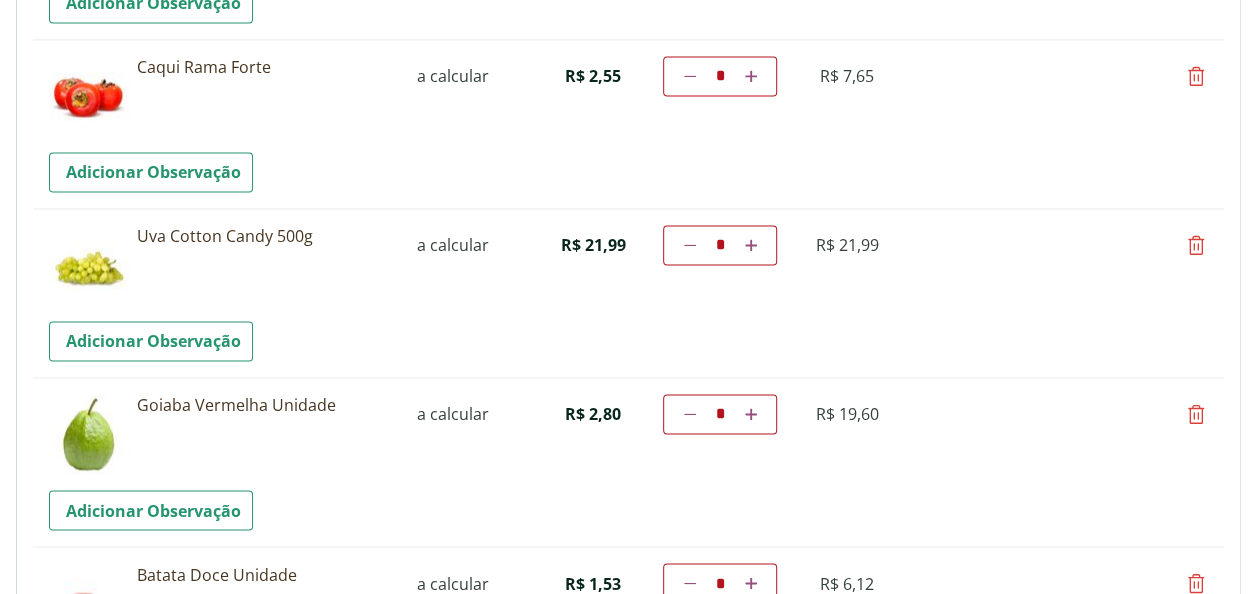 click on "Diminuir a quantidade" at bounding box center [689, 414] 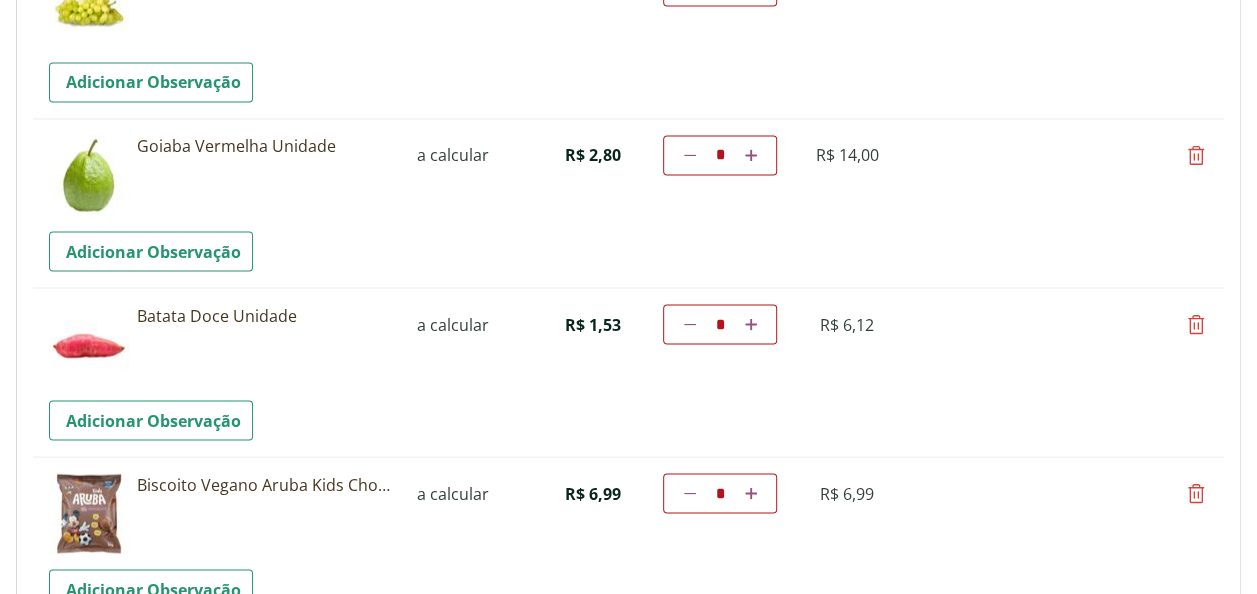 scroll, scrollTop: 1700, scrollLeft: 0, axis: vertical 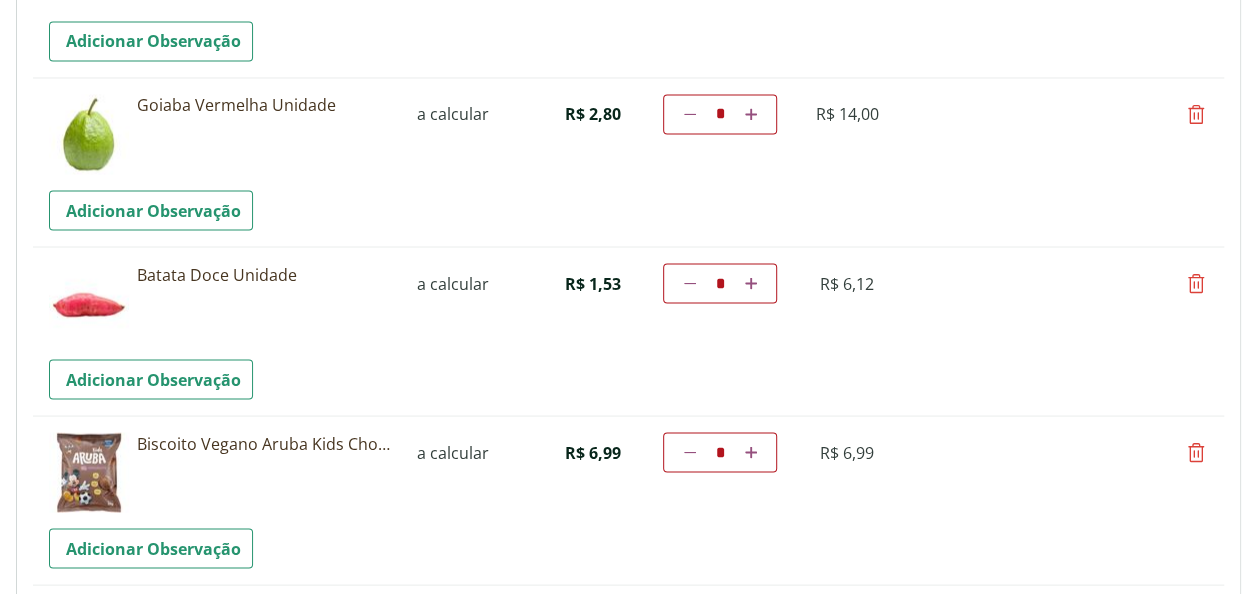 click at bounding box center (1196, 283) 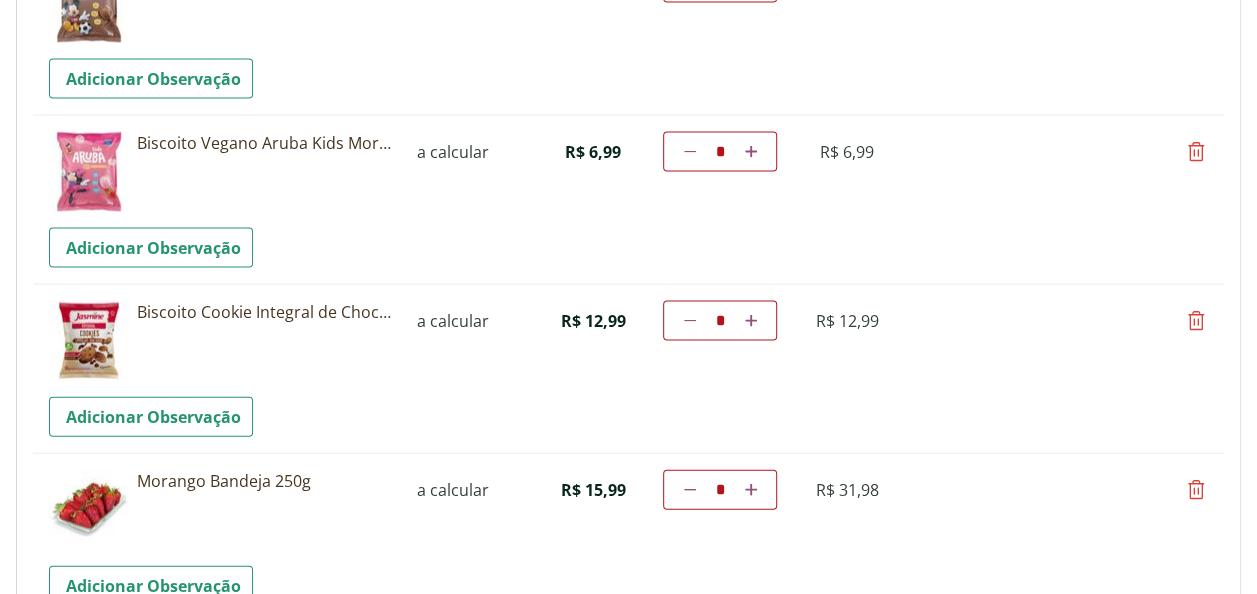 scroll, scrollTop: 2100, scrollLeft: 0, axis: vertical 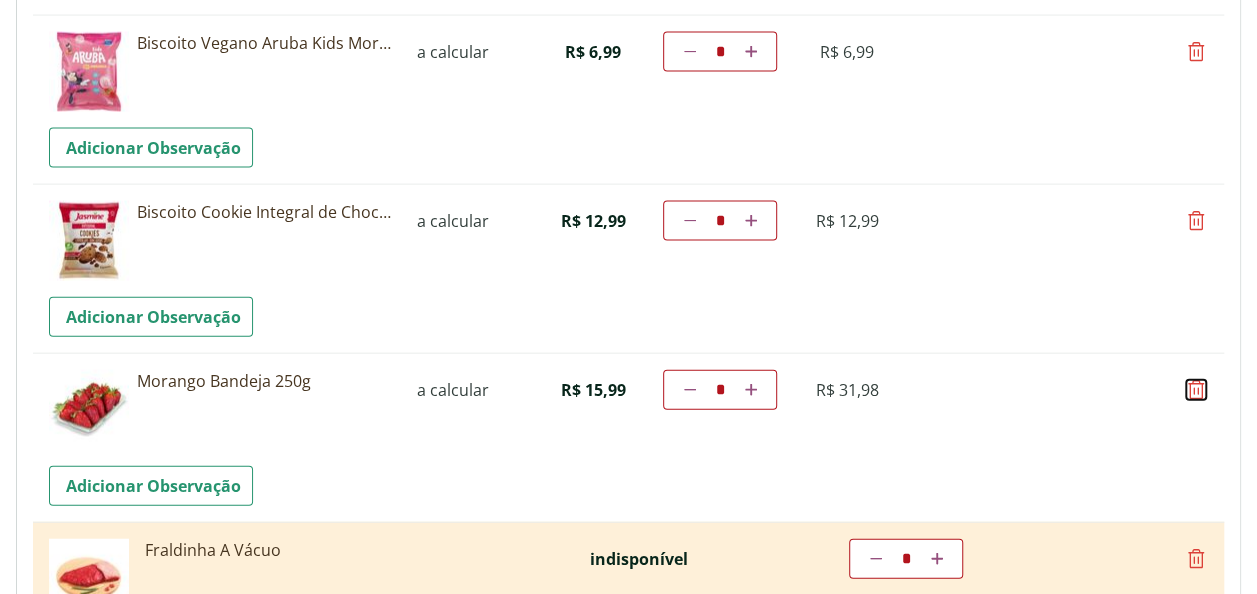 click at bounding box center (1196, 390) 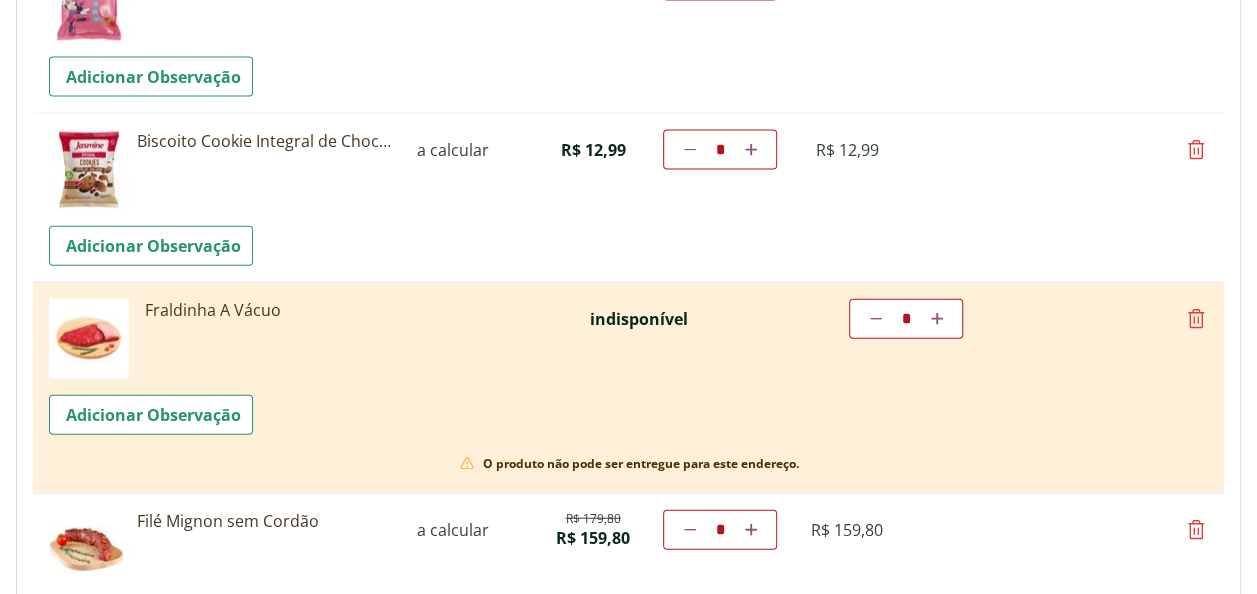 scroll, scrollTop: 2200, scrollLeft: 0, axis: vertical 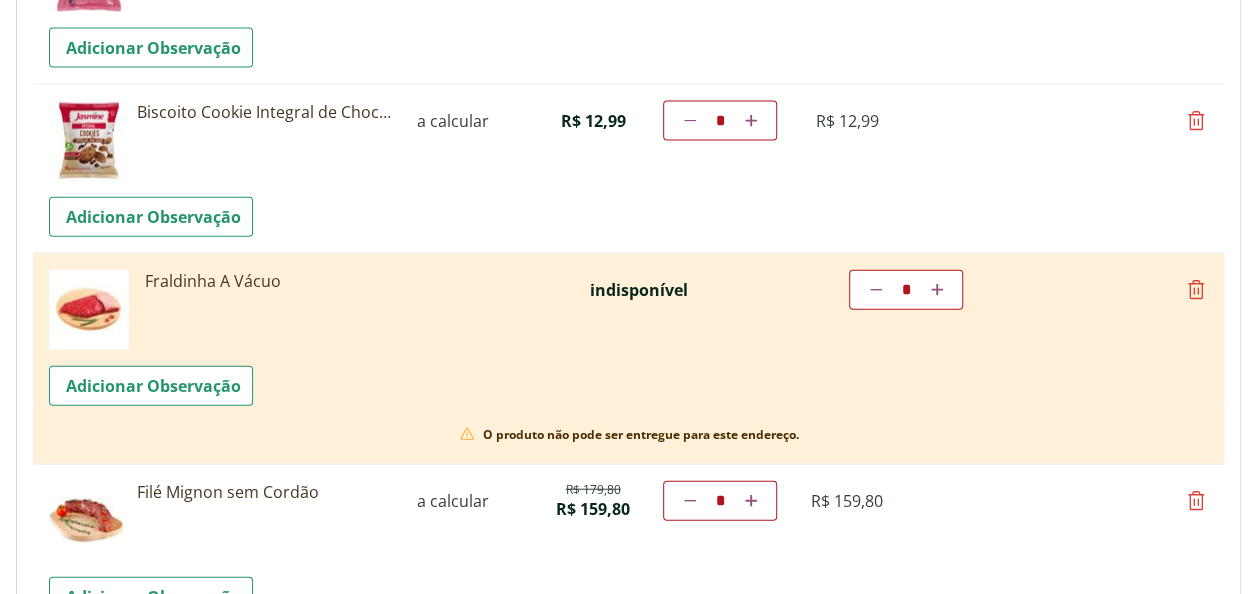 click at bounding box center (1196, 290) 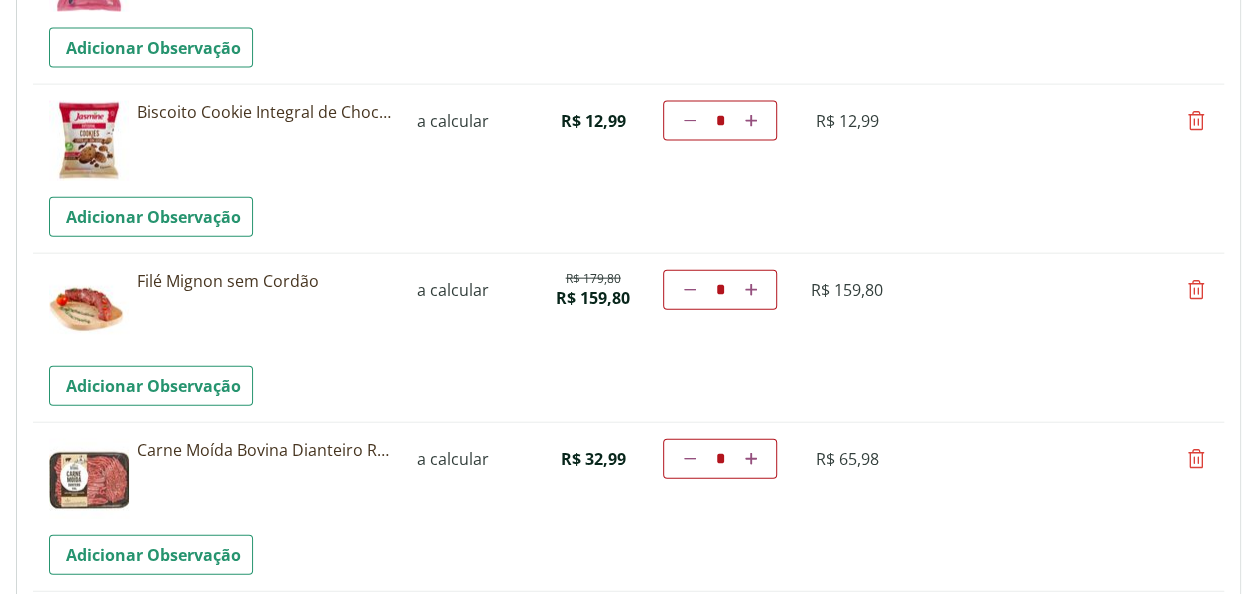 click at bounding box center (1196, 290) 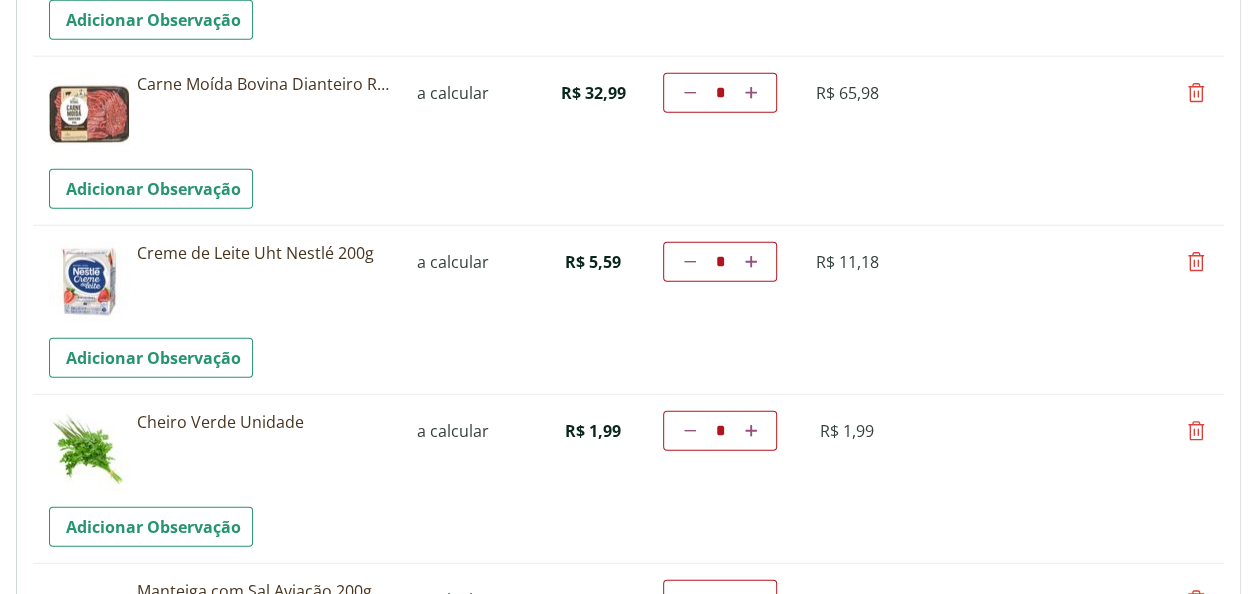 scroll, scrollTop: 2400, scrollLeft: 0, axis: vertical 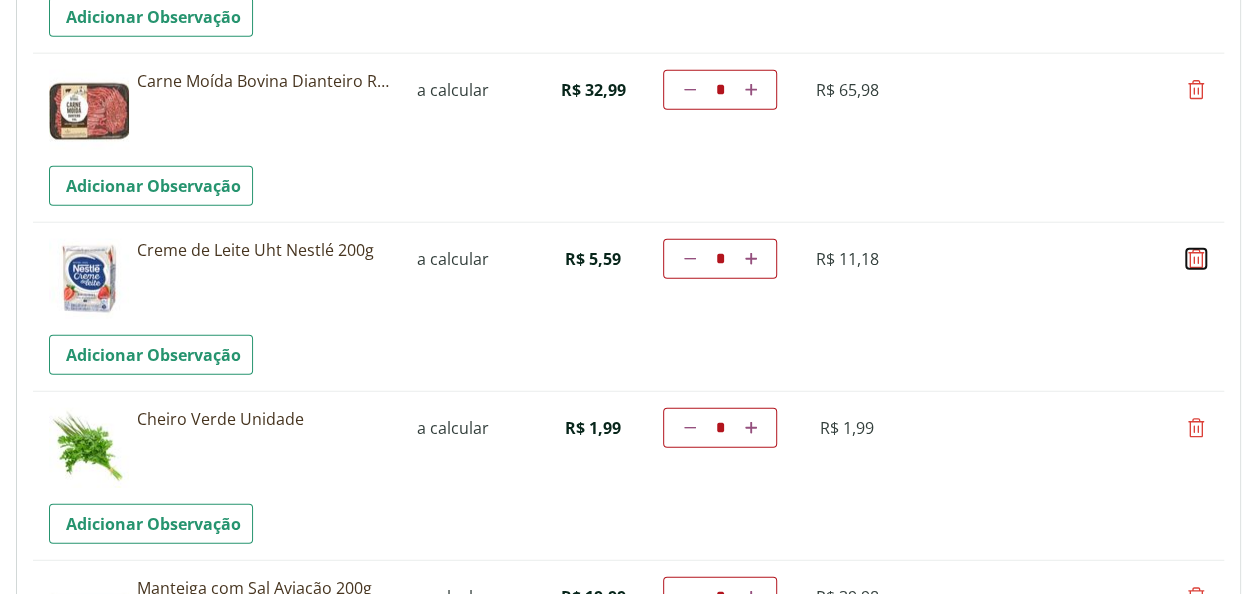 drag, startPoint x: 1196, startPoint y: 248, endPoint x: 1171, endPoint y: 261, distance: 28.178005 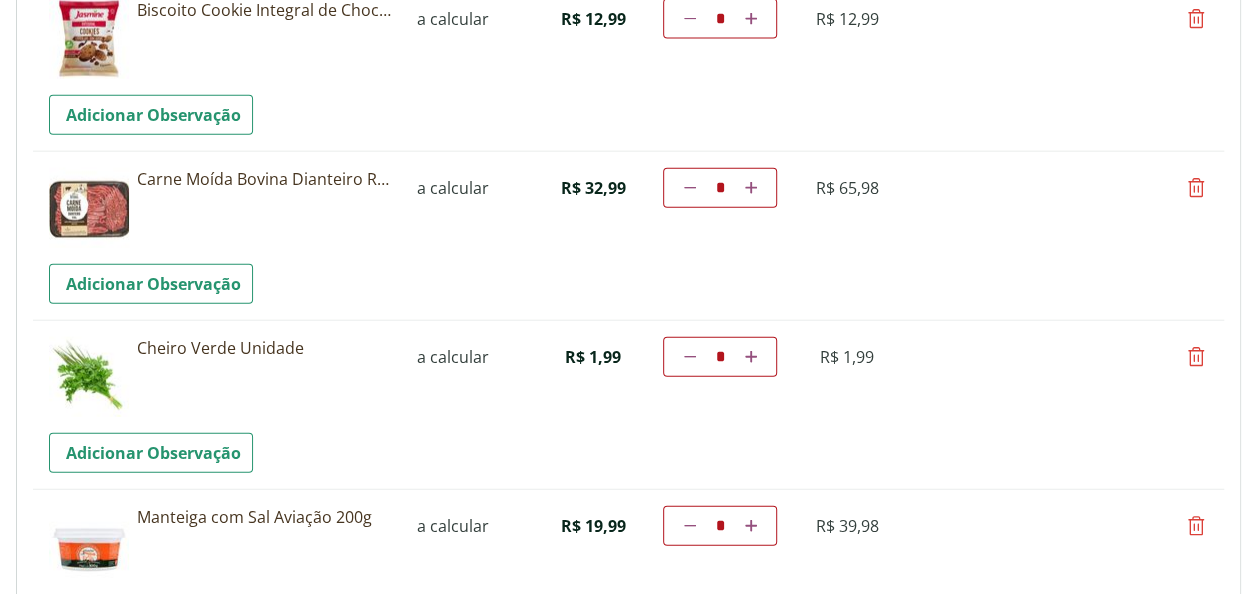 scroll, scrollTop: 2300, scrollLeft: 0, axis: vertical 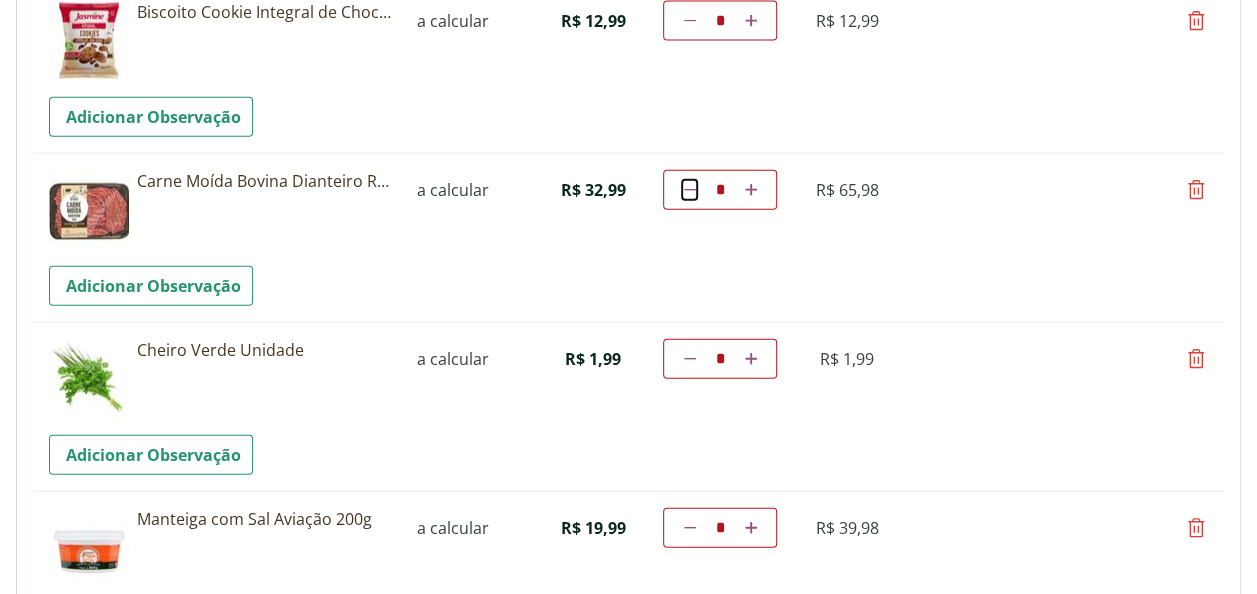 drag, startPoint x: 691, startPoint y: 179, endPoint x: 686, endPoint y: 206, distance: 27.45906 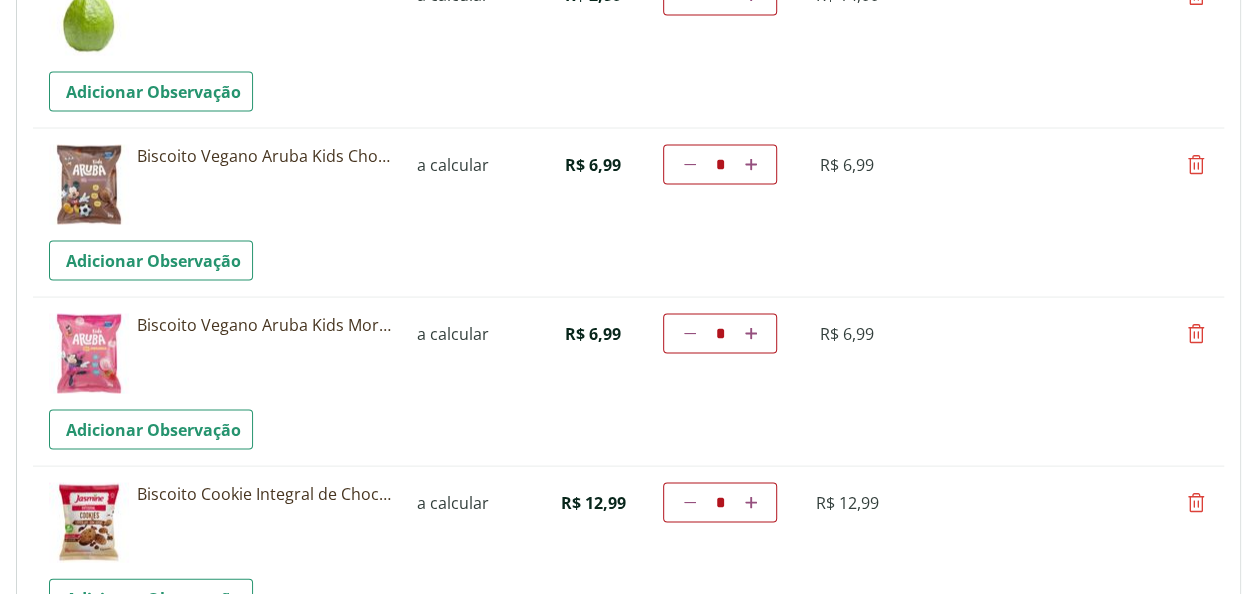 scroll, scrollTop: 1808, scrollLeft: 0, axis: vertical 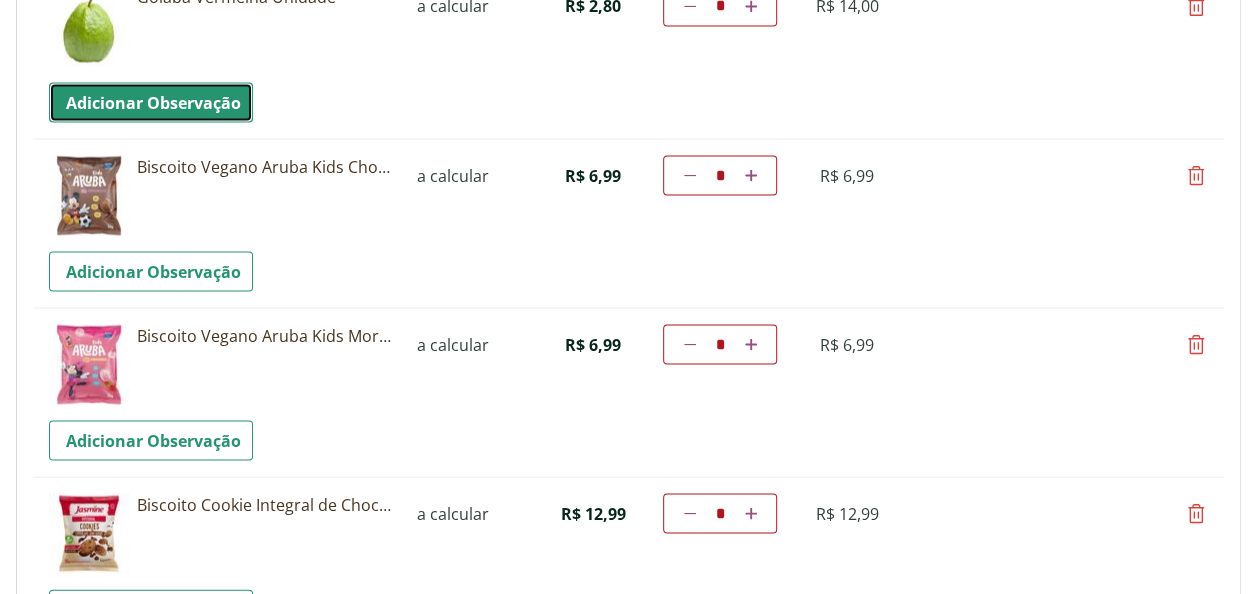 click on "Adicionar Observação" at bounding box center [151, 102] 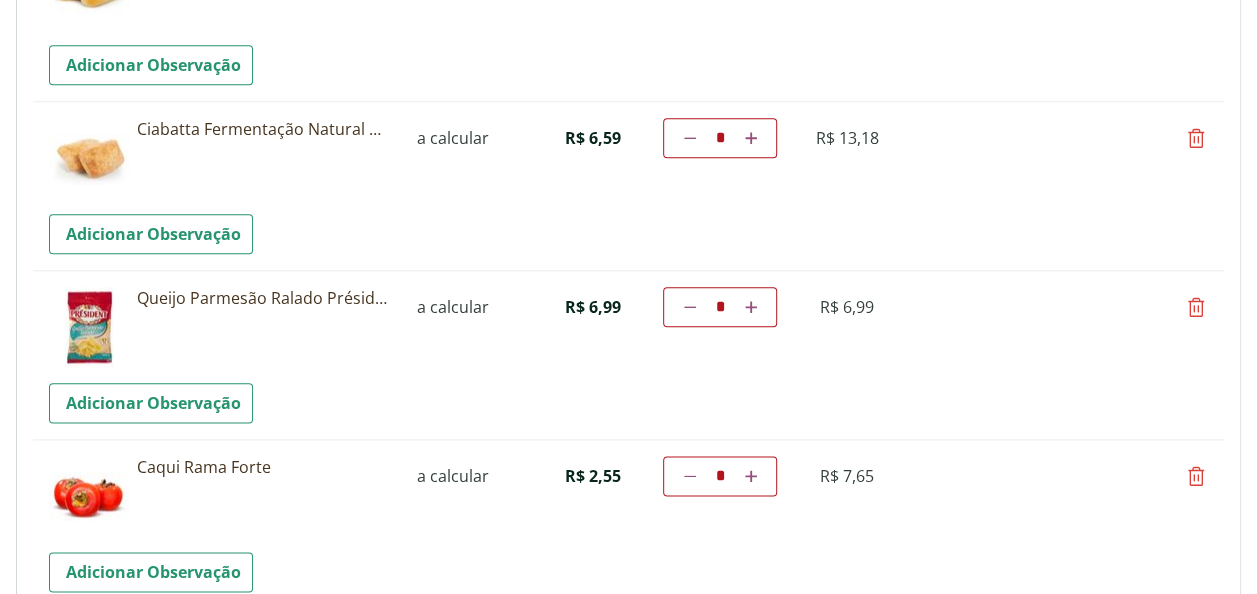 scroll, scrollTop: 1200, scrollLeft: 0, axis: vertical 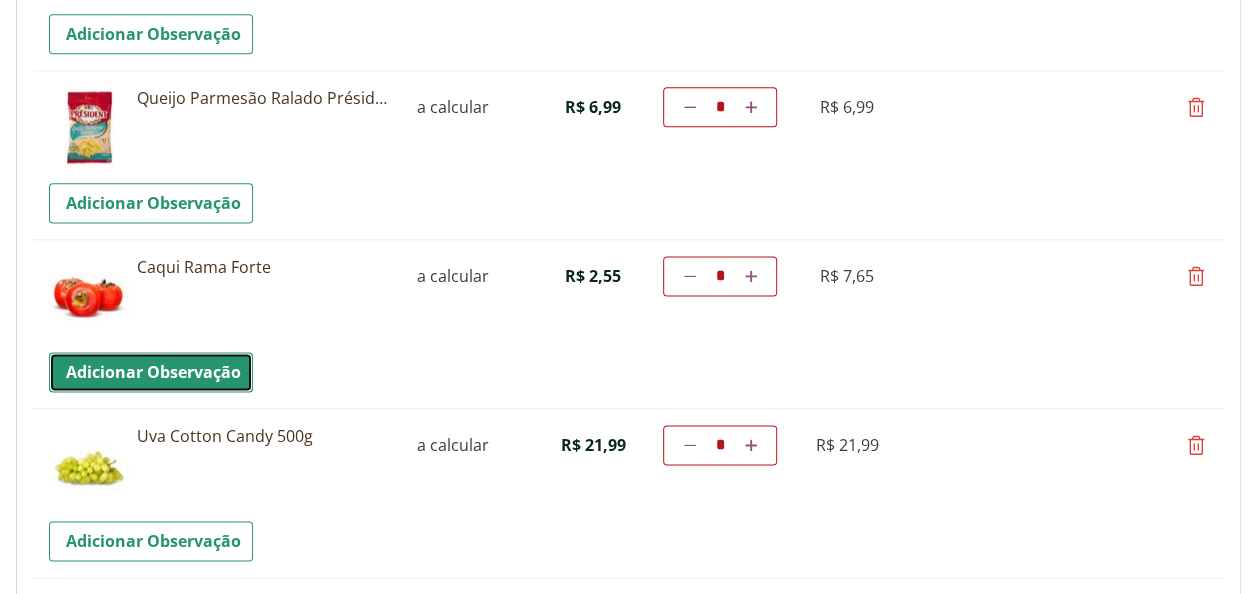 click on "Adicionar Observação" at bounding box center [151, 372] 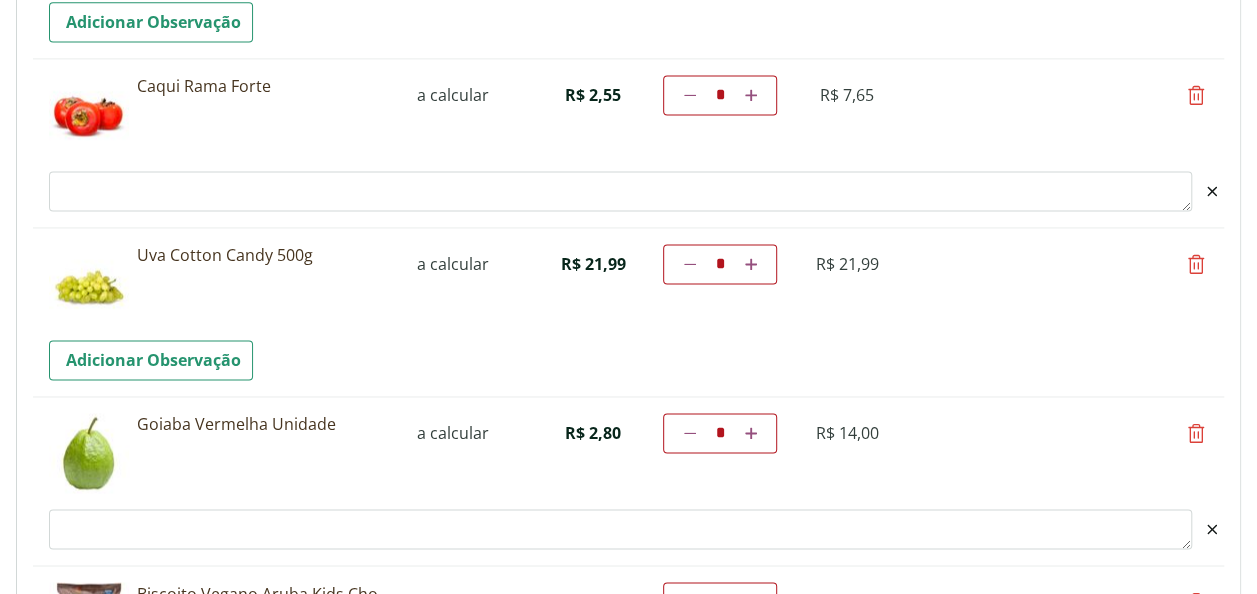 scroll, scrollTop: 1420, scrollLeft: 0, axis: vertical 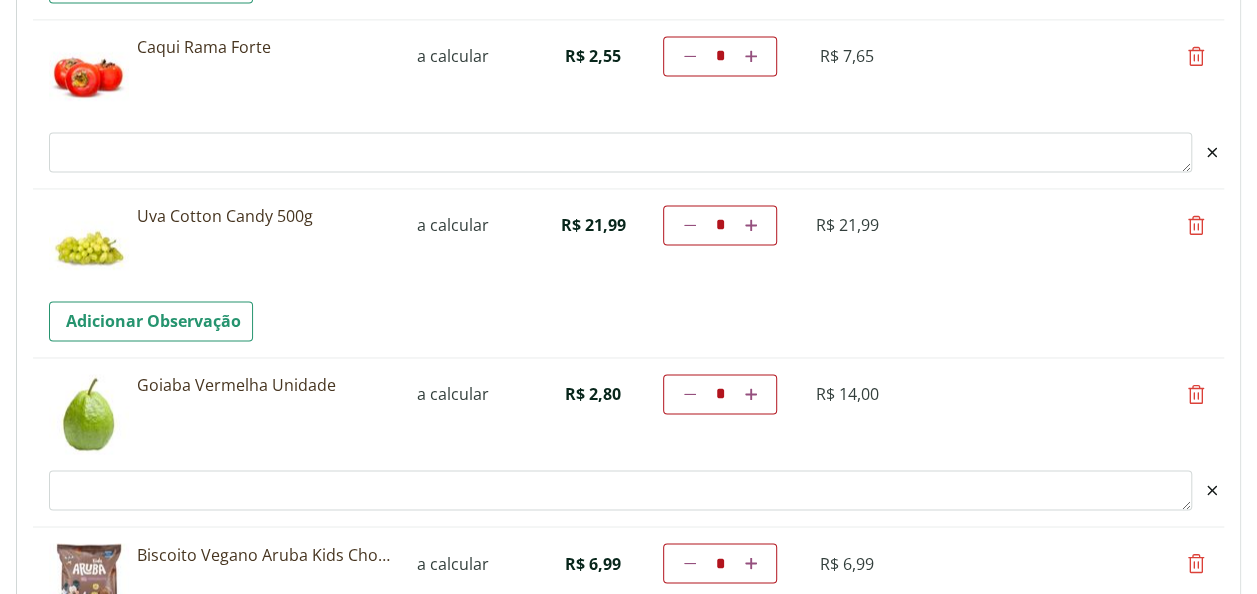 click on "Observacao" at bounding box center [620, 152] 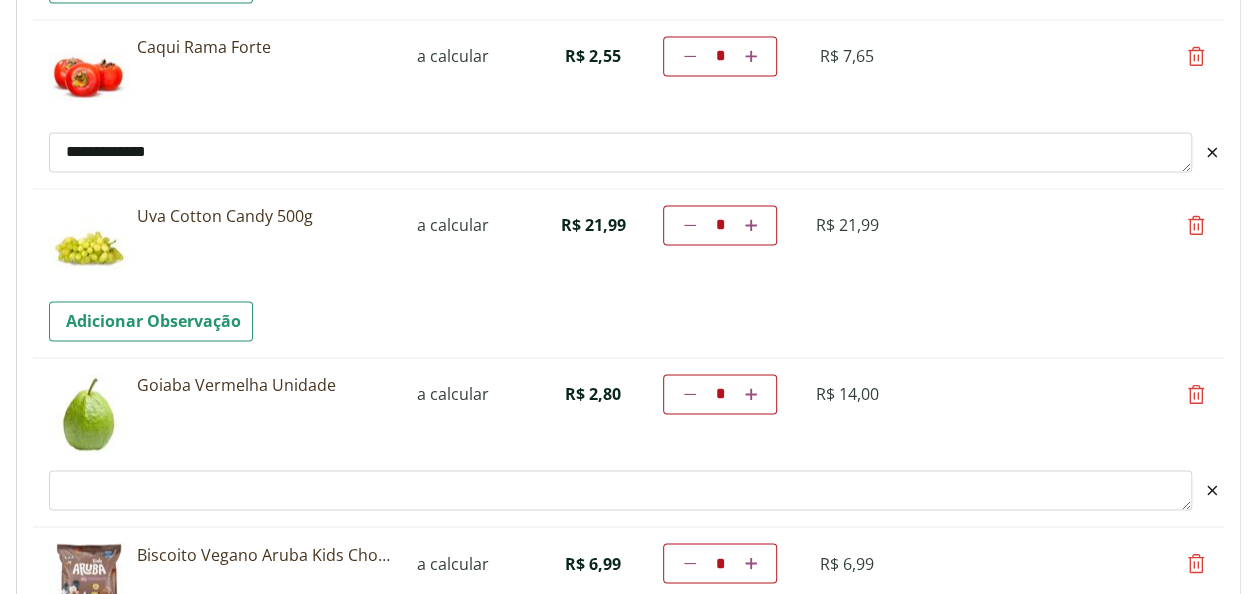 type on "**********" 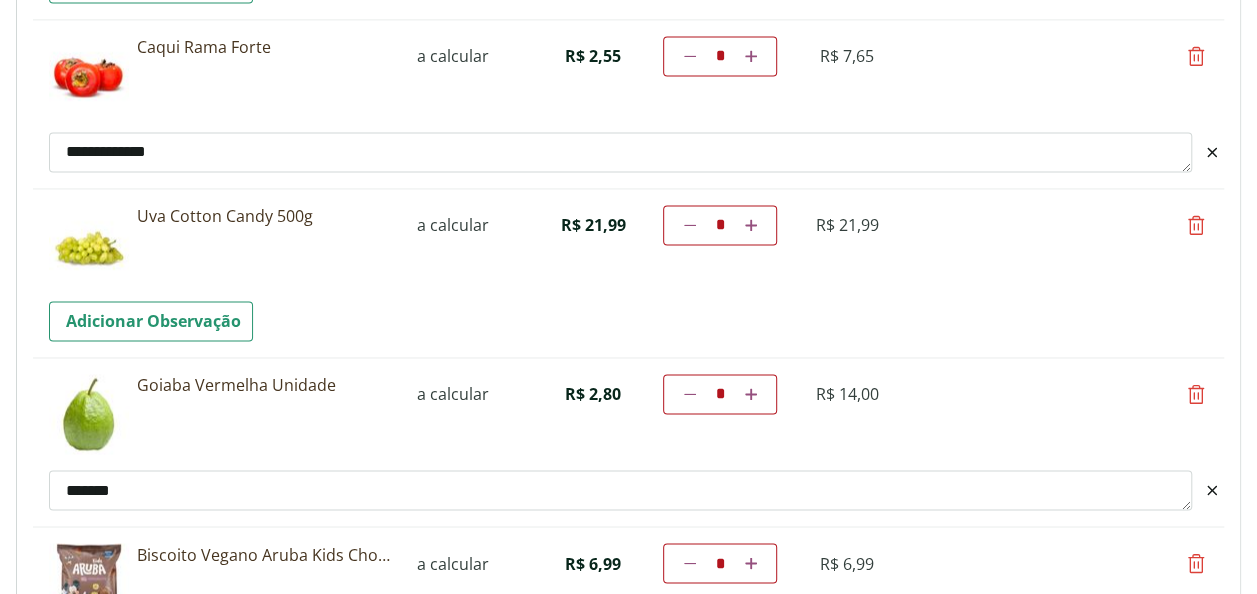 type on "********" 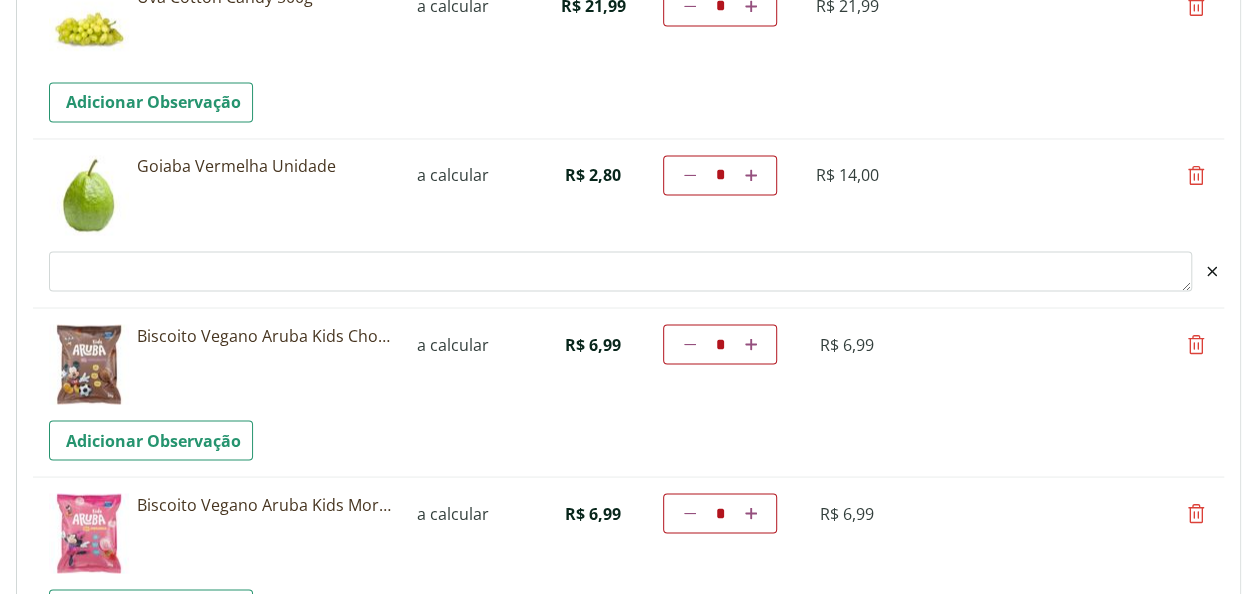 scroll, scrollTop: 1439, scrollLeft: 0, axis: vertical 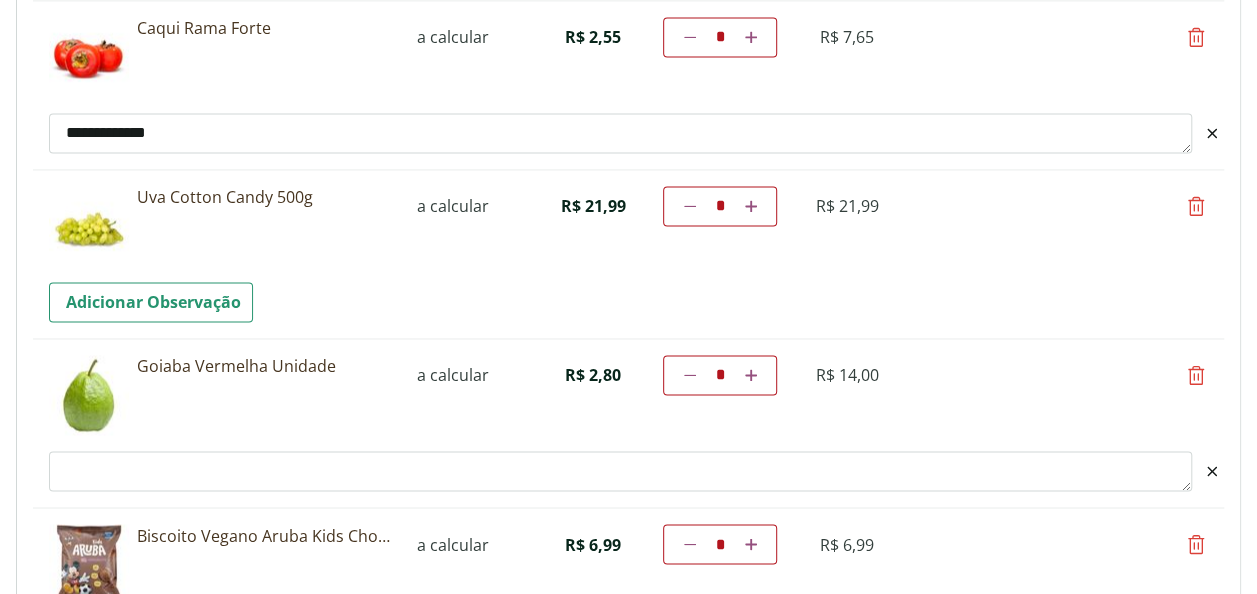 click on "Observacao" at bounding box center [620, 471] 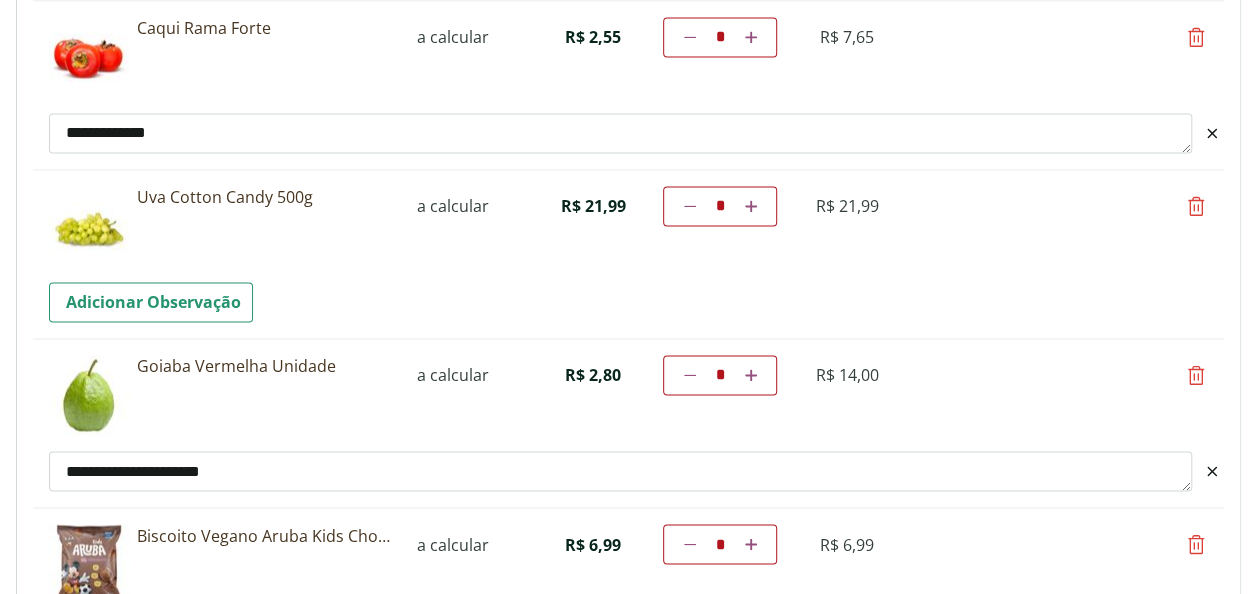 type on "**********" 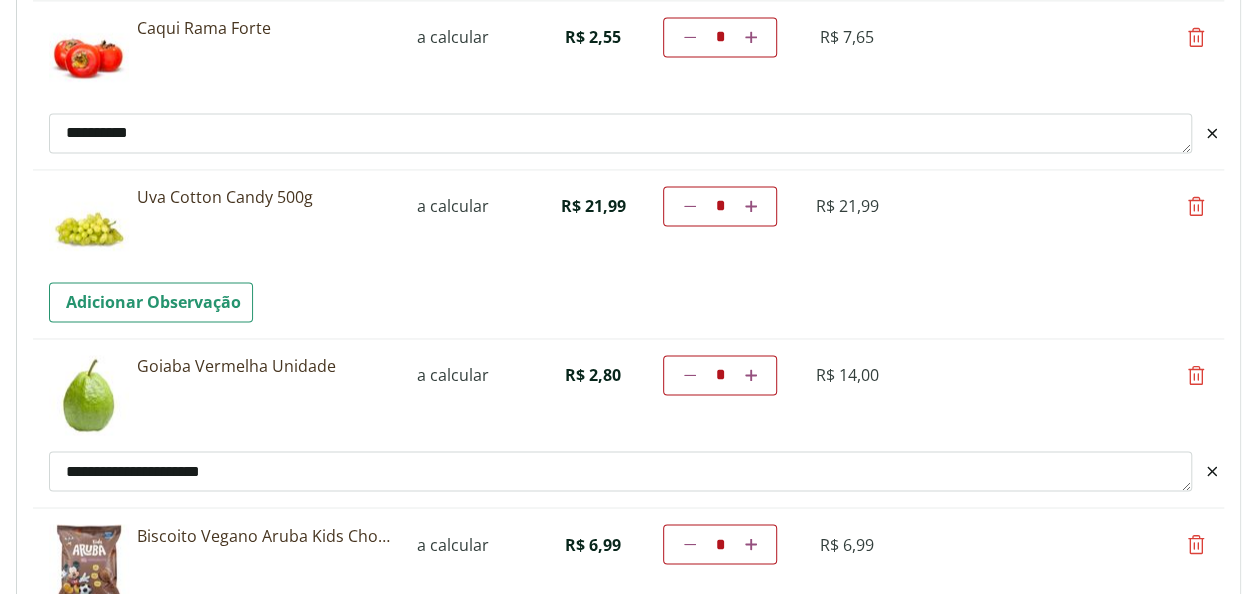type on "*********" 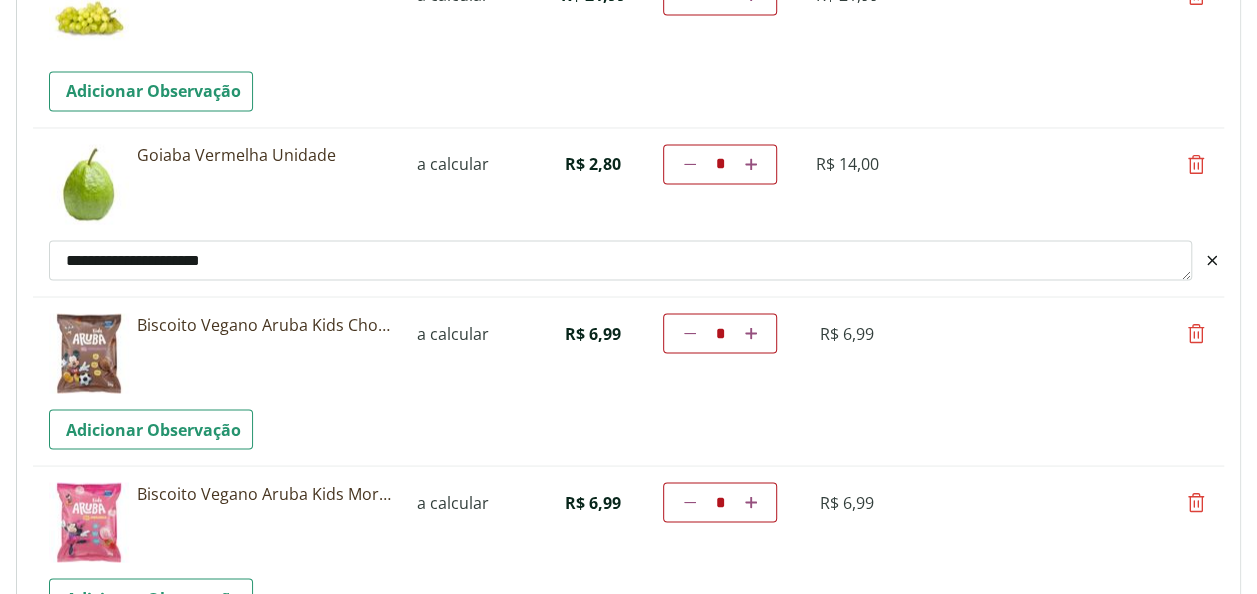scroll, scrollTop: 1458, scrollLeft: 0, axis: vertical 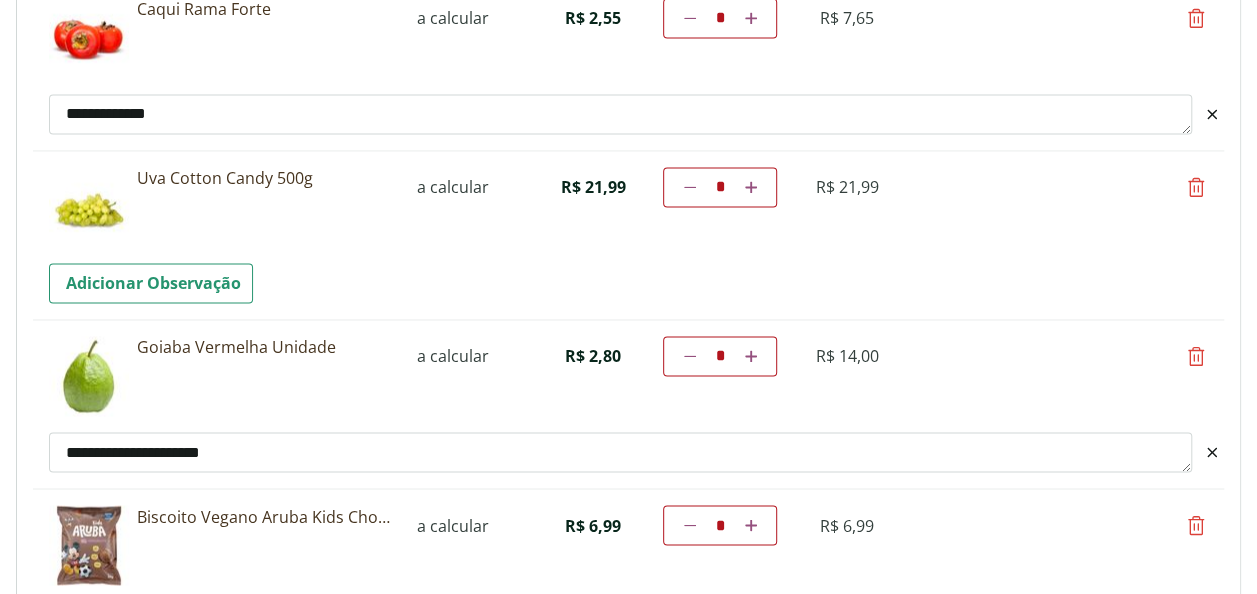 click on "**********" at bounding box center [620, 114] 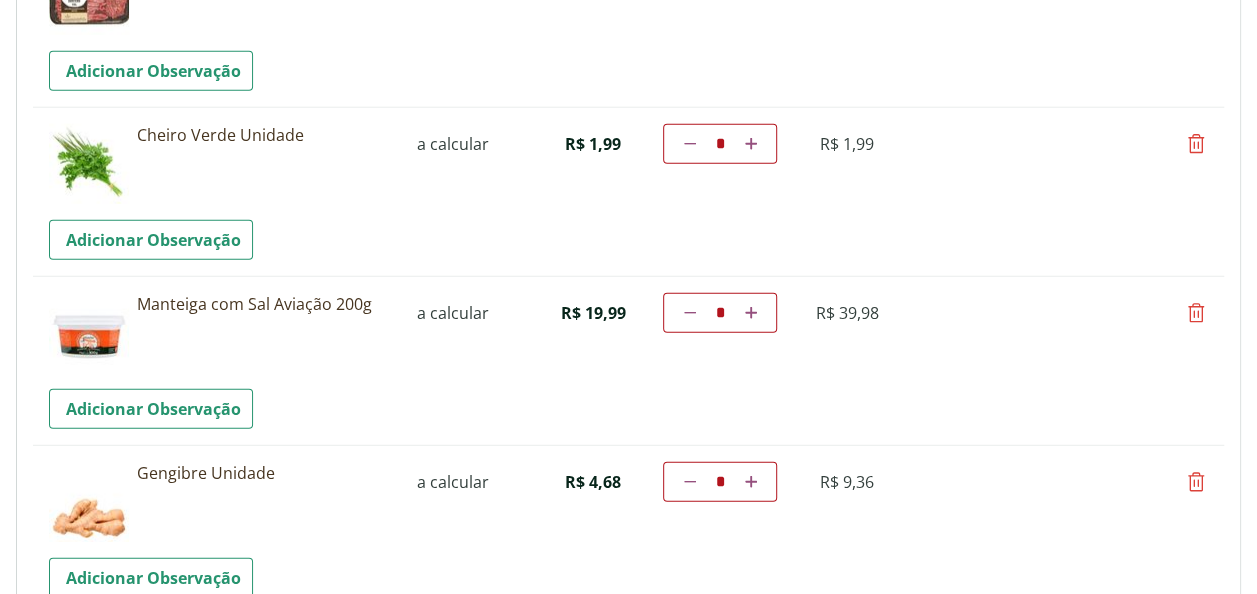scroll, scrollTop: 2558, scrollLeft: 0, axis: vertical 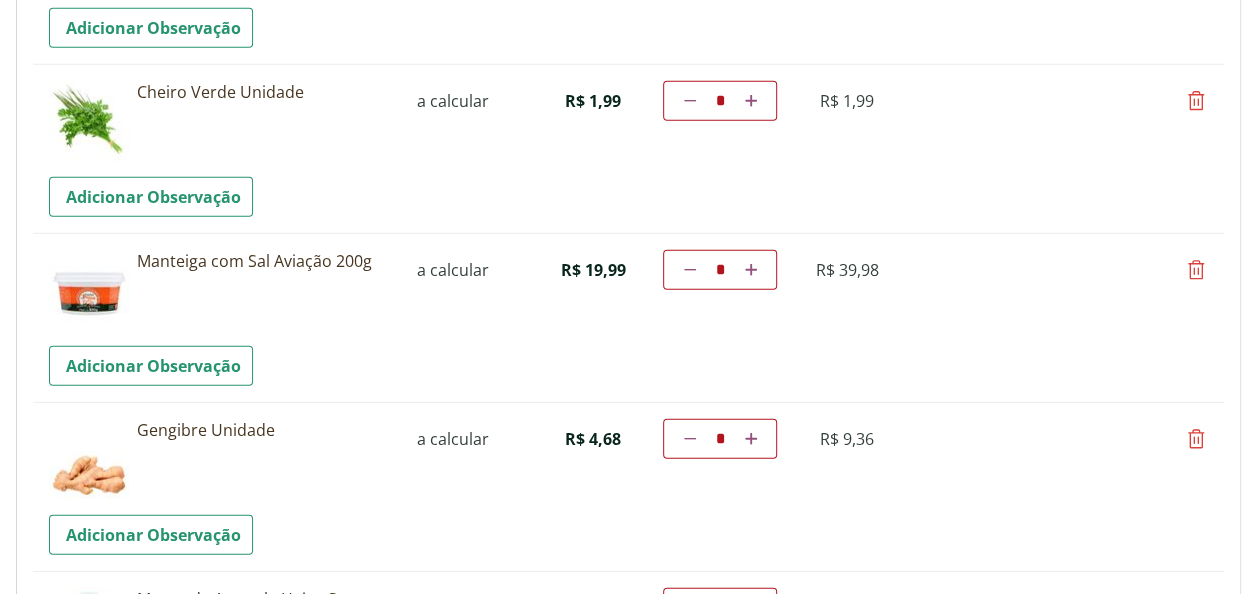 type on "**********" 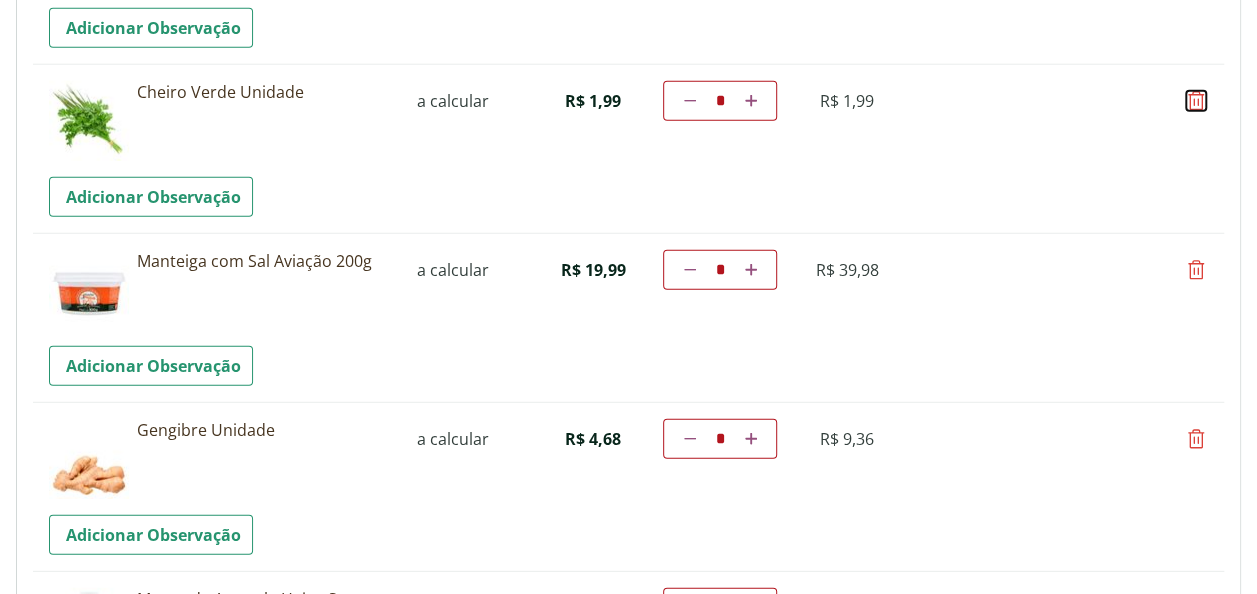 type on "*" 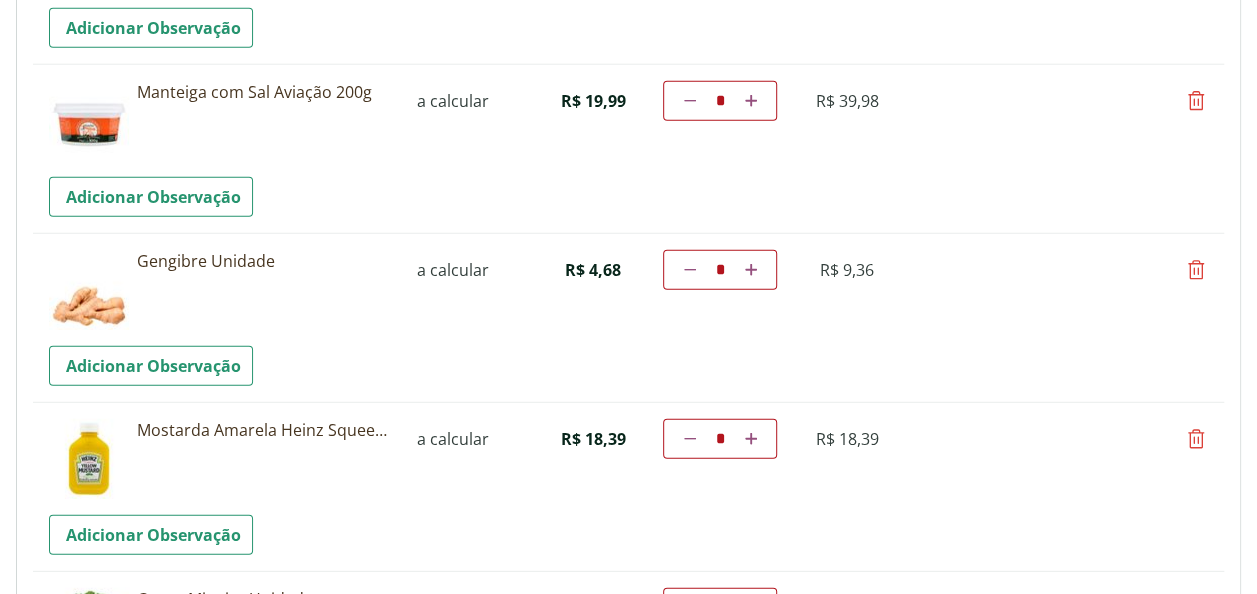 click at bounding box center (1196, 439) 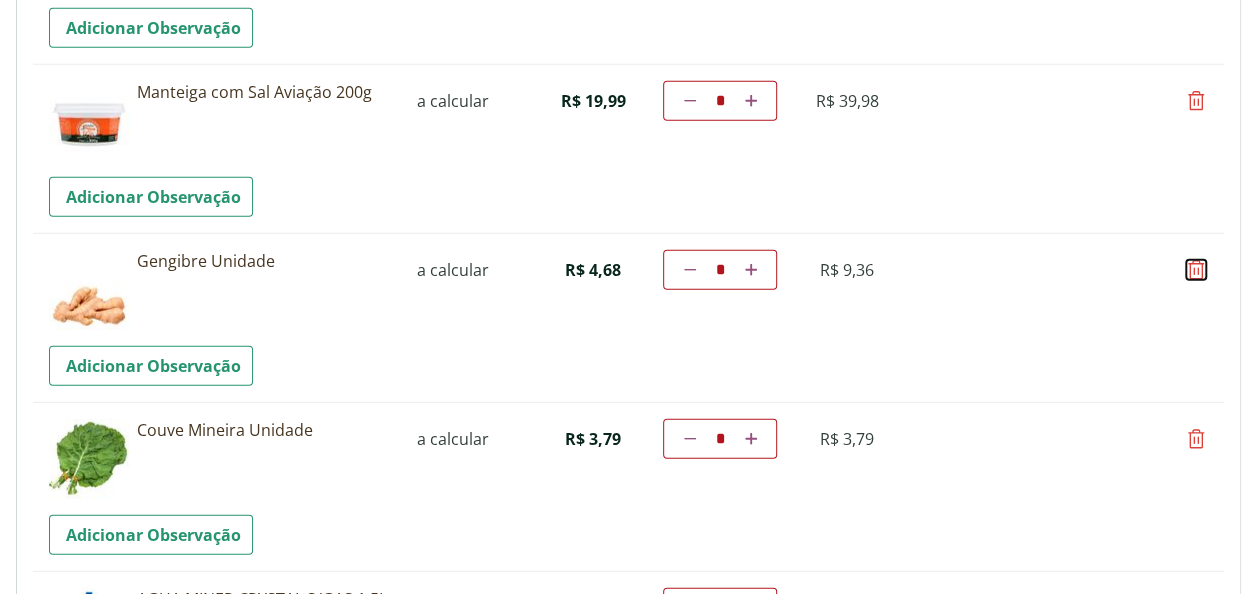 drag, startPoint x: 1200, startPoint y: 265, endPoint x: 1122, endPoint y: 360, distance: 122.91867 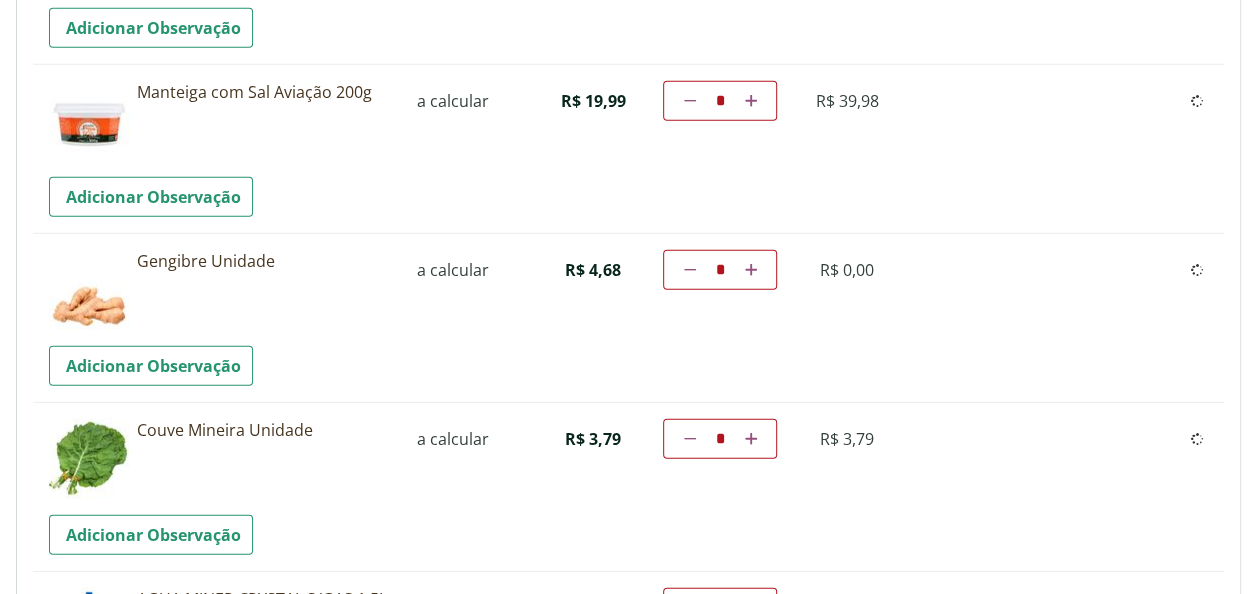type on "*" 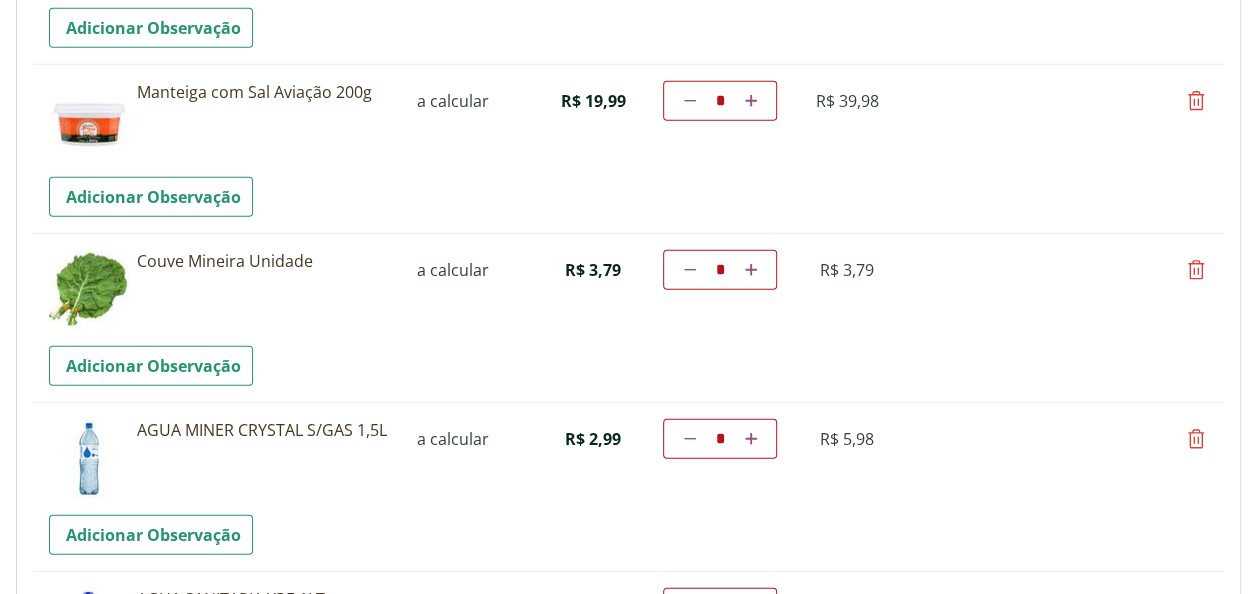 click on "Diminuir a quantidade" at bounding box center [689, 101] 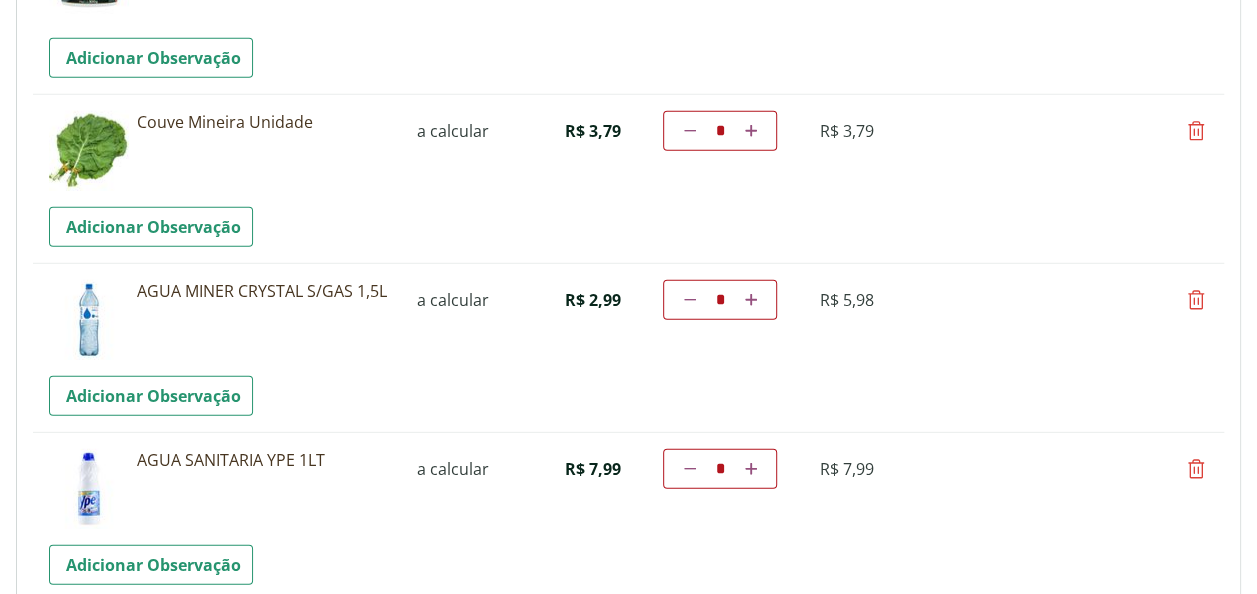 scroll, scrollTop: 2297, scrollLeft: 0, axis: vertical 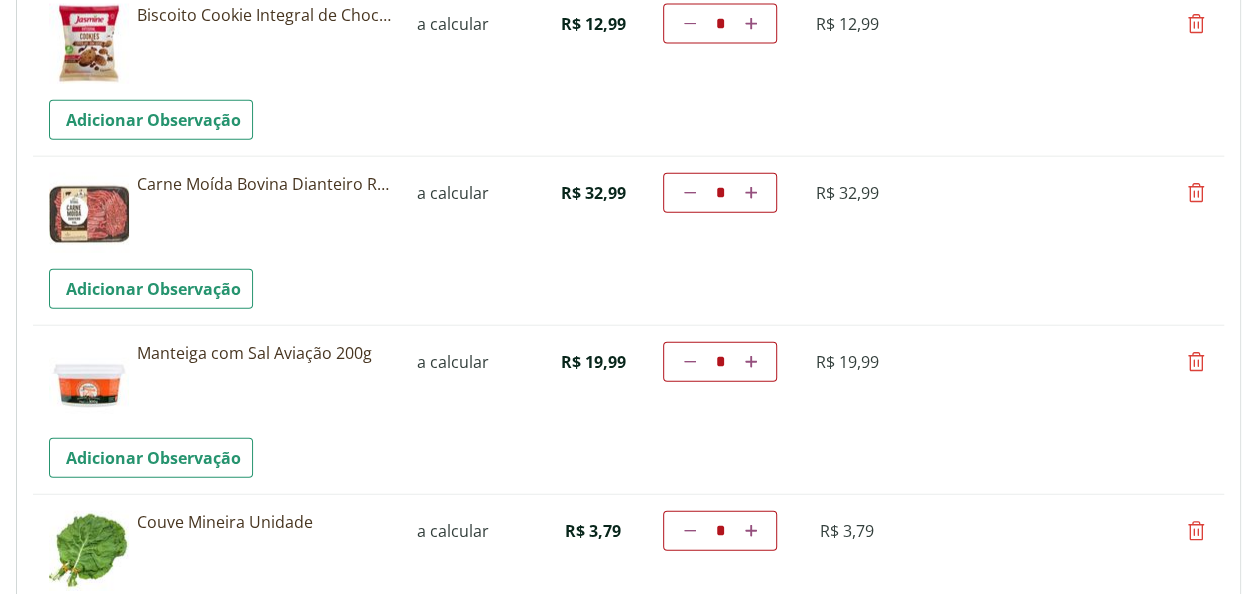 click at bounding box center [1196, 362] 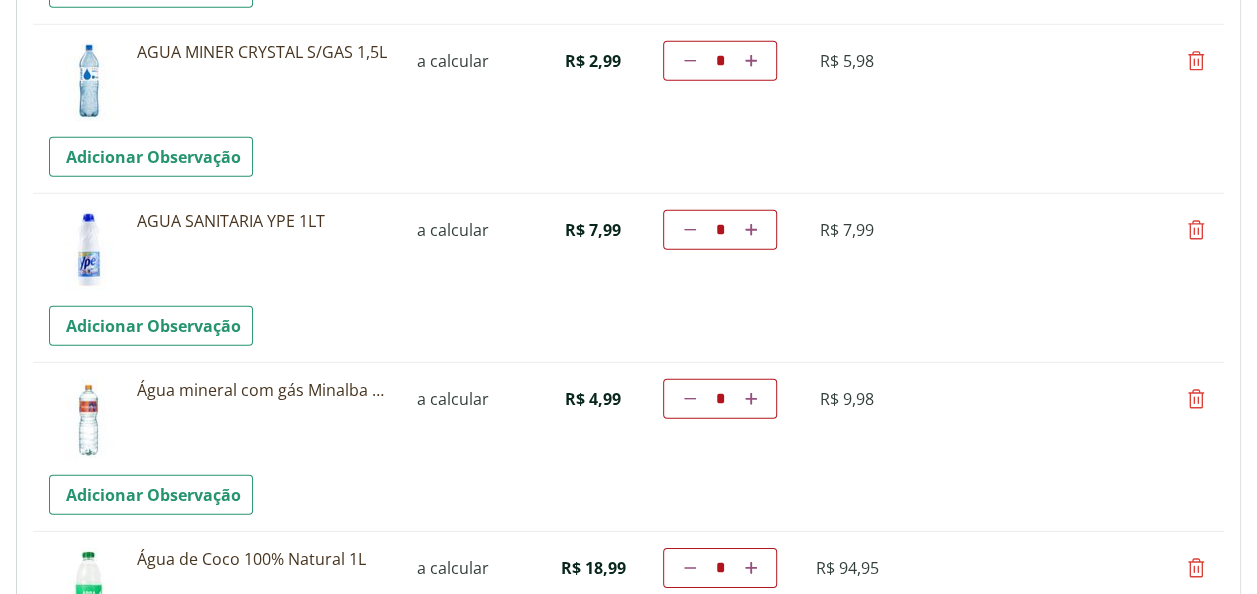 scroll, scrollTop: 2797, scrollLeft: 0, axis: vertical 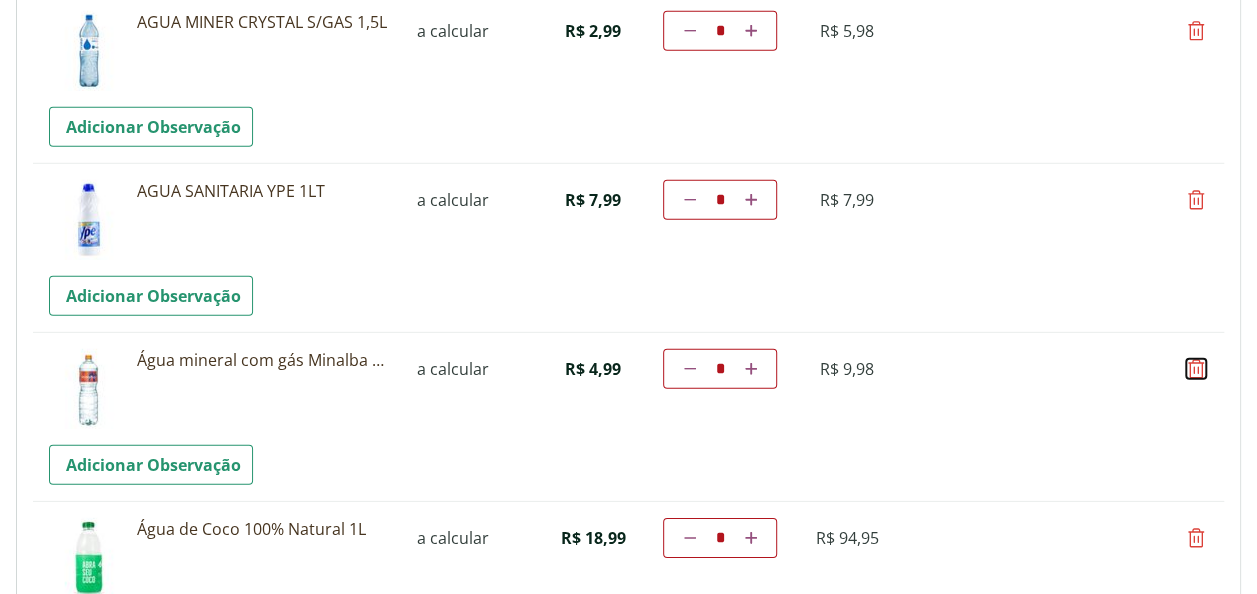 click at bounding box center [1196, 369] 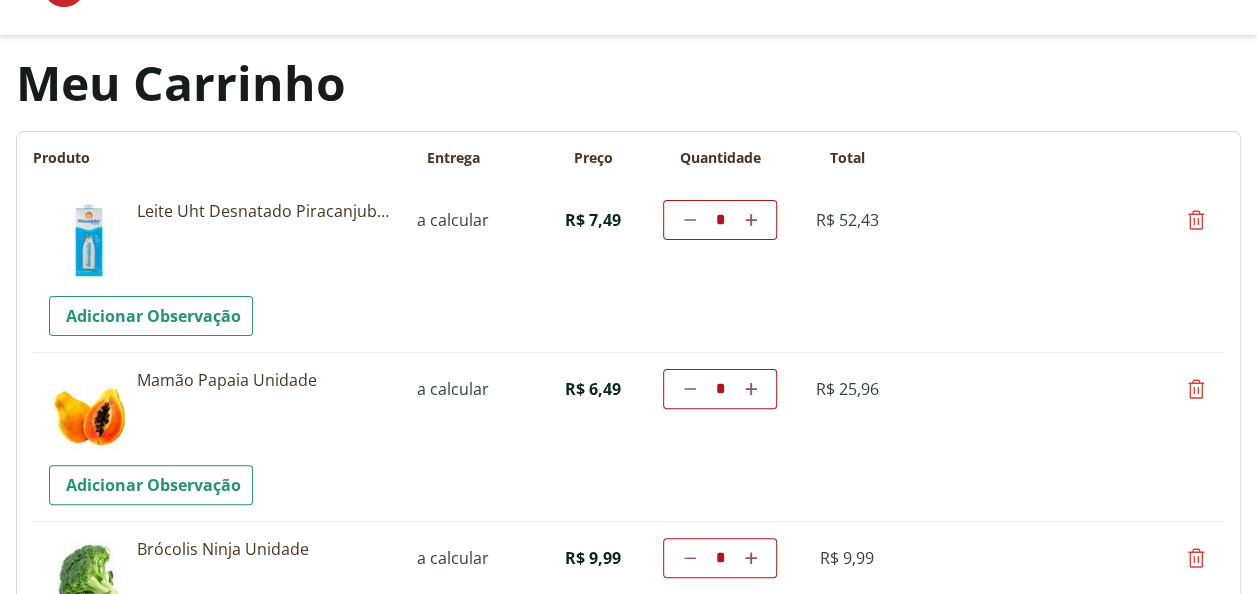 scroll, scrollTop: 0, scrollLeft: 0, axis: both 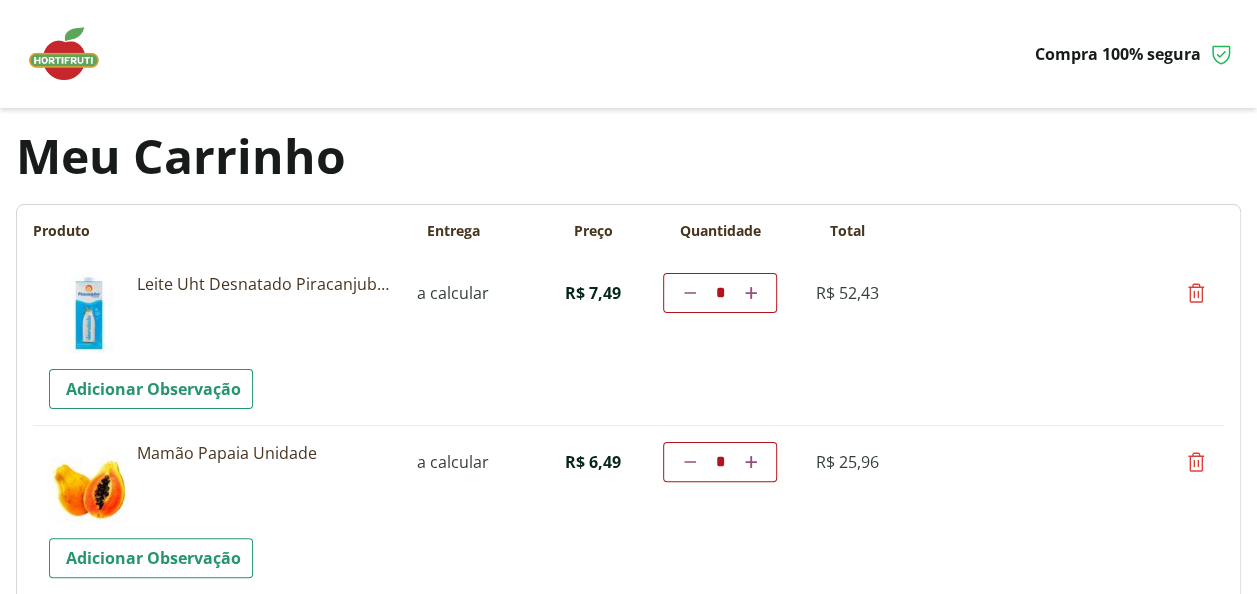click at bounding box center (74, 54) 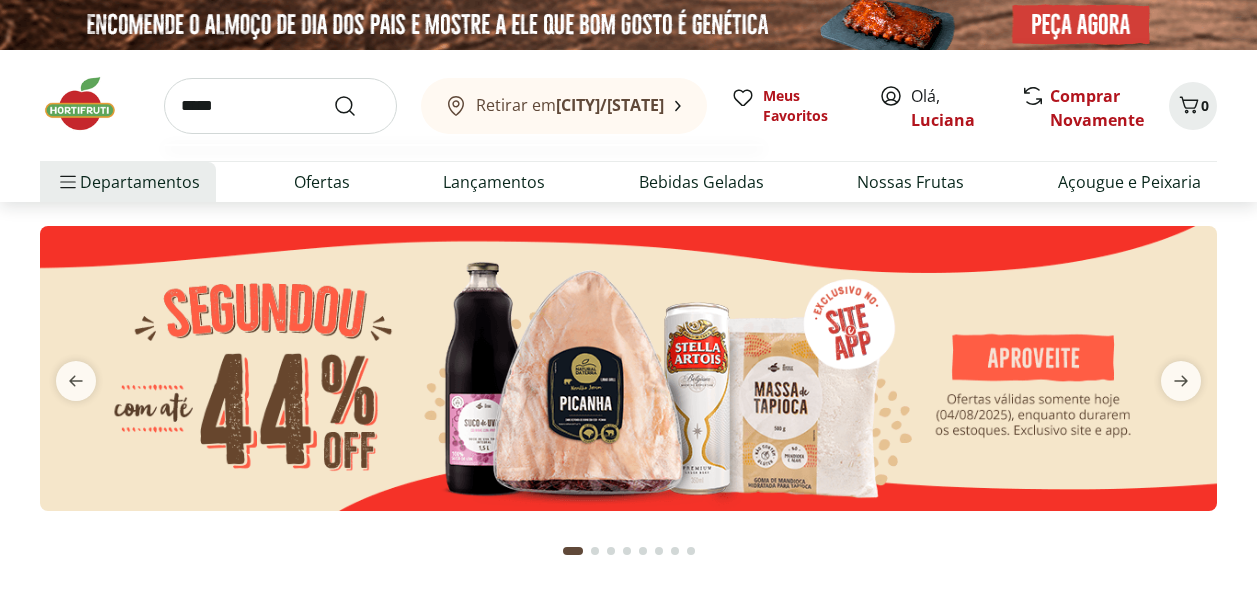 scroll, scrollTop: 0, scrollLeft: 0, axis: both 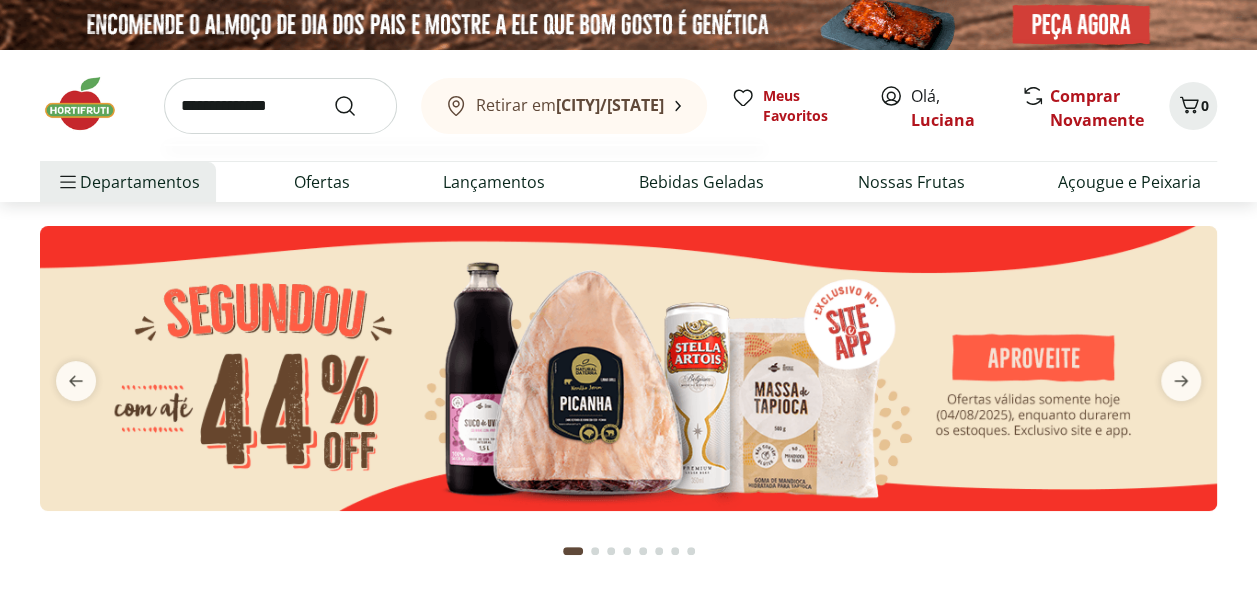type on "**********" 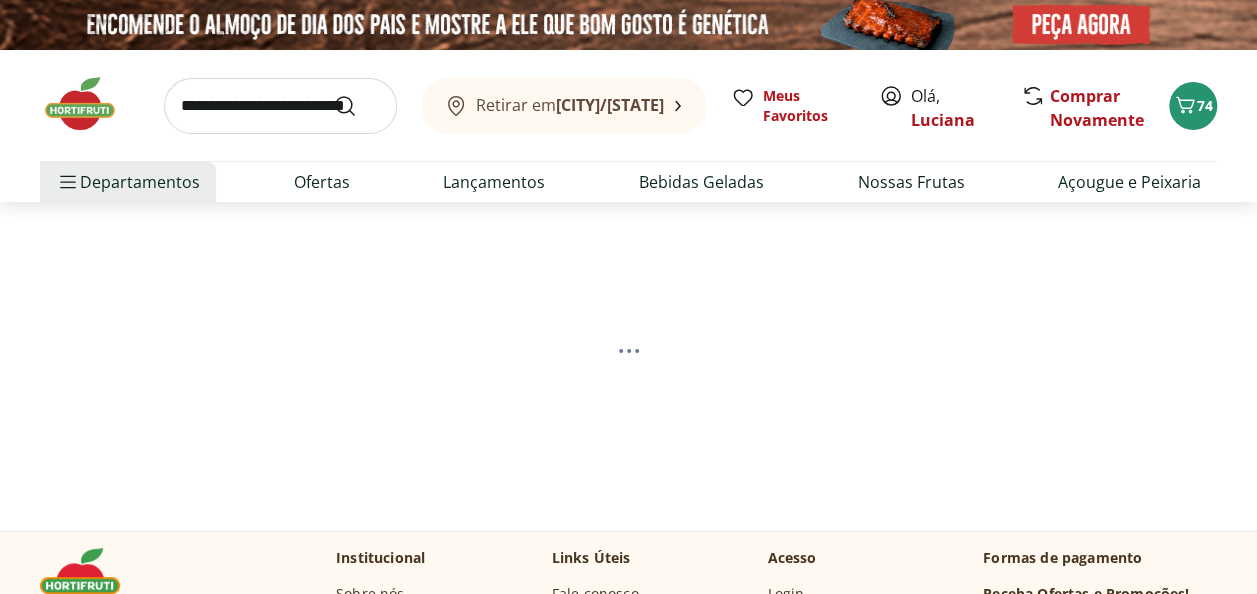 select on "**********" 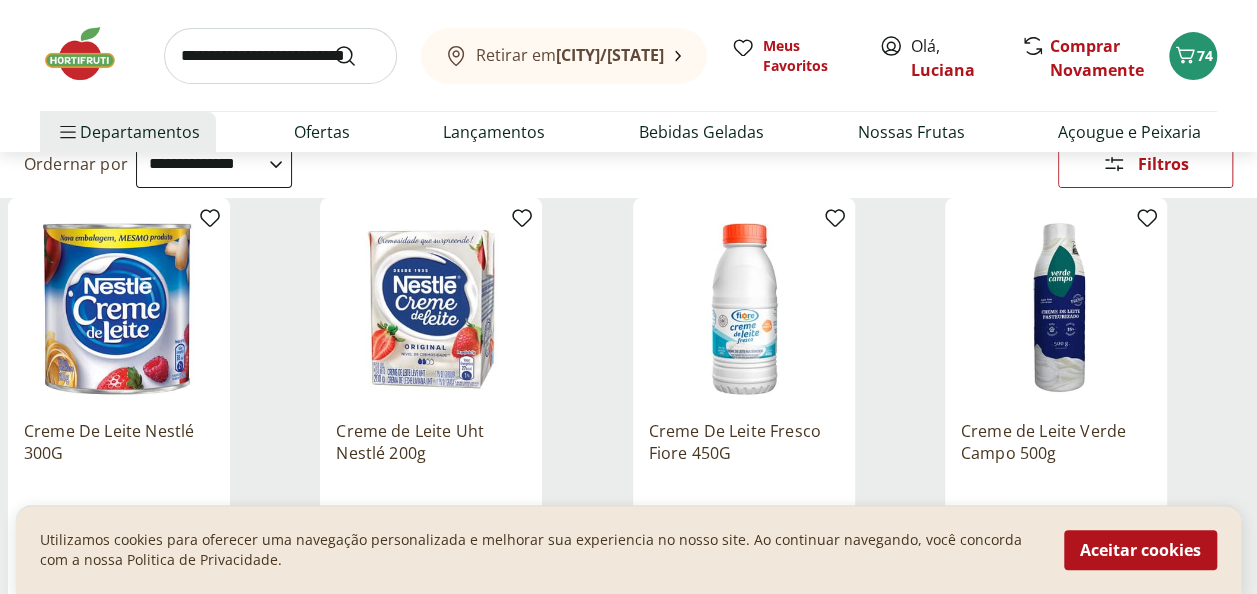 scroll, scrollTop: 400, scrollLeft: 0, axis: vertical 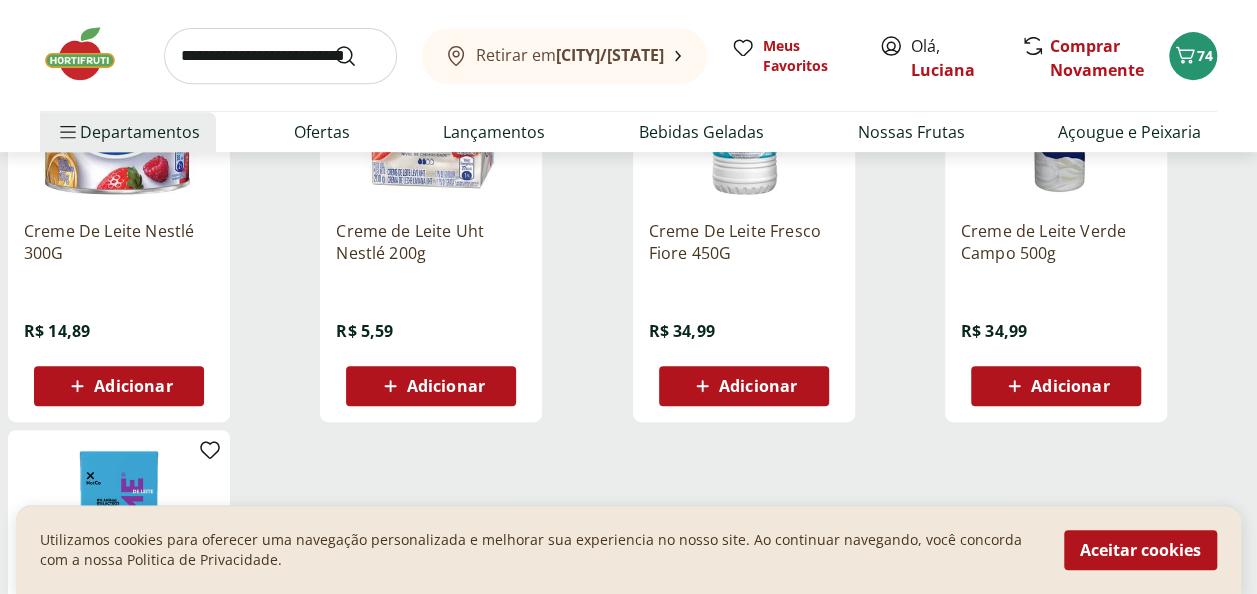 click on "Adicionar" at bounding box center [446, 386] 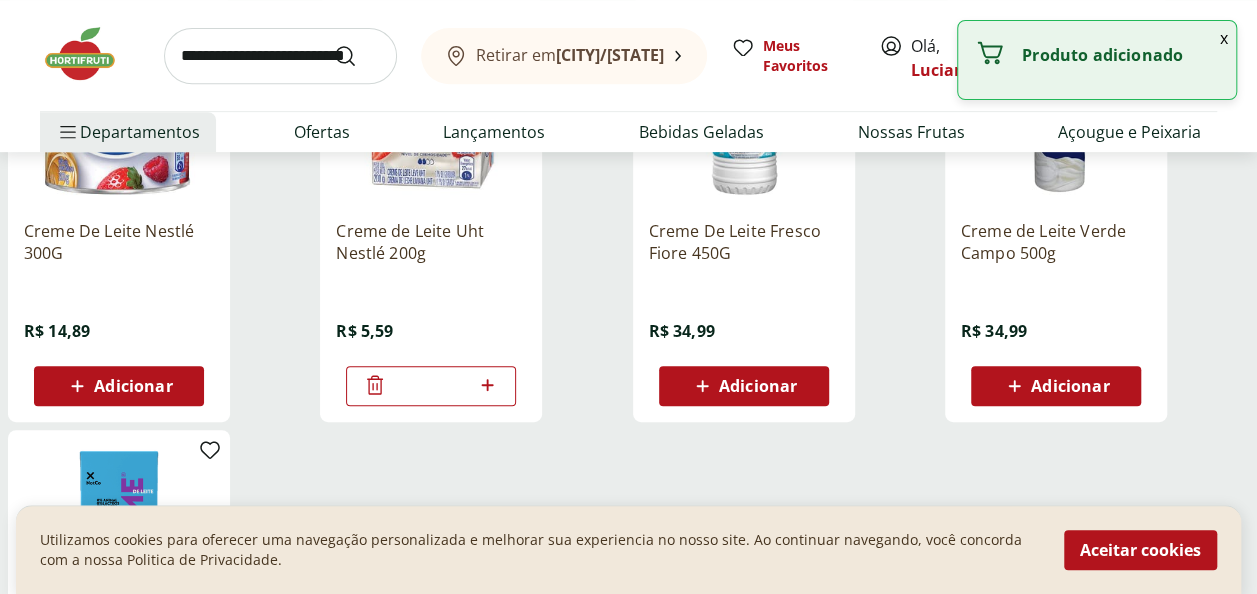 click 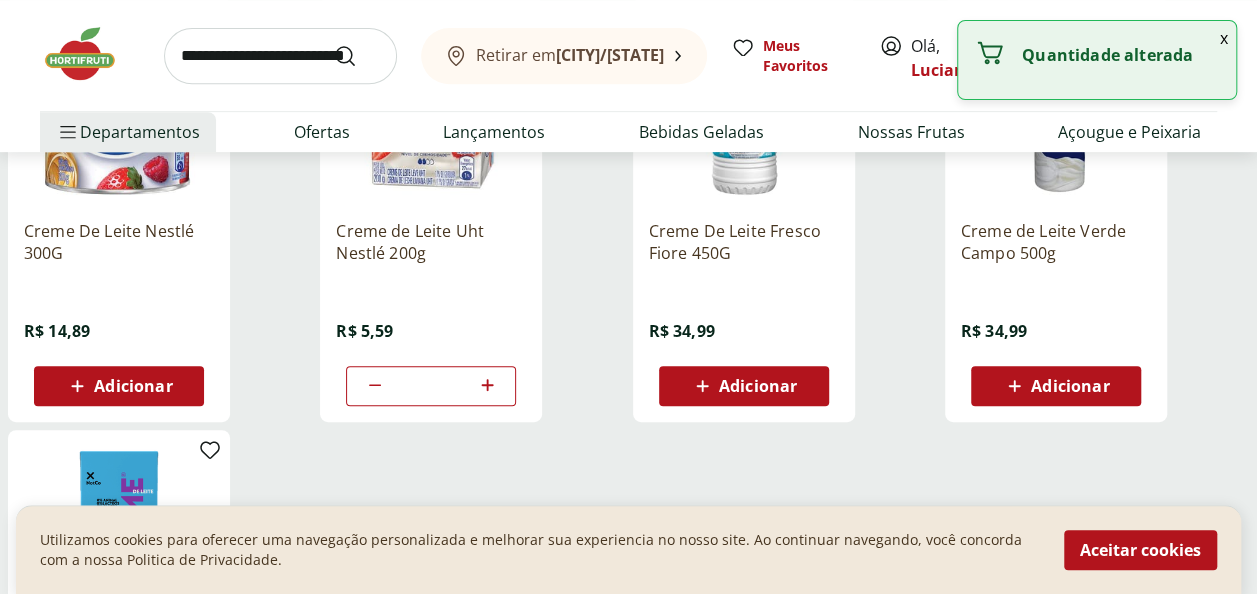 type 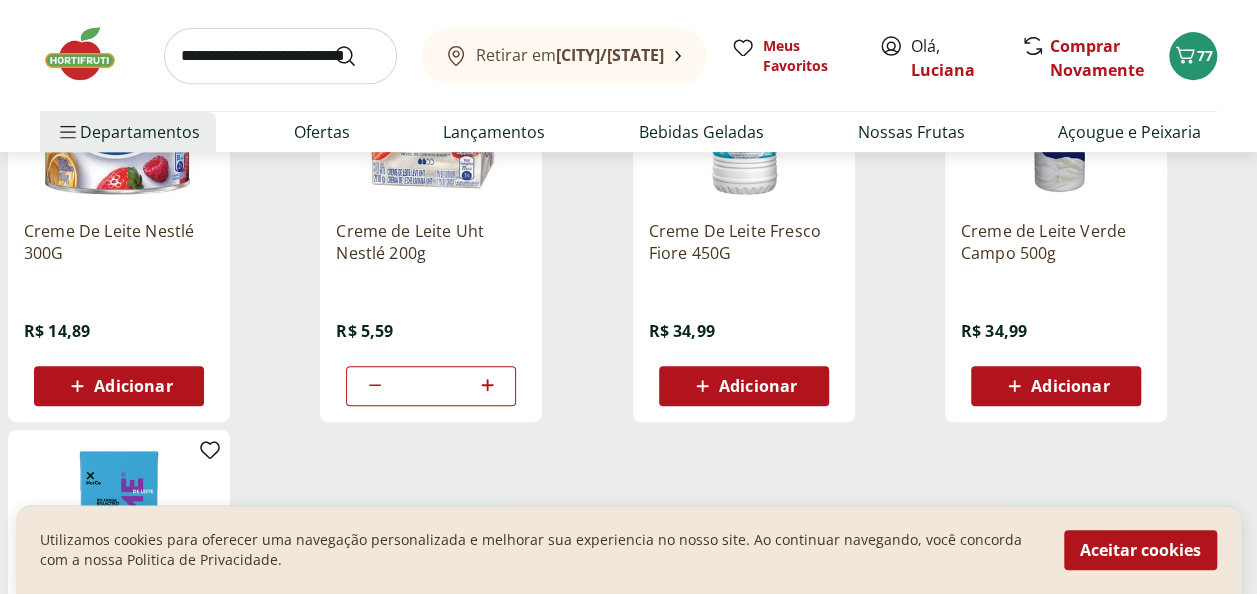 click at bounding box center (280, 56) 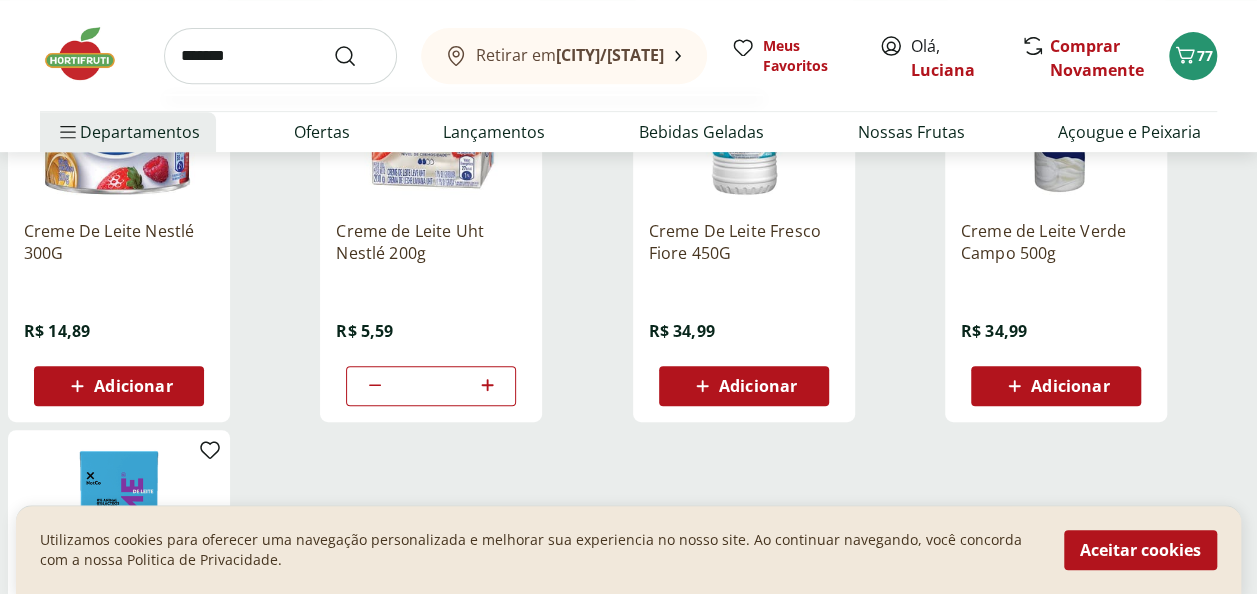 type on "*******" 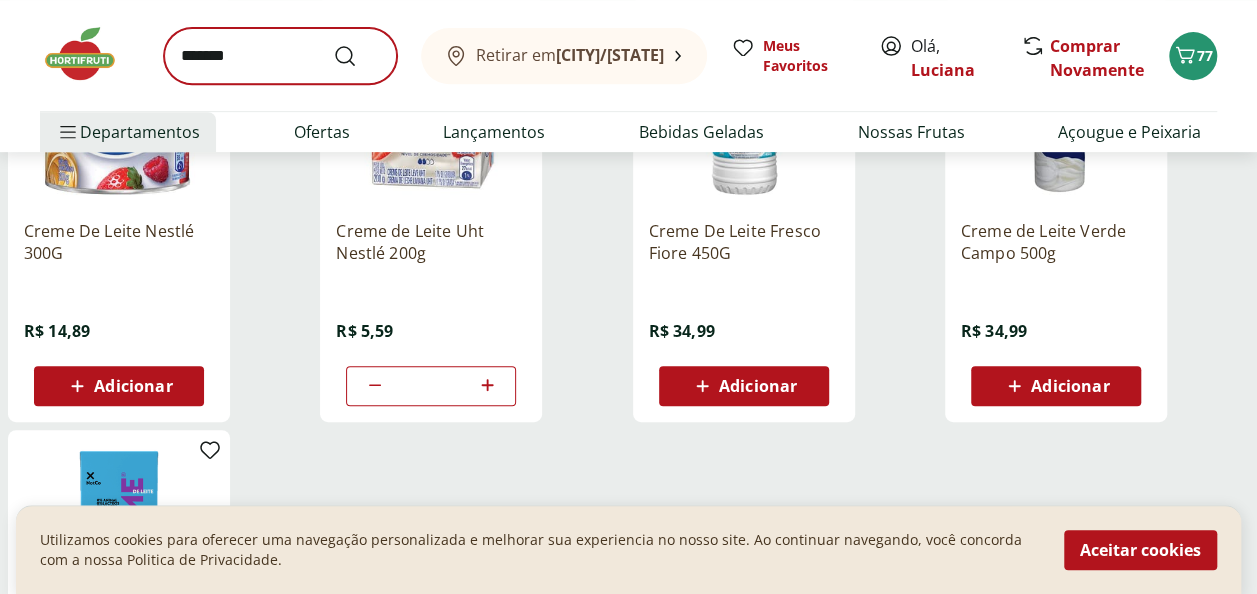 scroll, scrollTop: 0, scrollLeft: 0, axis: both 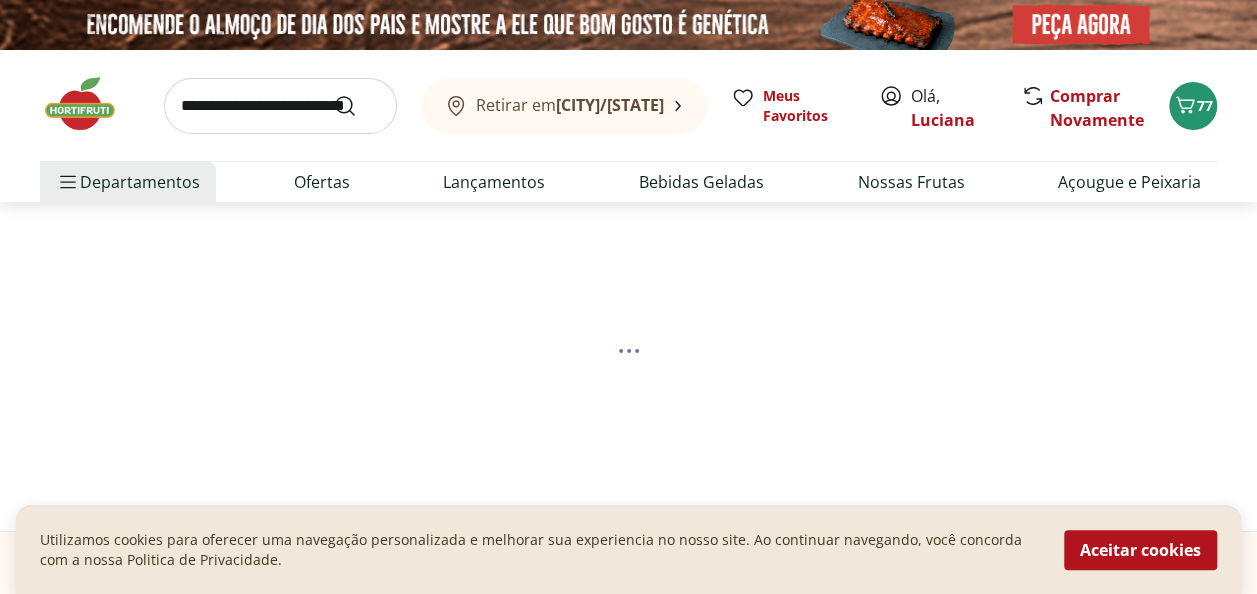 select on "**********" 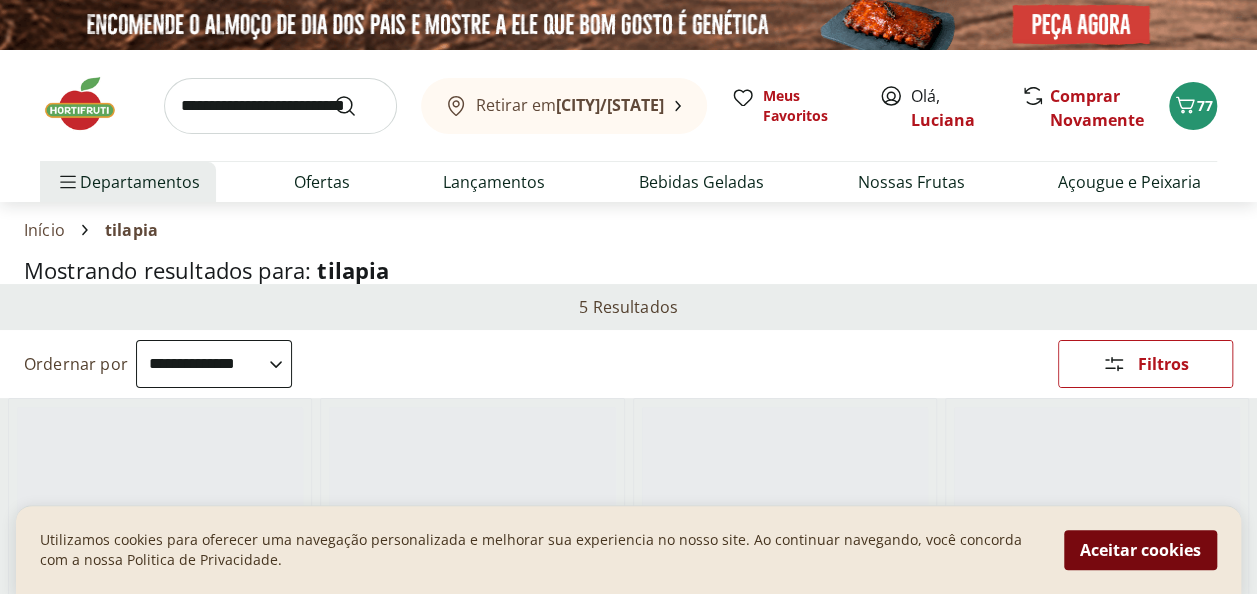 click on "Aceitar cookies" at bounding box center [1140, 550] 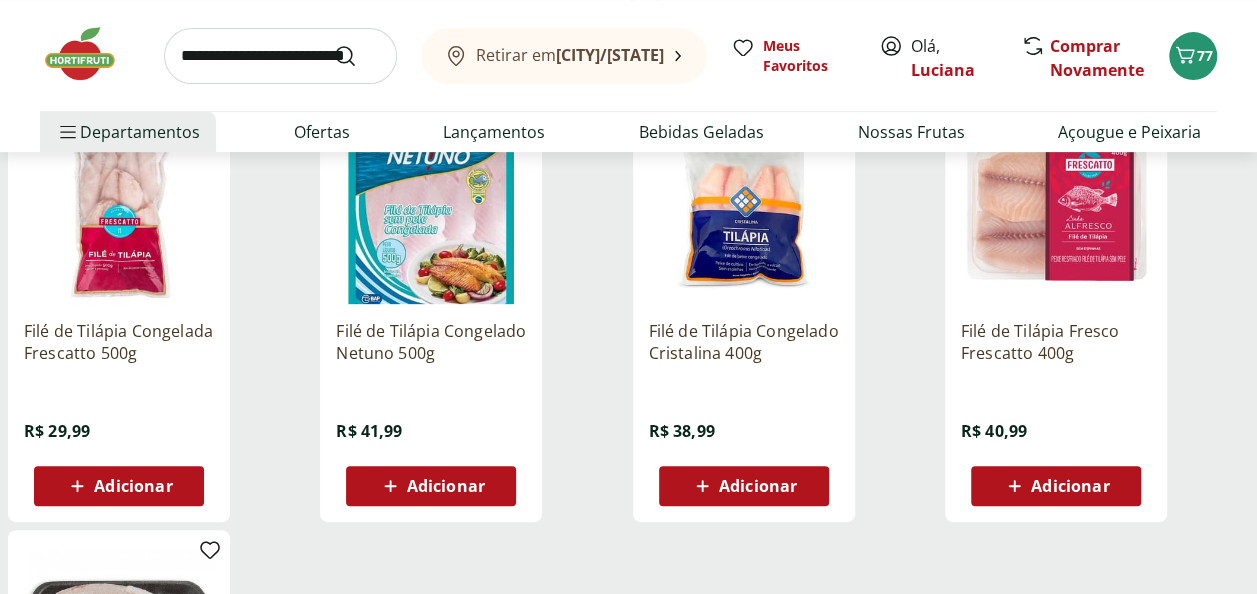 scroll, scrollTop: 400, scrollLeft: 0, axis: vertical 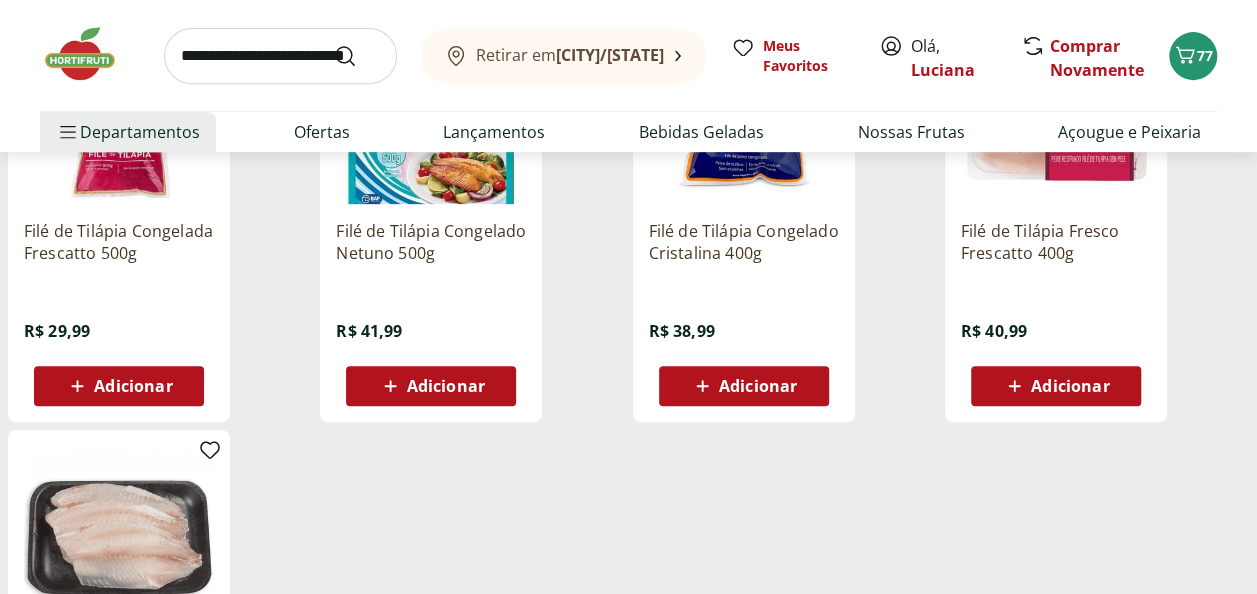 click on "Adicionar" at bounding box center [1070, 386] 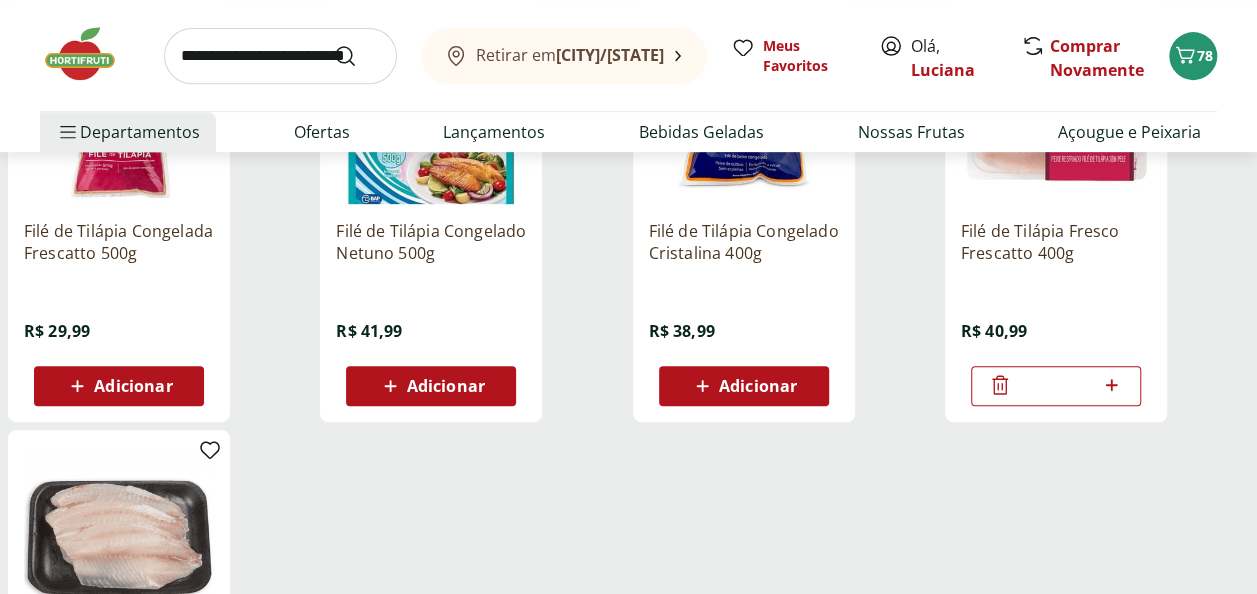 click at bounding box center (280, 56) 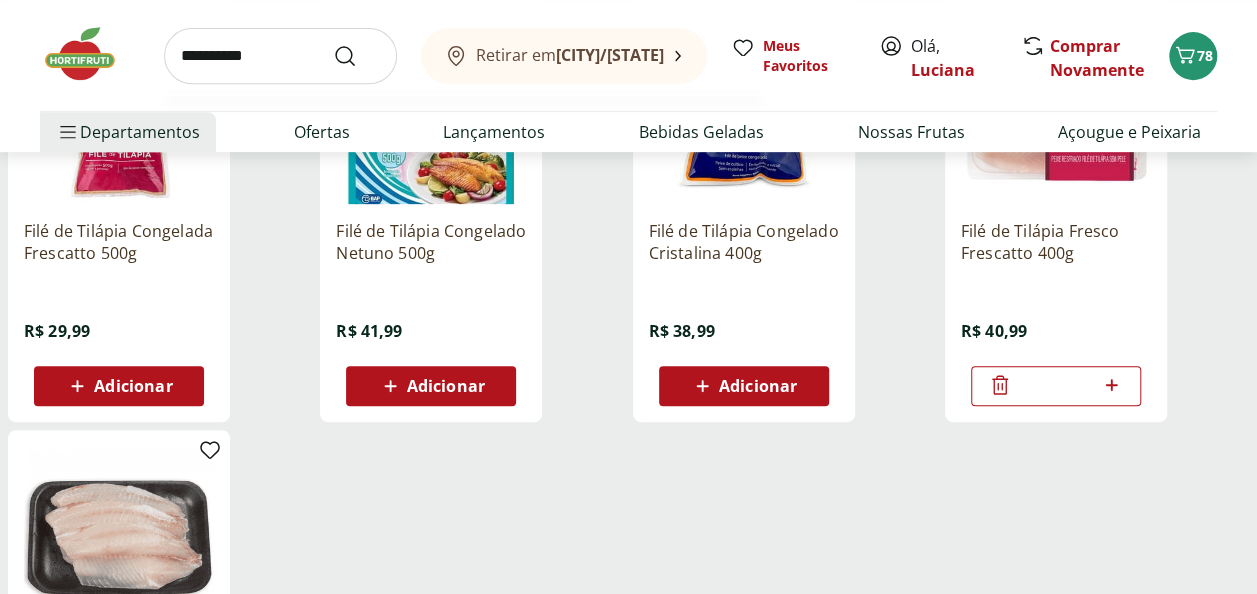 type on "**********" 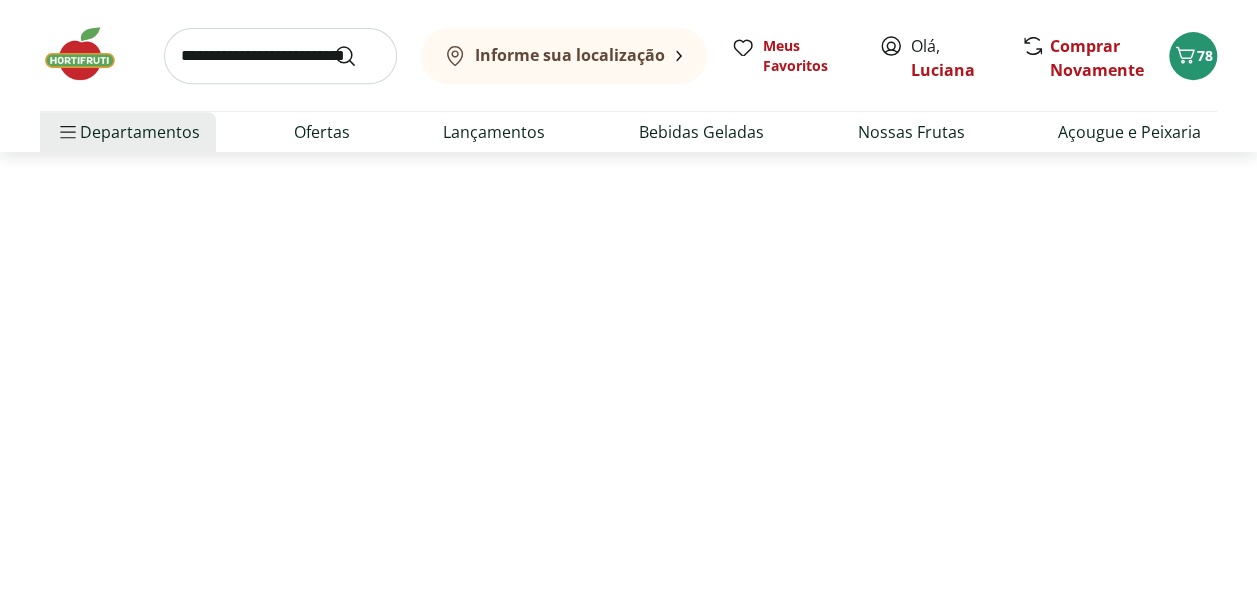 scroll, scrollTop: 0, scrollLeft: 0, axis: both 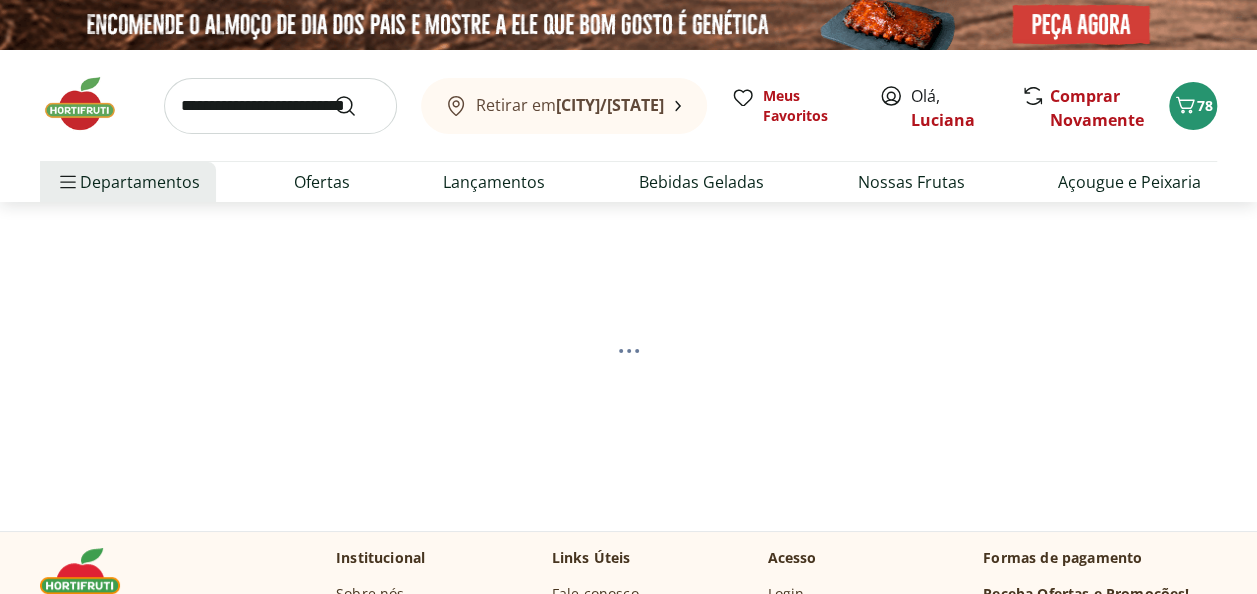 select on "**********" 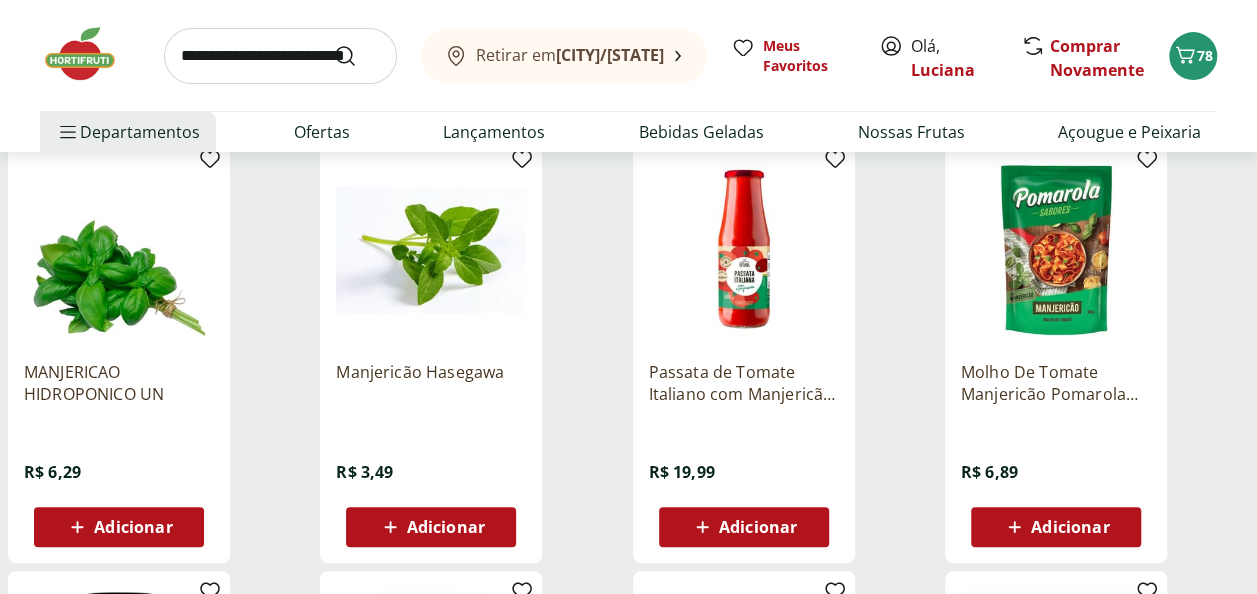 scroll, scrollTop: 300, scrollLeft: 0, axis: vertical 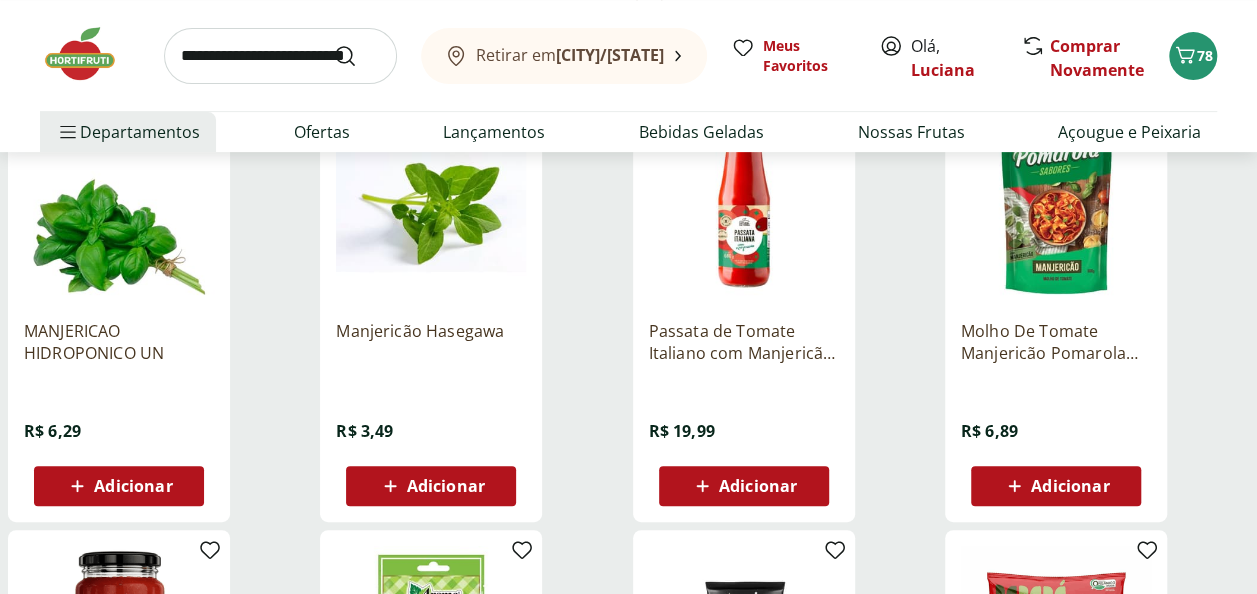 click on "Adicionar" at bounding box center (446, 486) 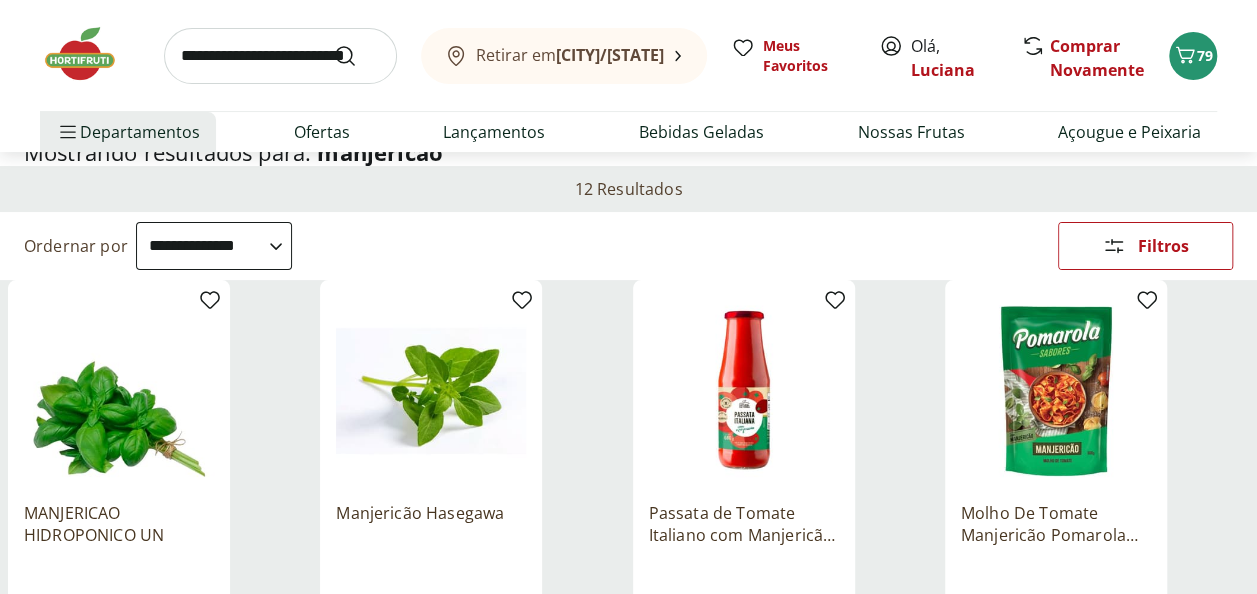 scroll, scrollTop: 0, scrollLeft: 0, axis: both 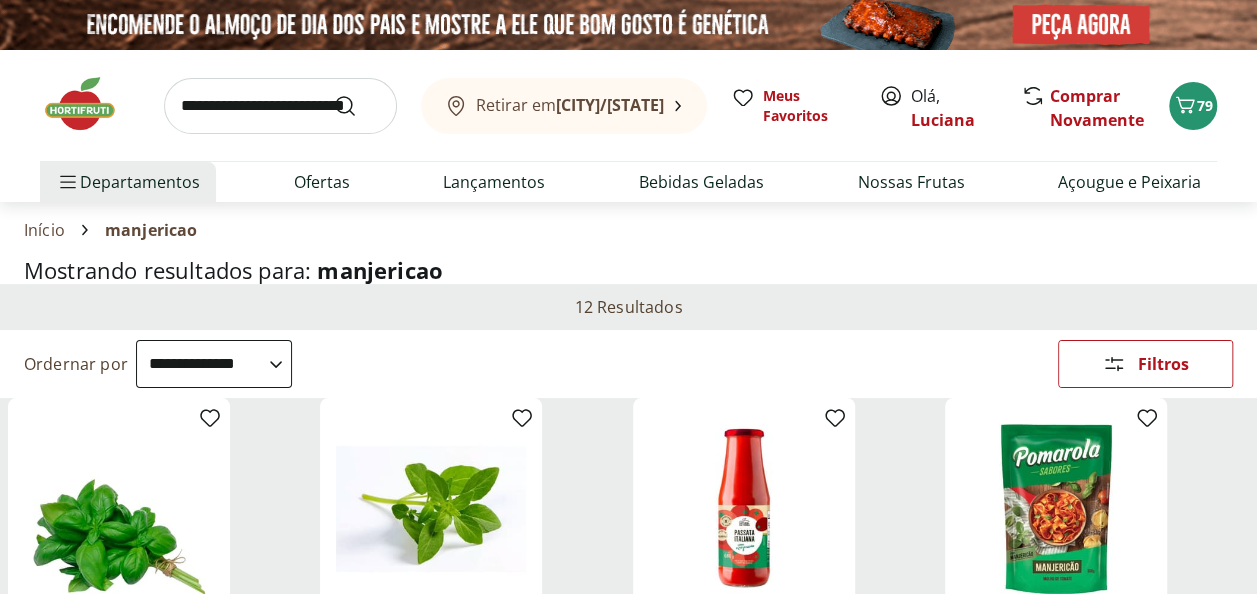 click at bounding box center [280, 106] 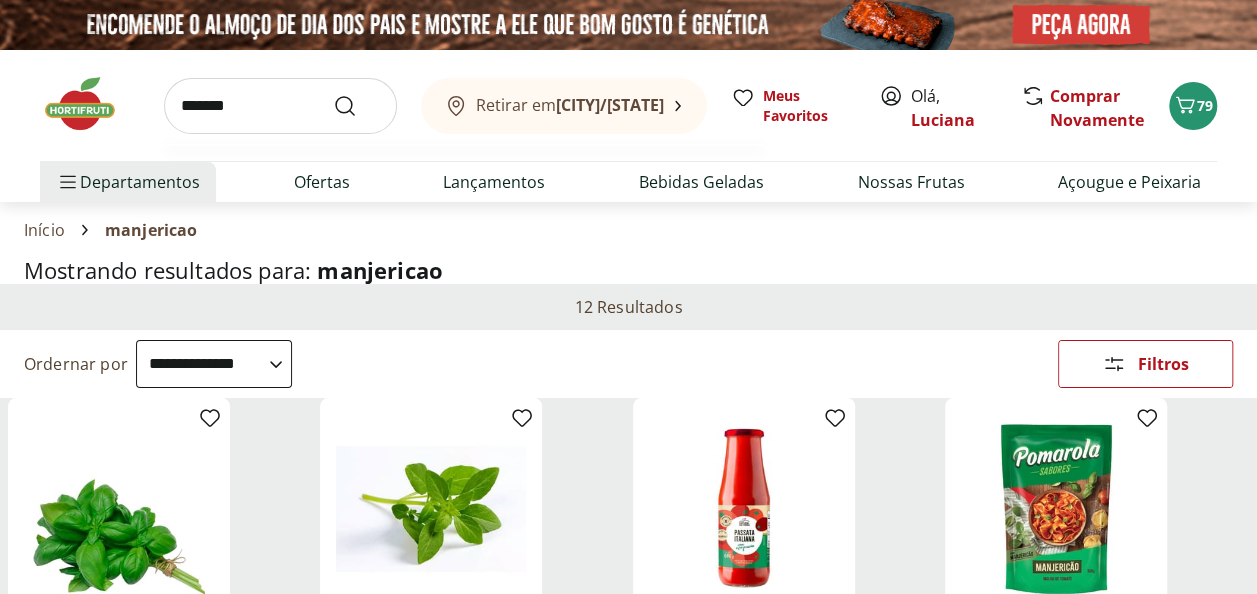 type on "*******" 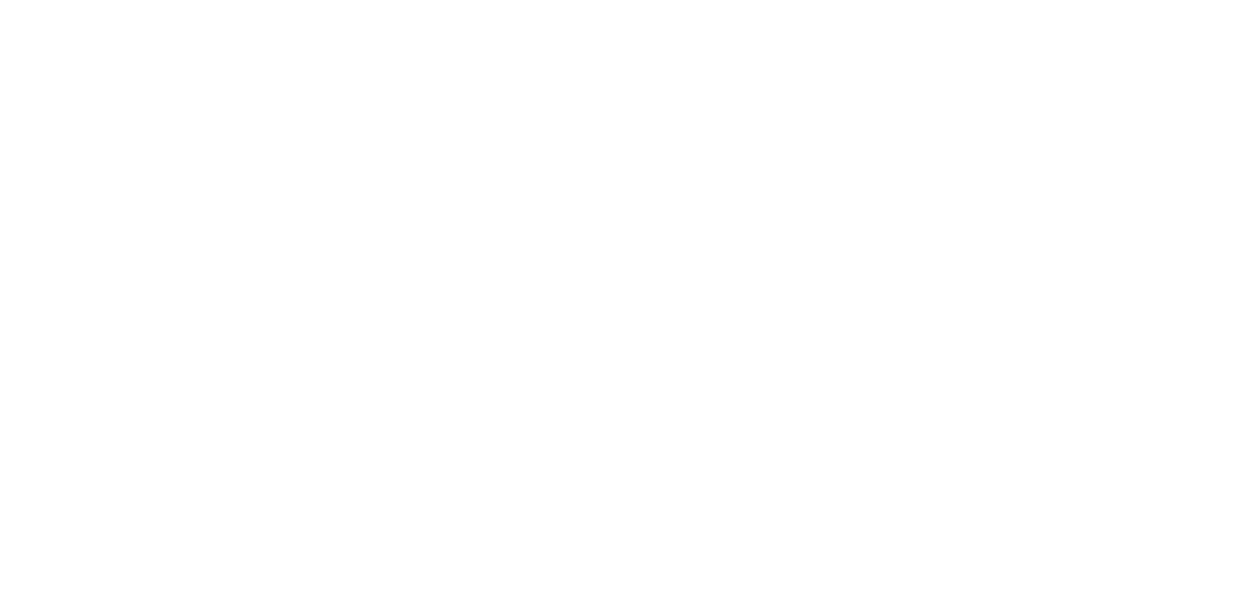 select on "**********" 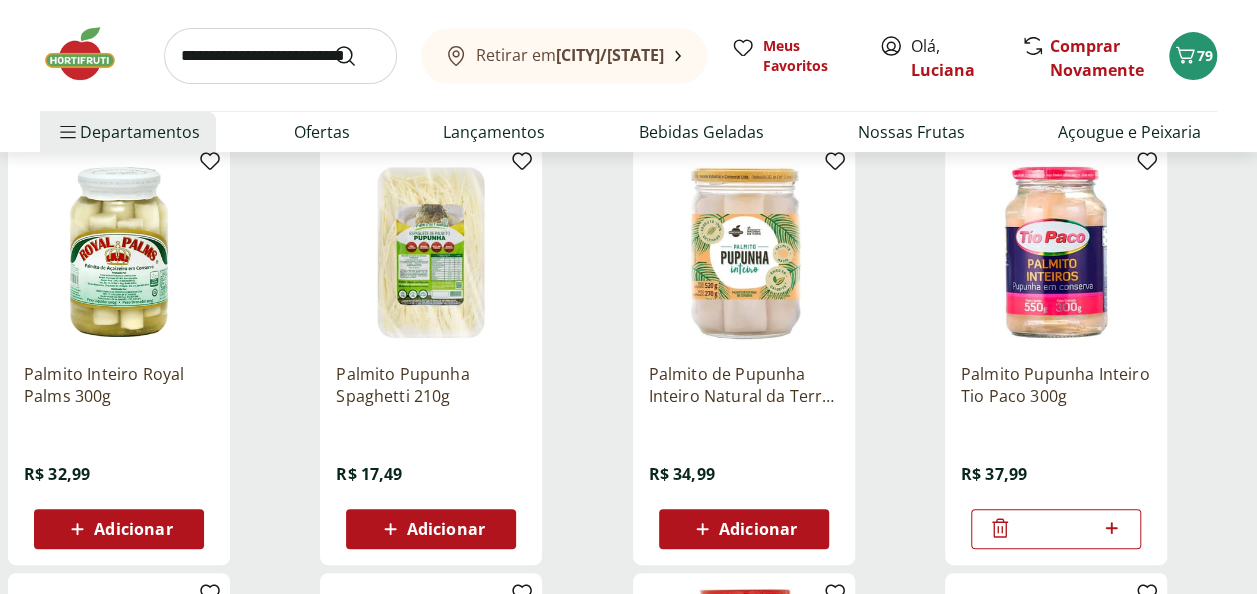 scroll, scrollTop: 300, scrollLeft: 0, axis: vertical 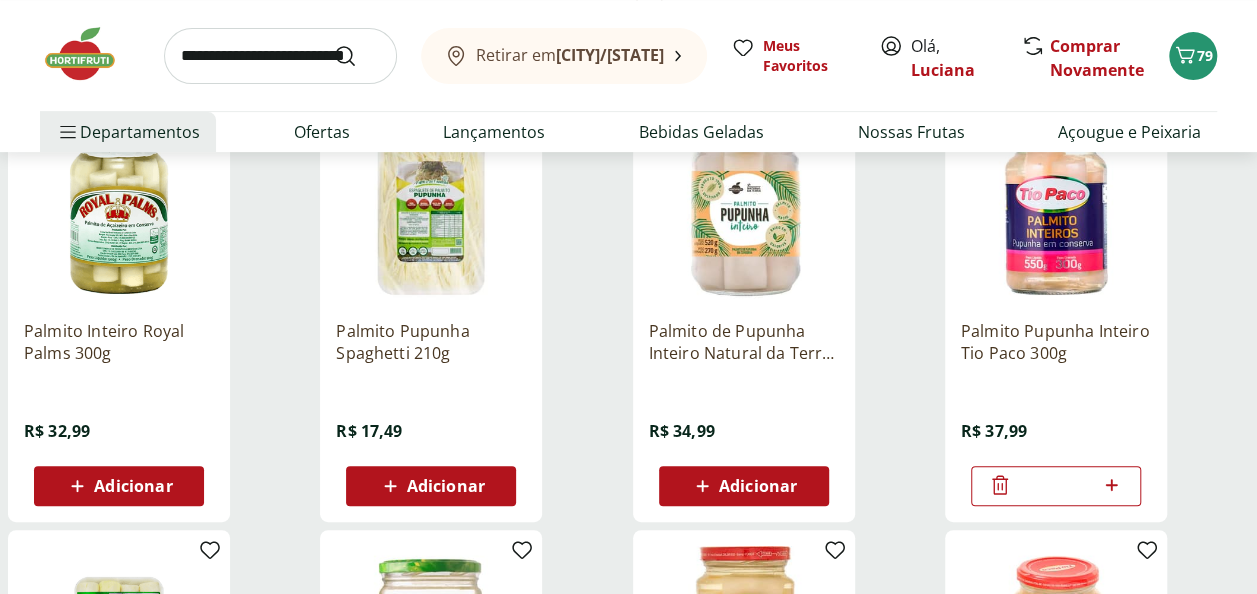 click 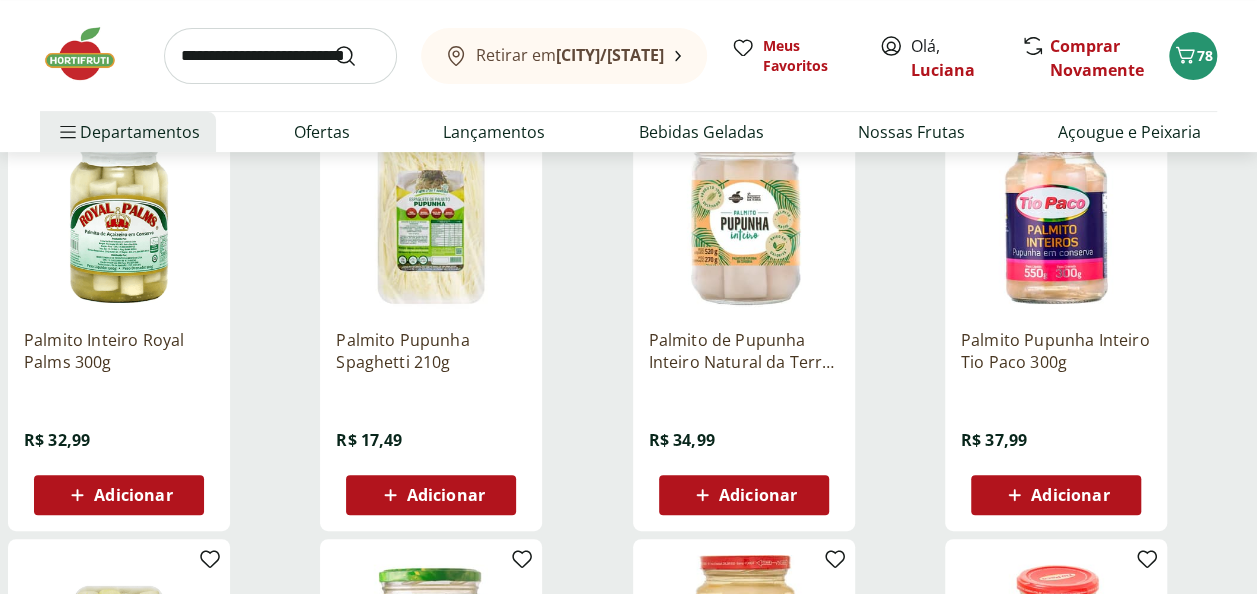 scroll, scrollTop: 300, scrollLeft: 0, axis: vertical 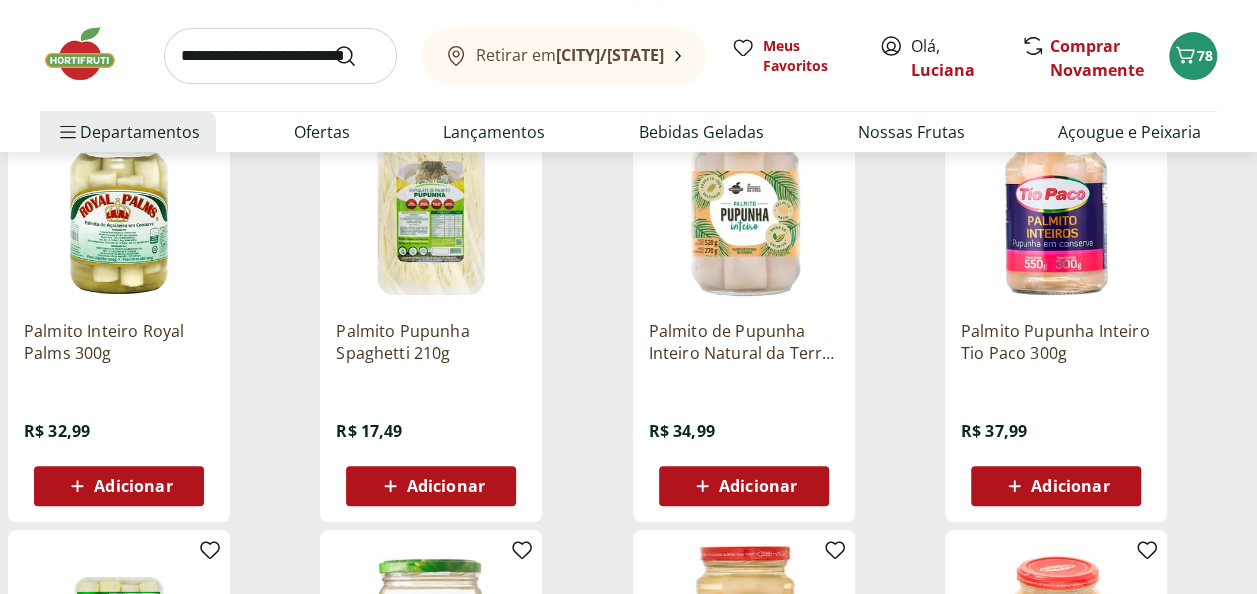 click on "Adicionar" at bounding box center (758, 486) 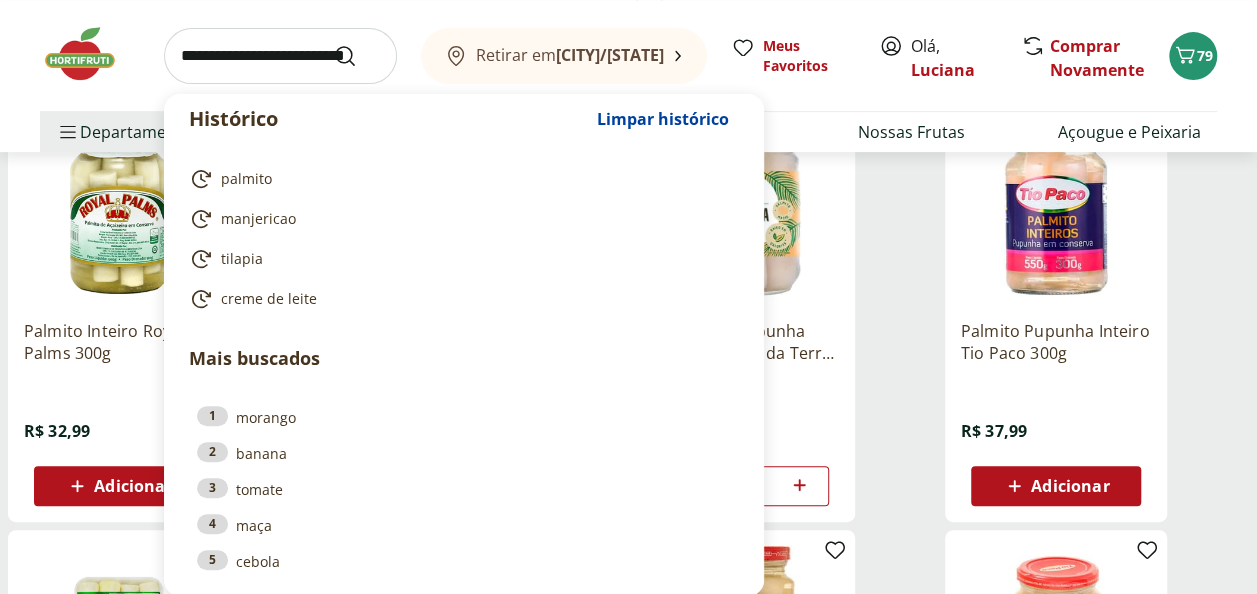 click at bounding box center (280, 56) 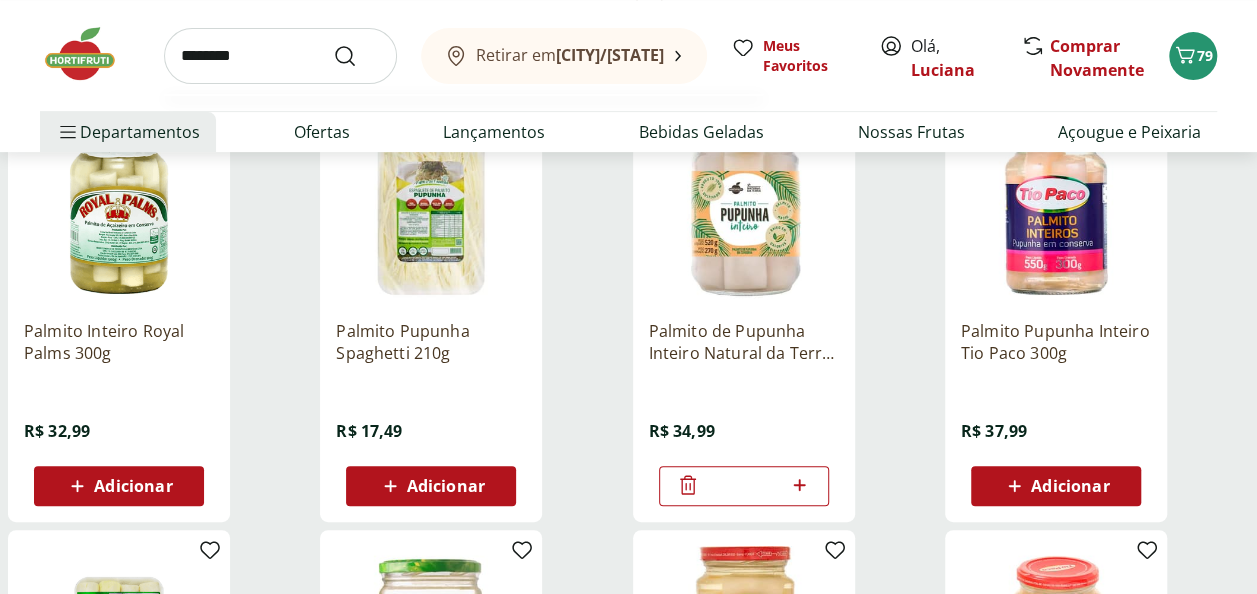 type on "********" 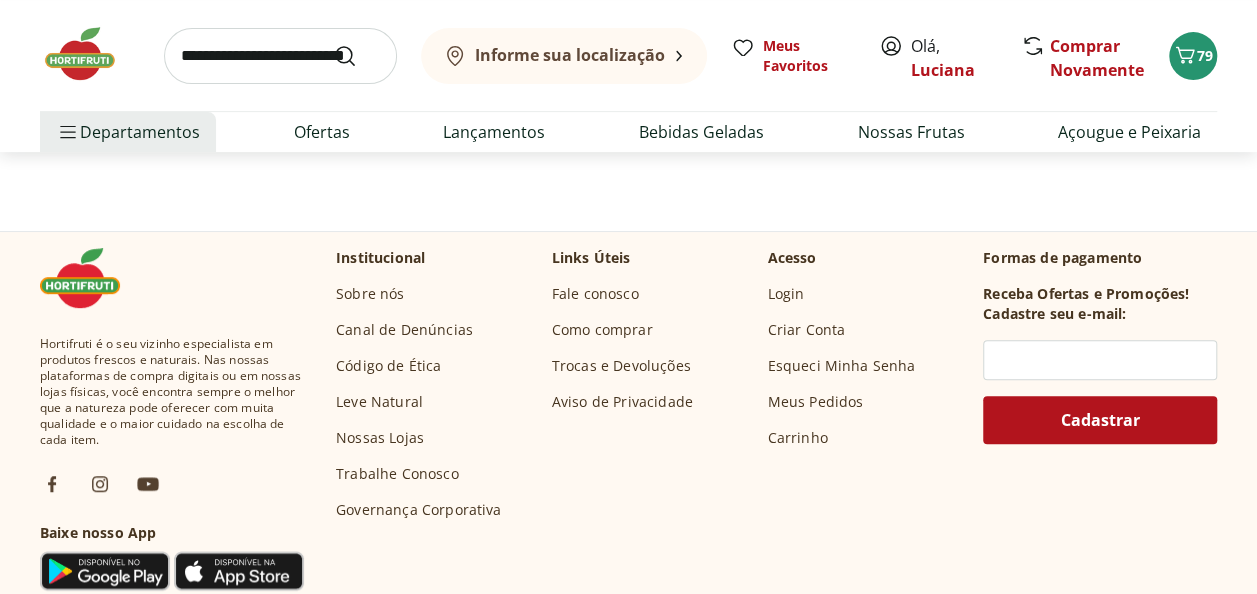 scroll, scrollTop: 0, scrollLeft: 0, axis: both 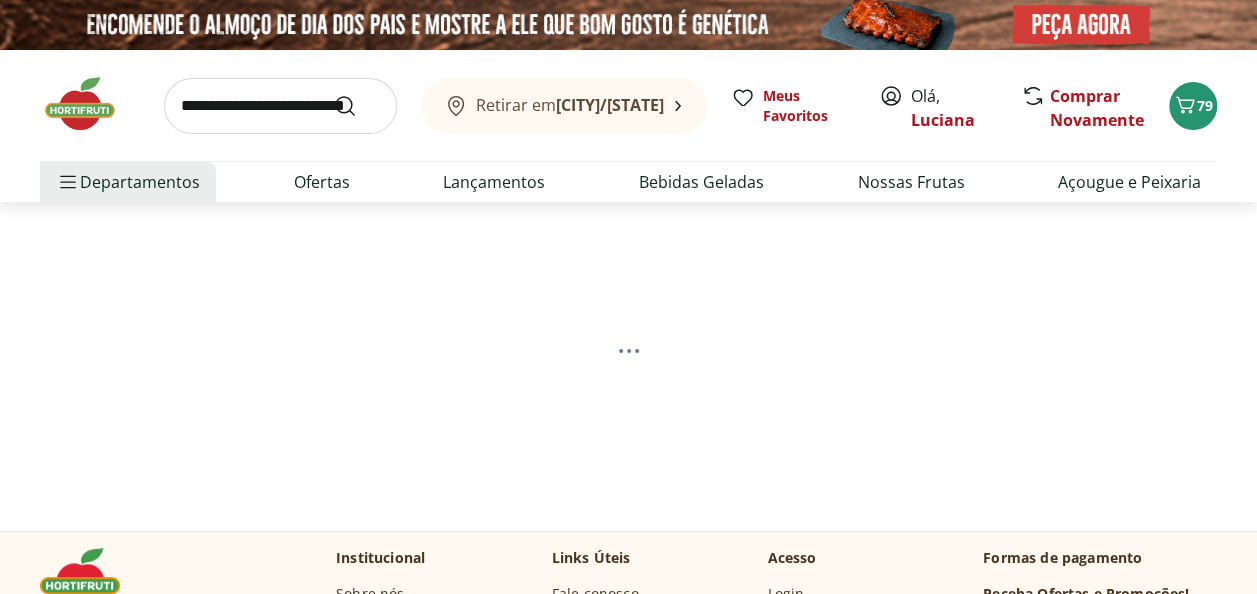 select on "**********" 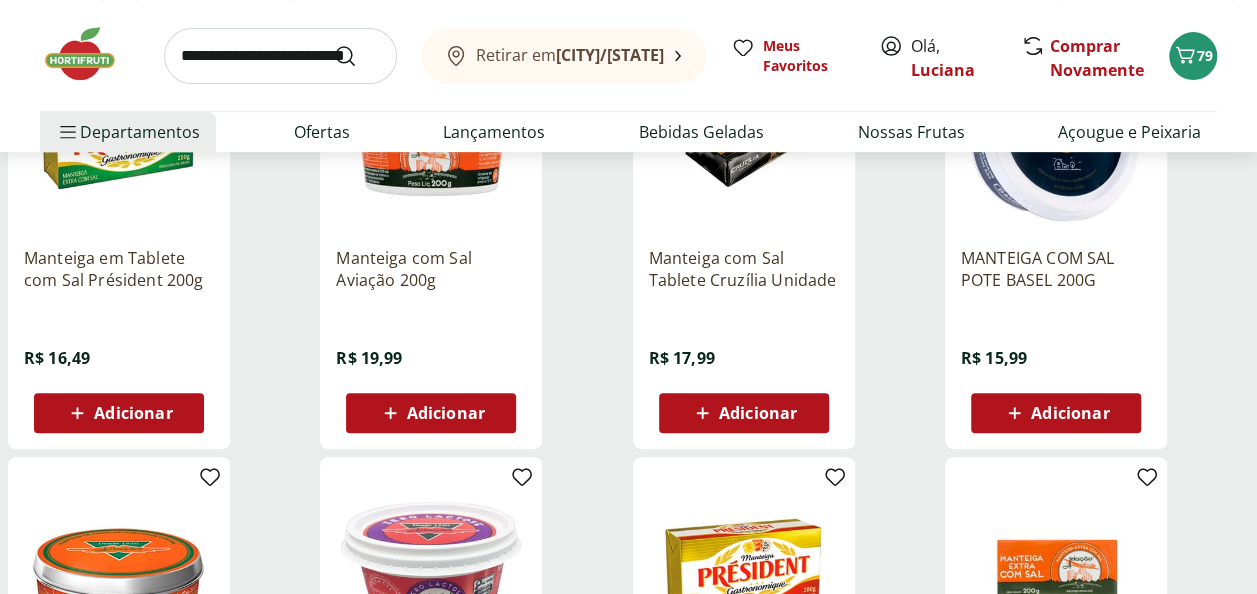 scroll, scrollTop: 400, scrollLeft: 0, axis: vertical 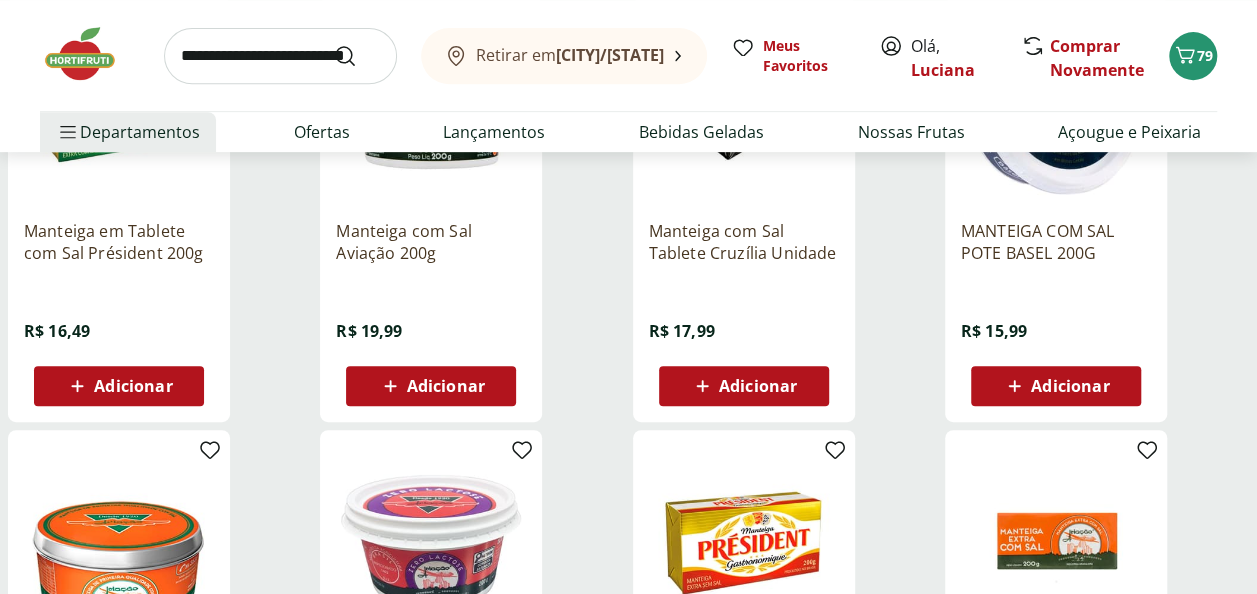 click on "Adicionar" at bounding box center [758, 386] 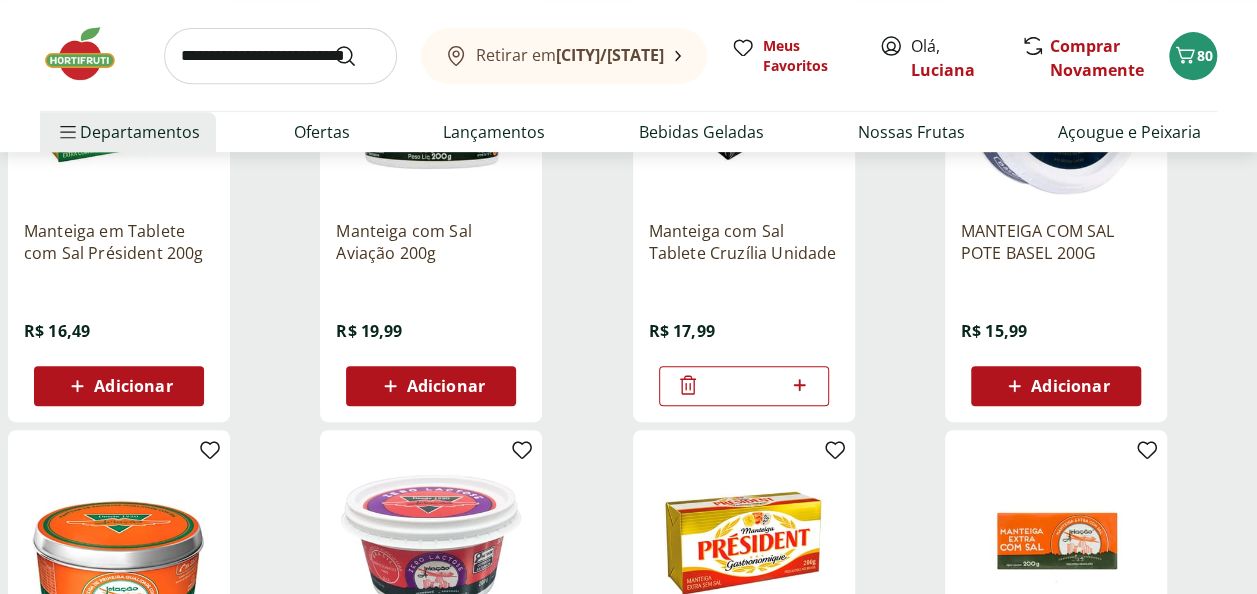 click at bounding box center (280, 56) 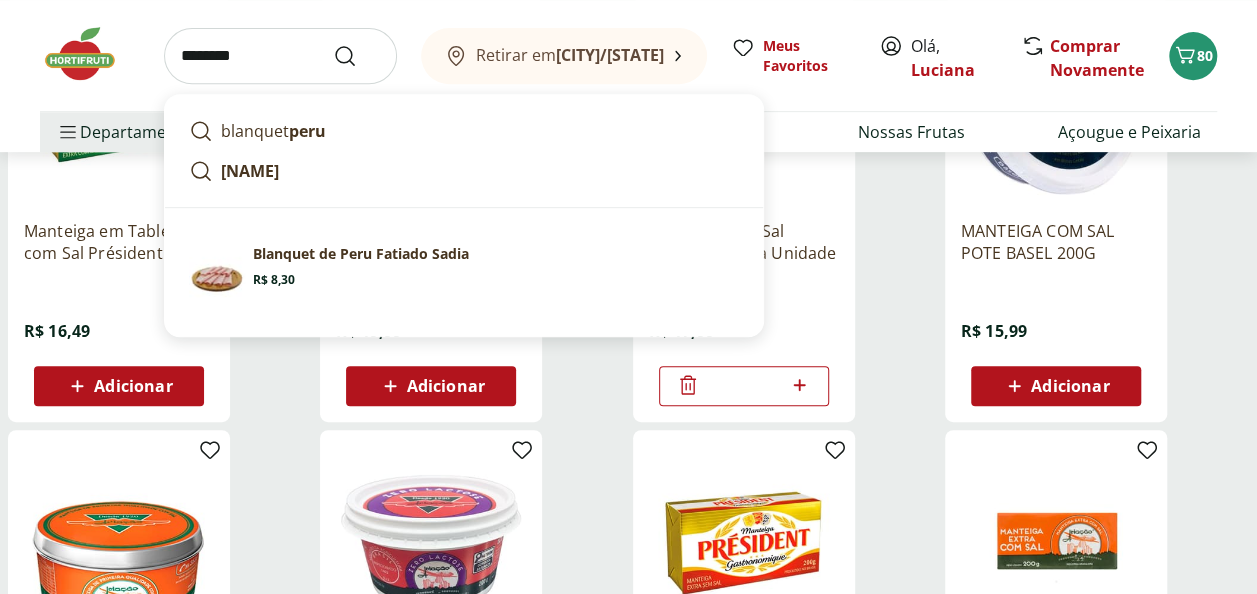 type on "********" 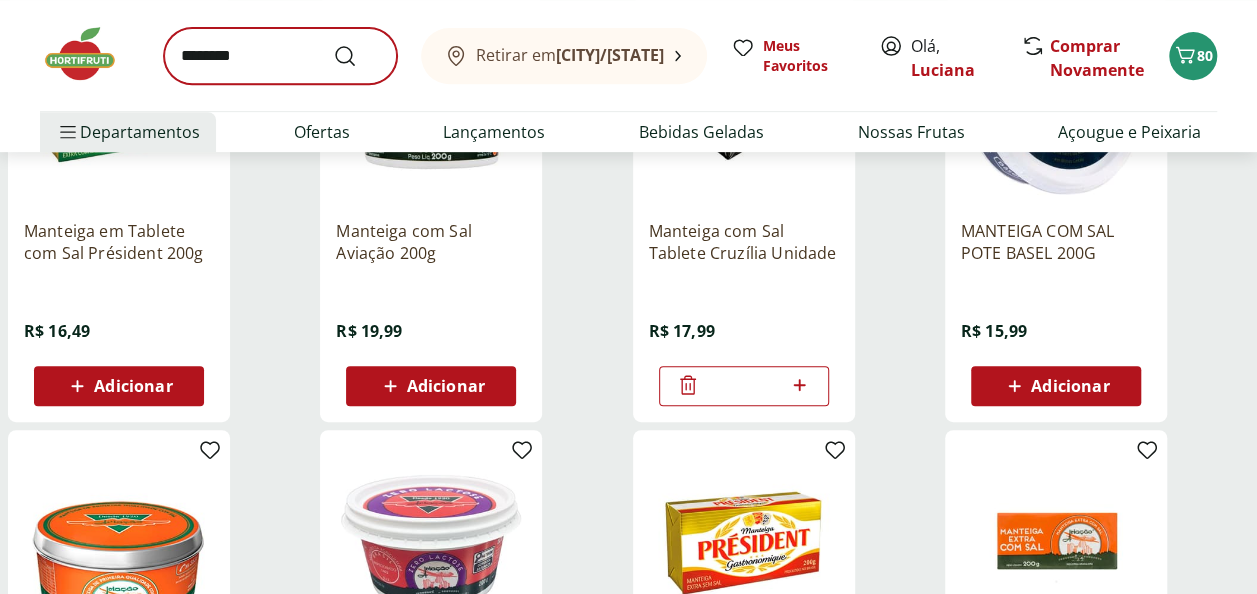 scroll, scrollTop: 0, scrollLeft: 0, axis: both 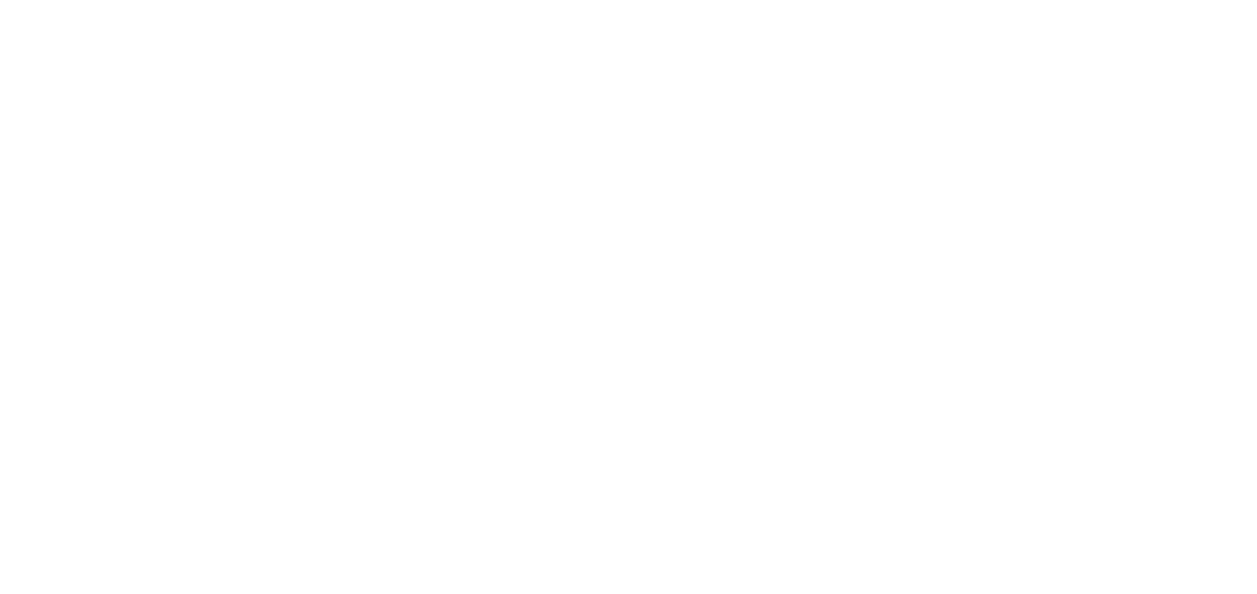 select on "**********" 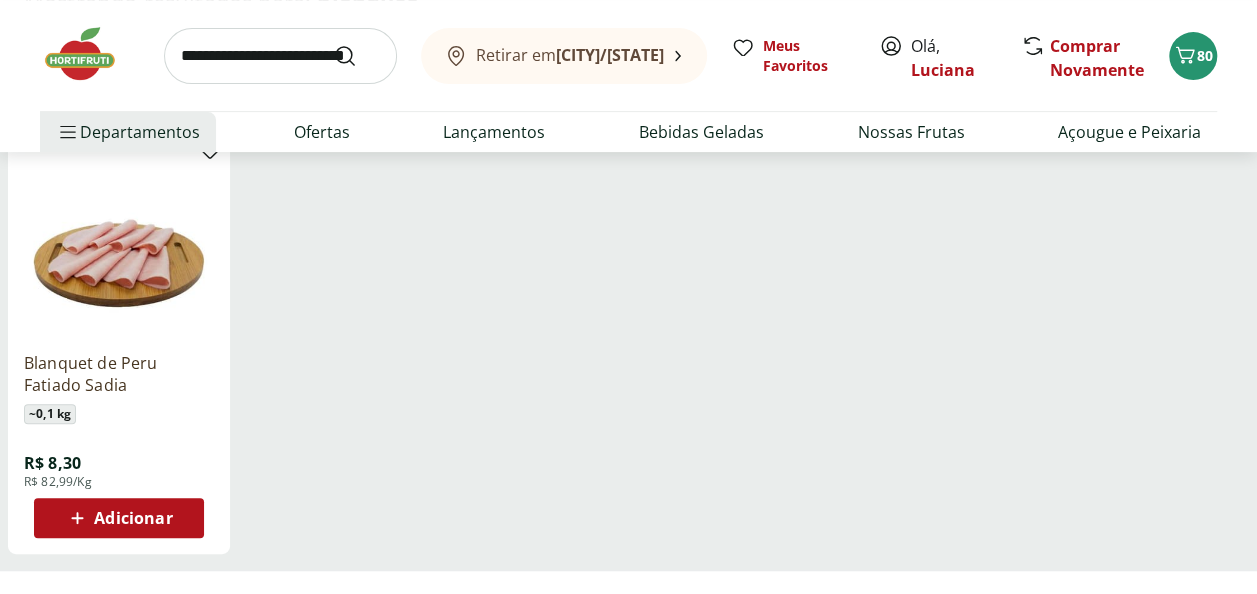 scroll, scrollTop: 300, scrollLeft: 0, axis: vertical 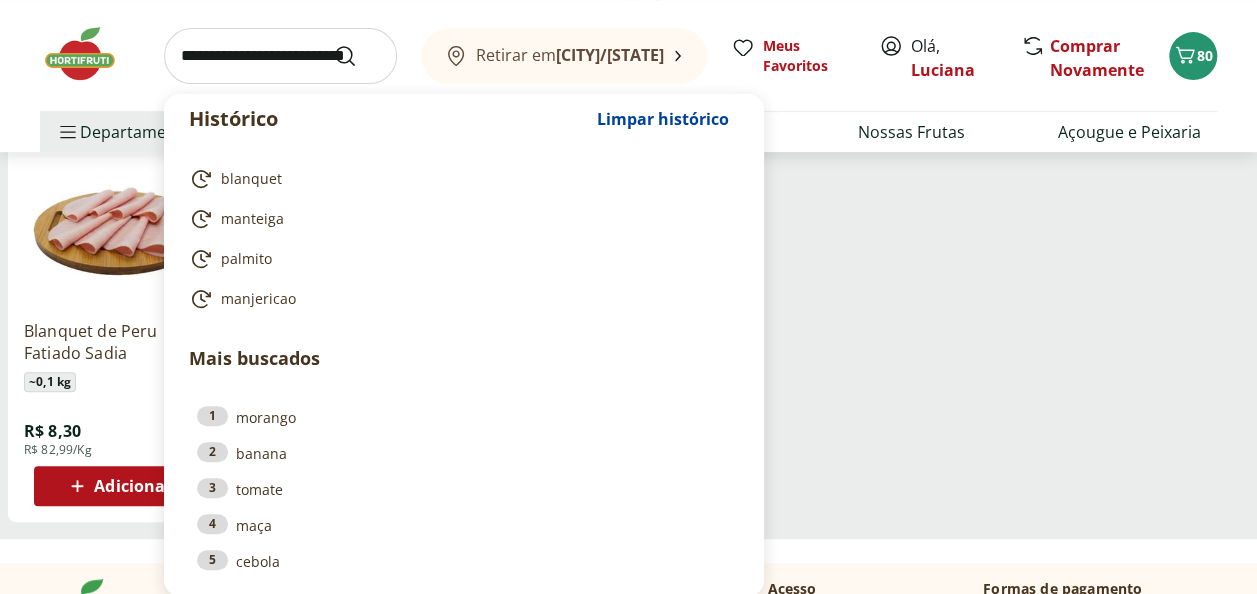click at bounding box center (280, 56) 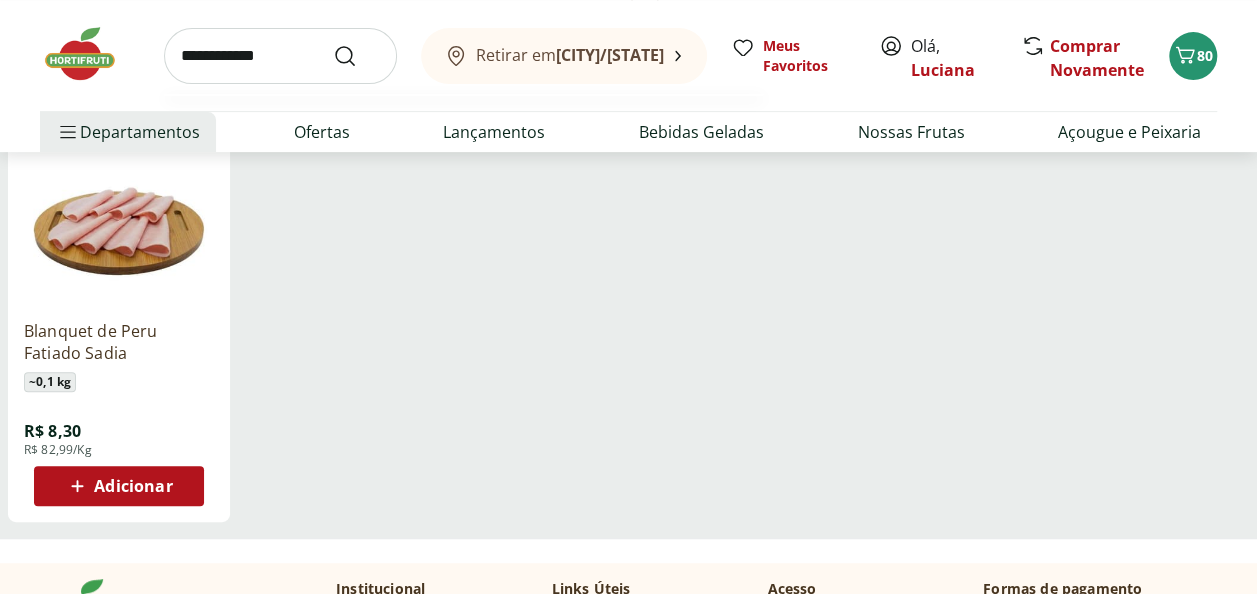 type on "**********" 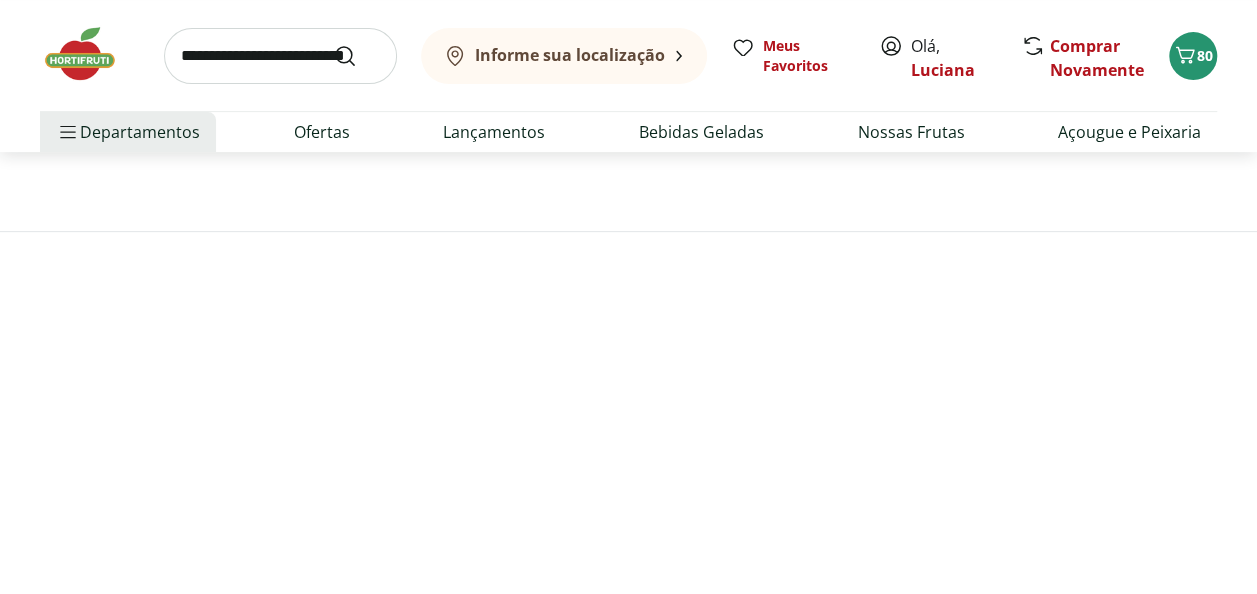 scroll, scrollTop: 0, scrollLeft: 0, axis: both 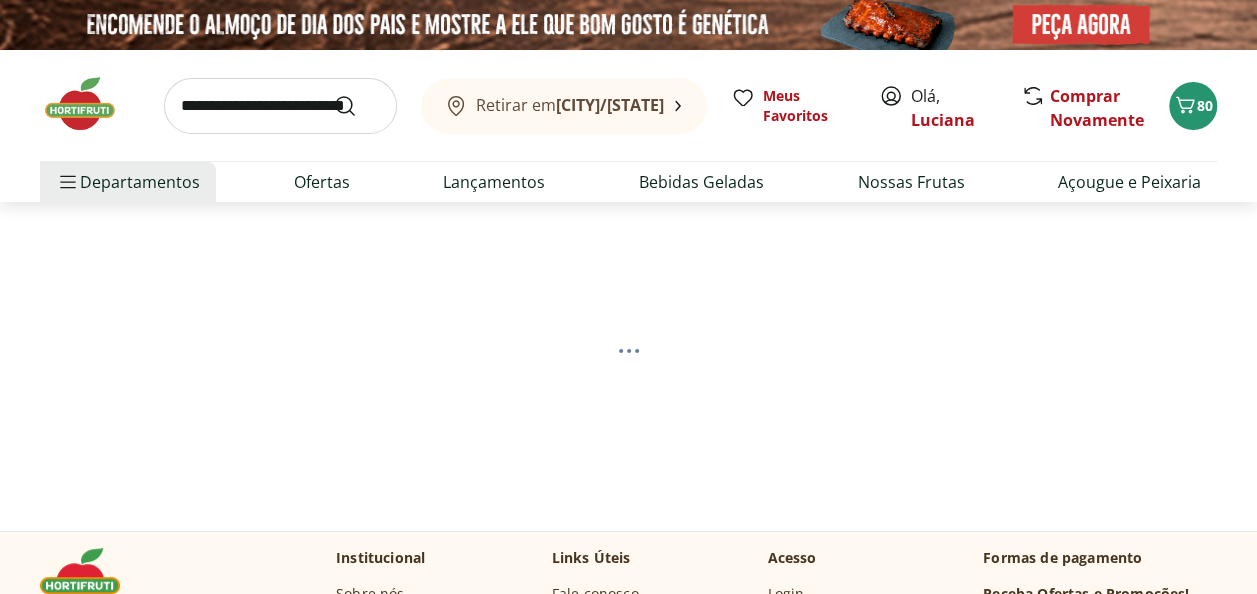 select on "**********" 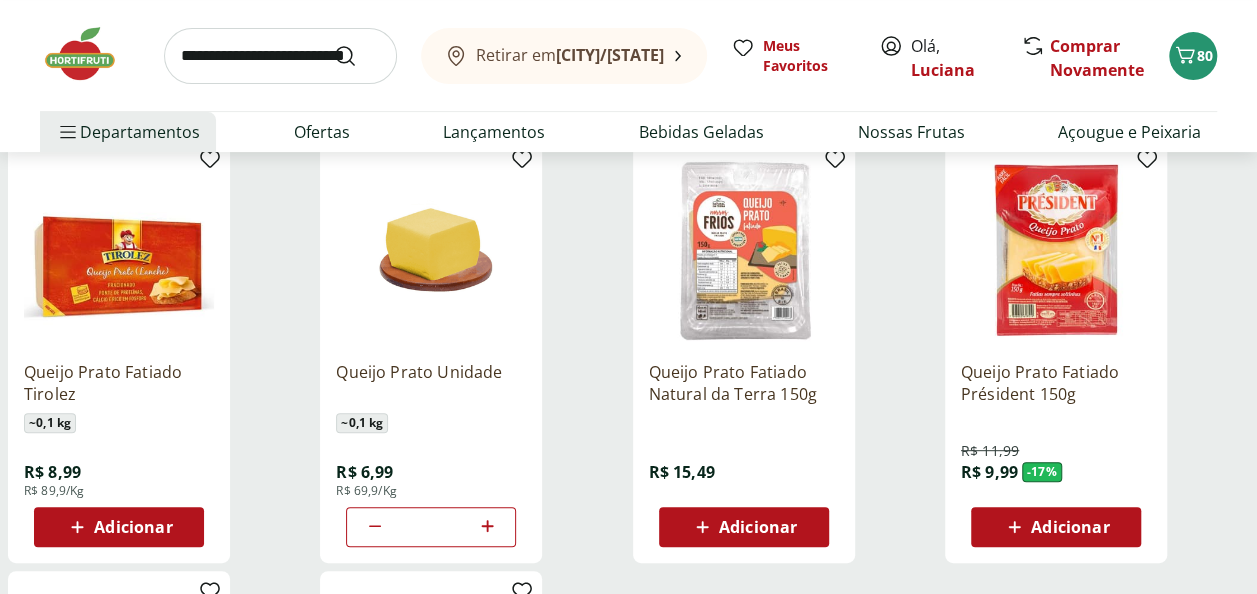 scroll, scrollTop: 300, scrollLeft: 0, axis: vertical 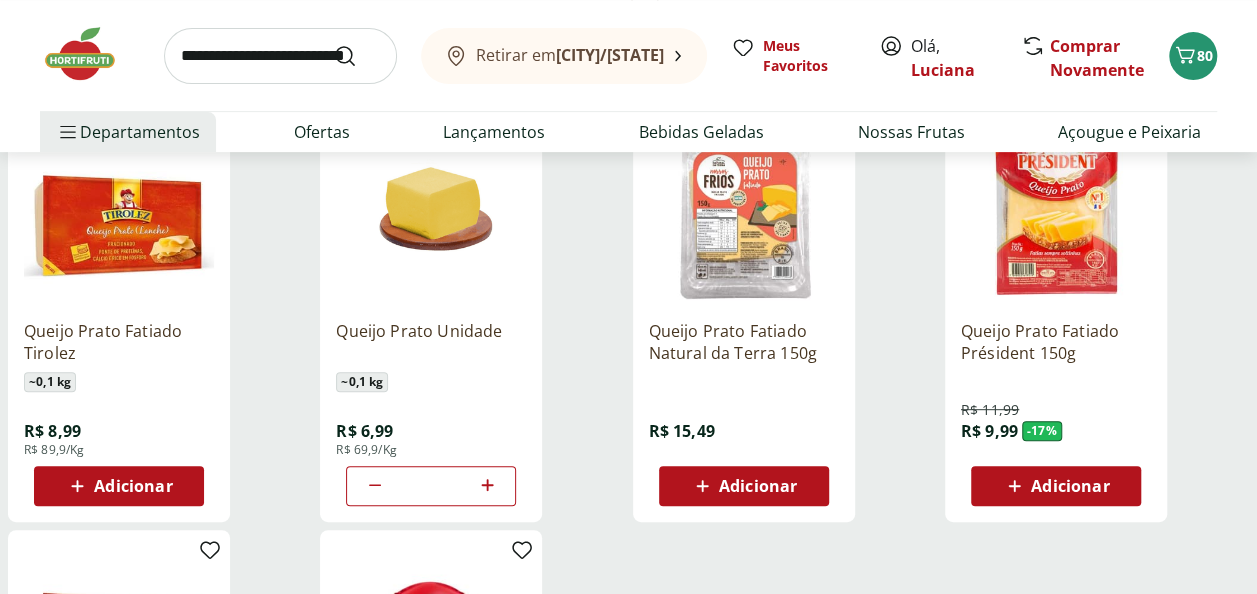 click 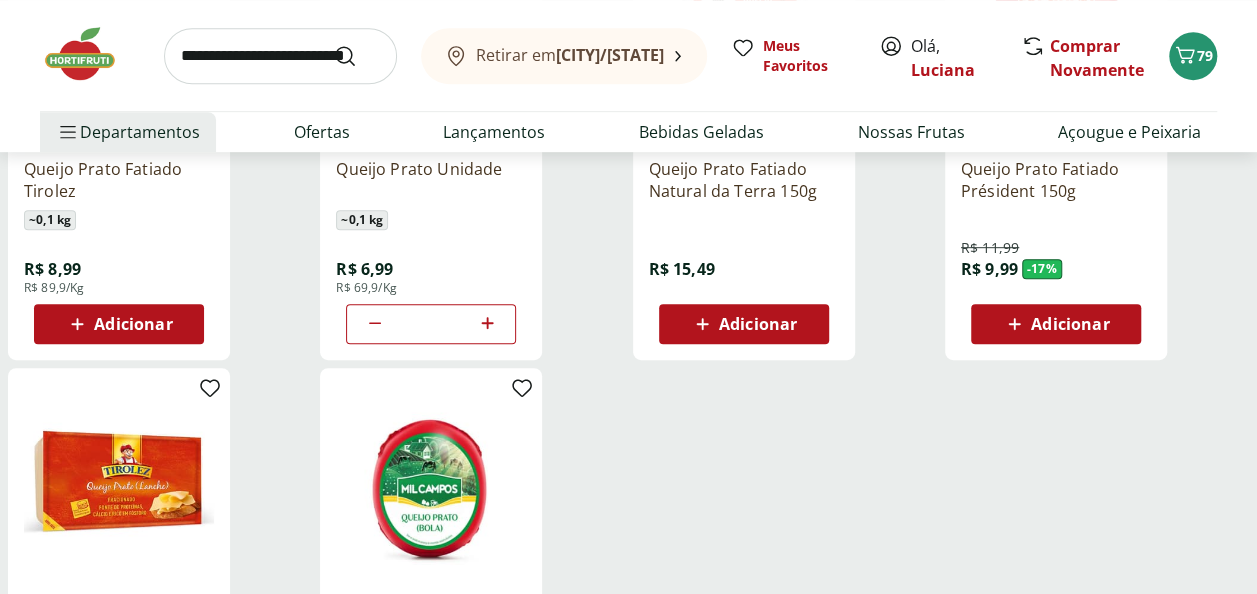scroll, scrollTop: 500, scrollLeft: 0, axis: vertical 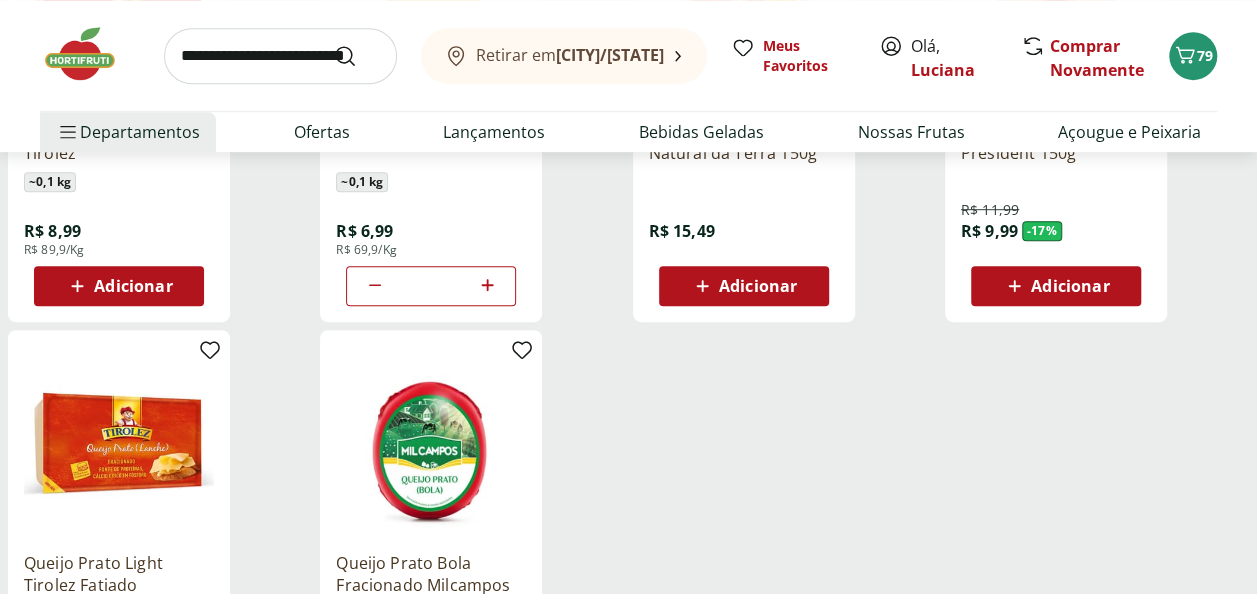 click 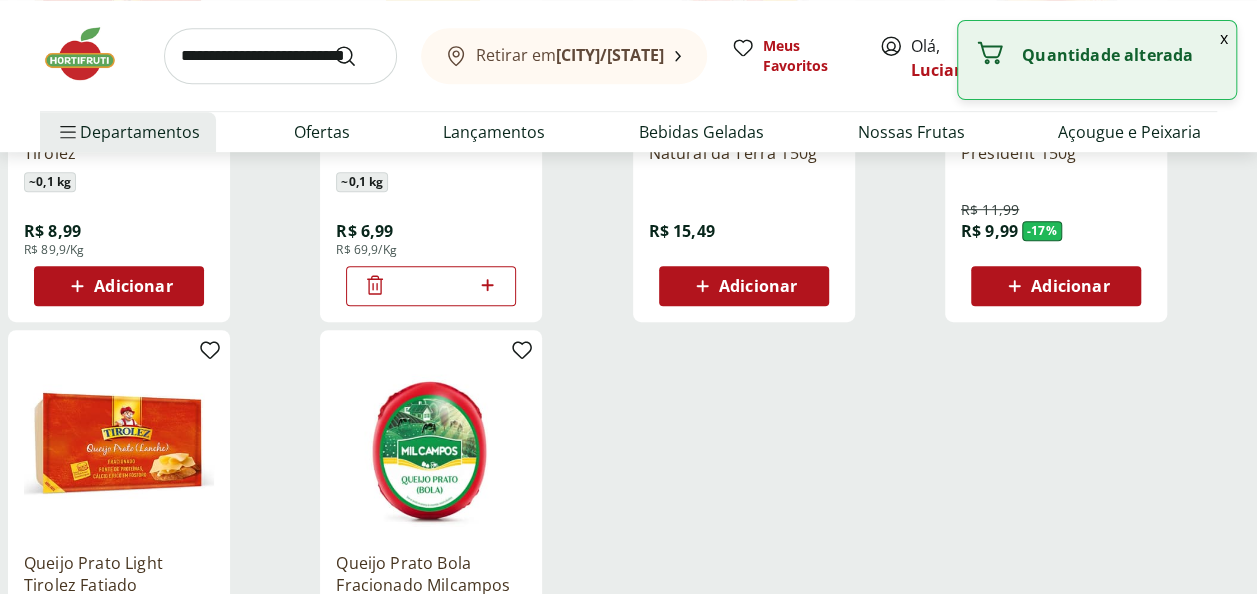 click 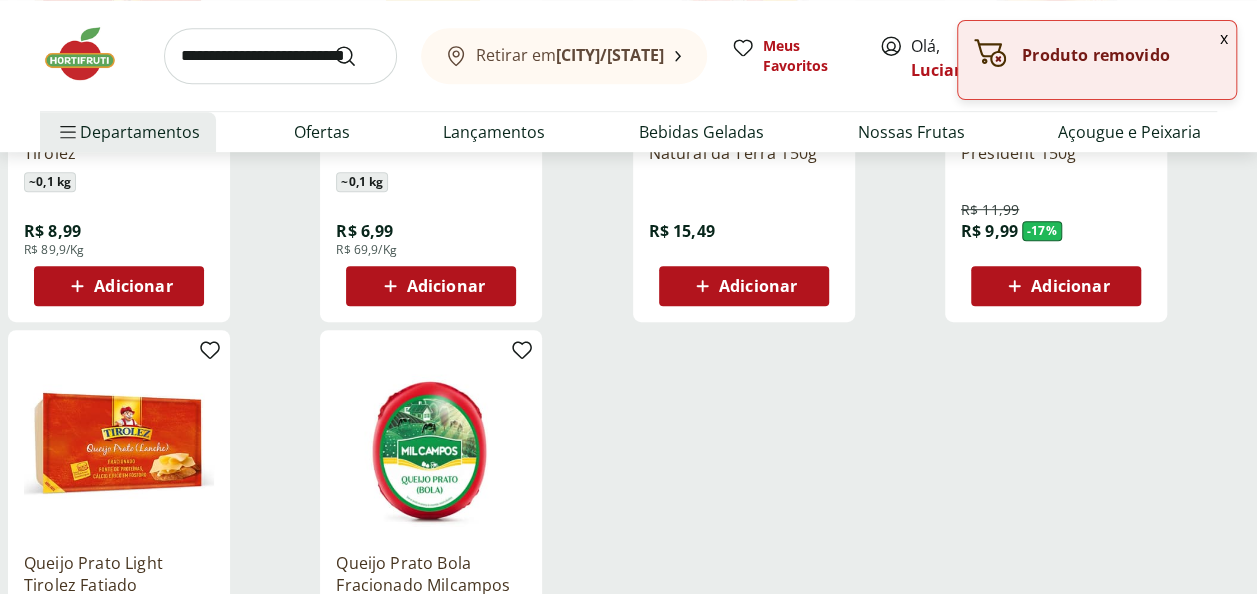 click on "x" at bounding box center [1224, 38] 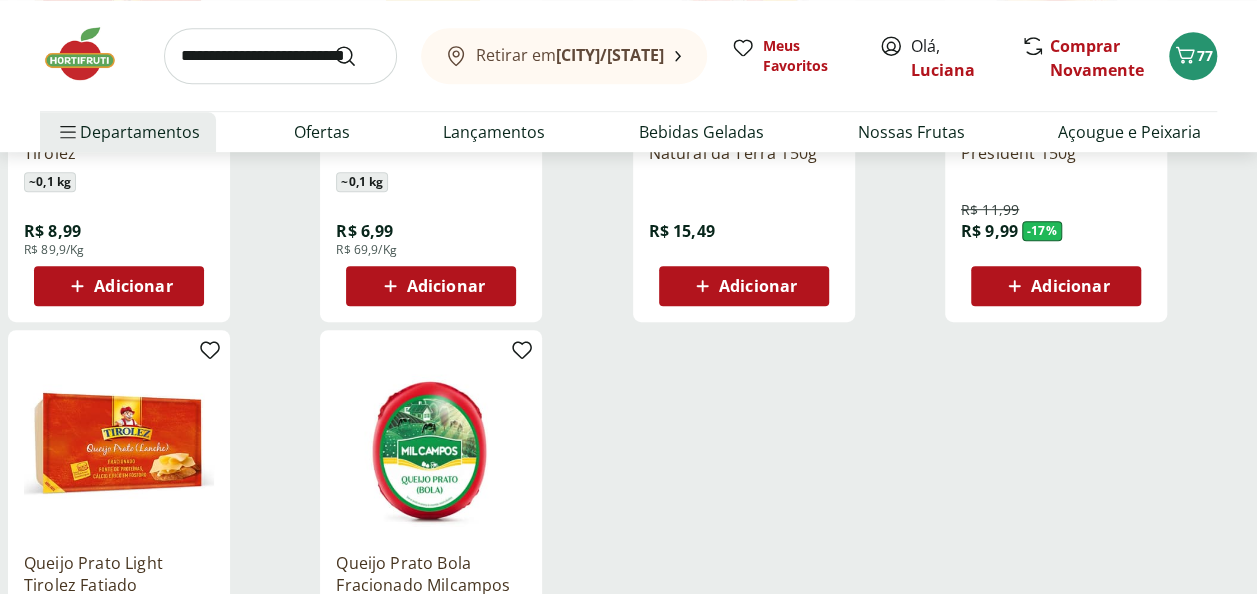 click at bounding box center (280, 56) 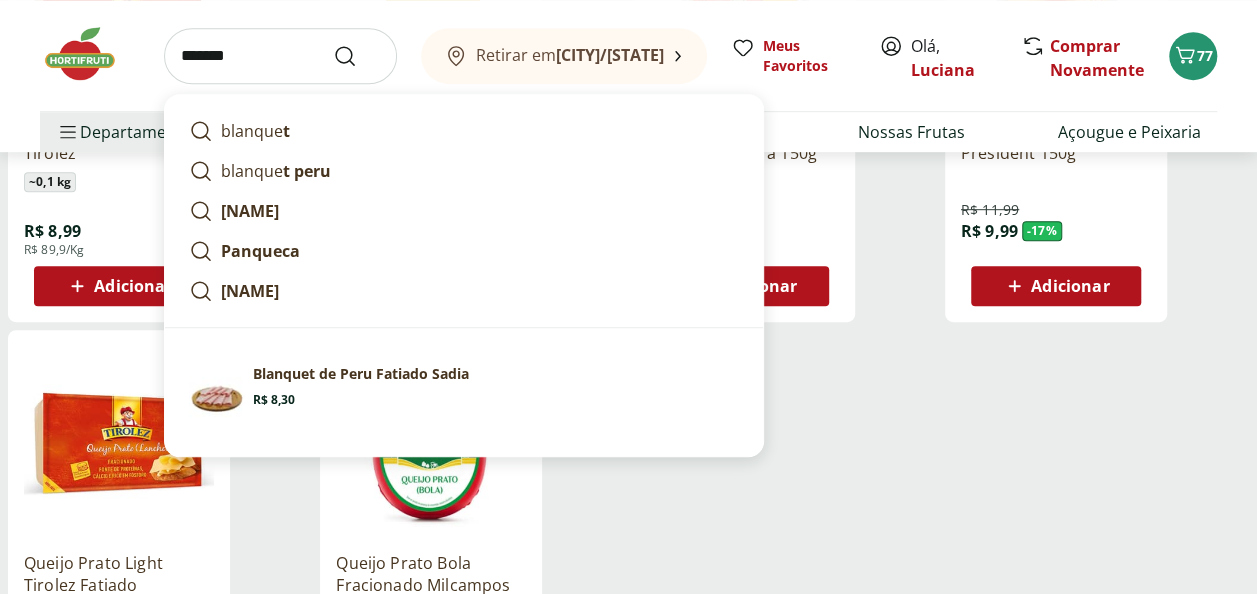 type on "********" 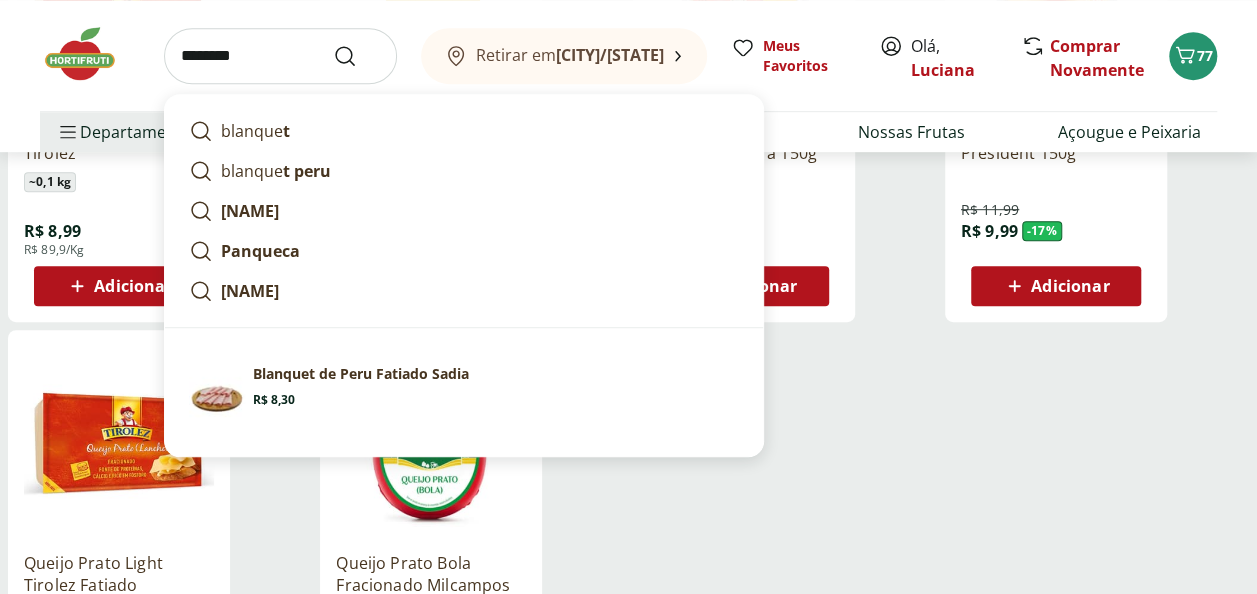 click at bounding box center [357, 56] 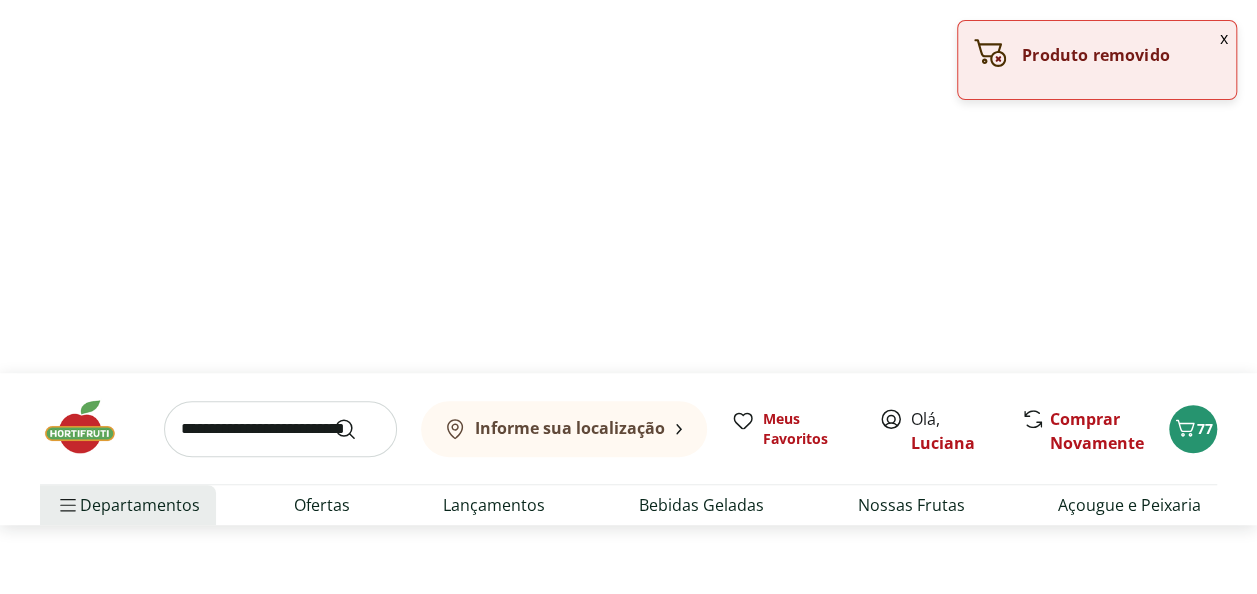 scroll, scrollTop: 0, scrollLeft: 0, axis: both 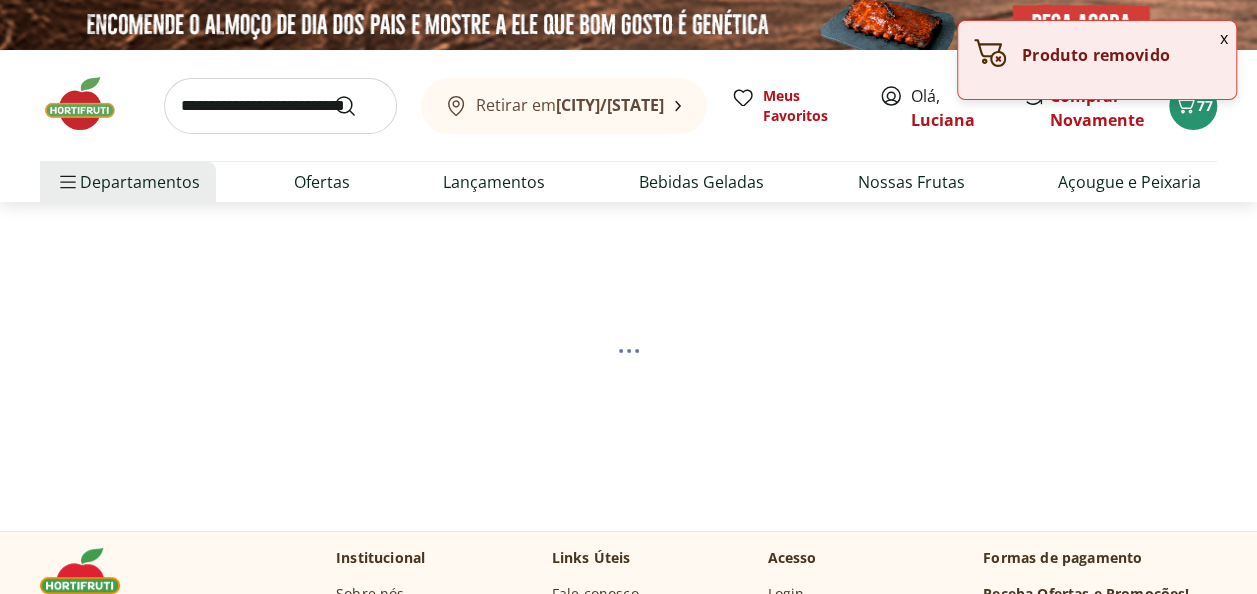 select on "**********" 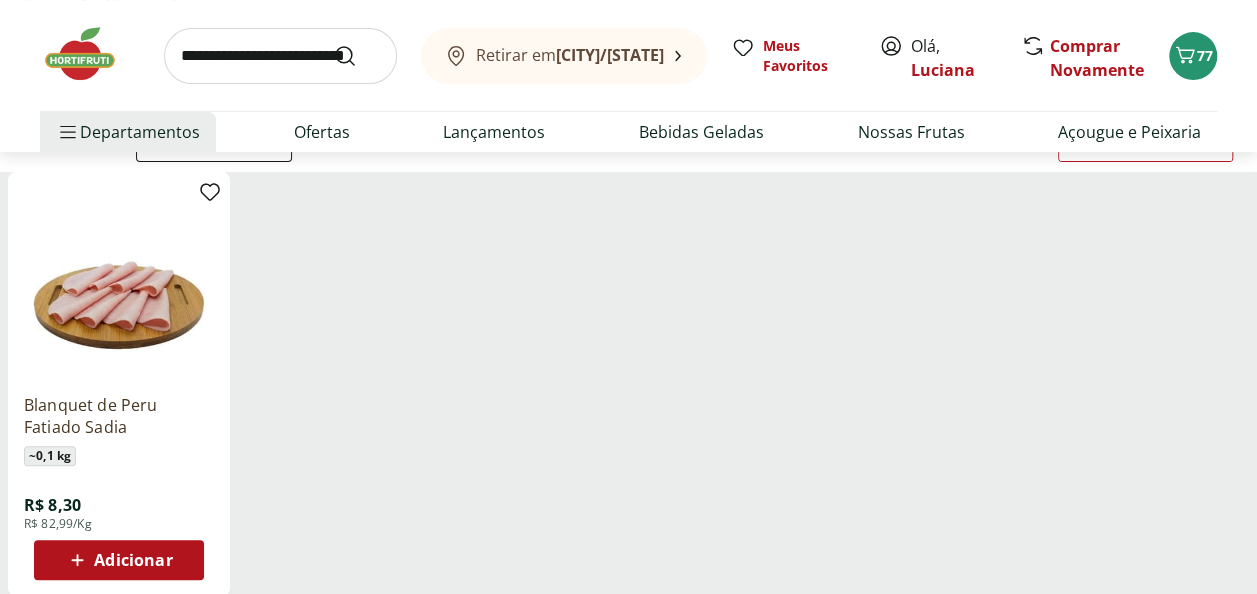 scroll, scrollTop: 300, scrollLeft: 0, axis: vertical 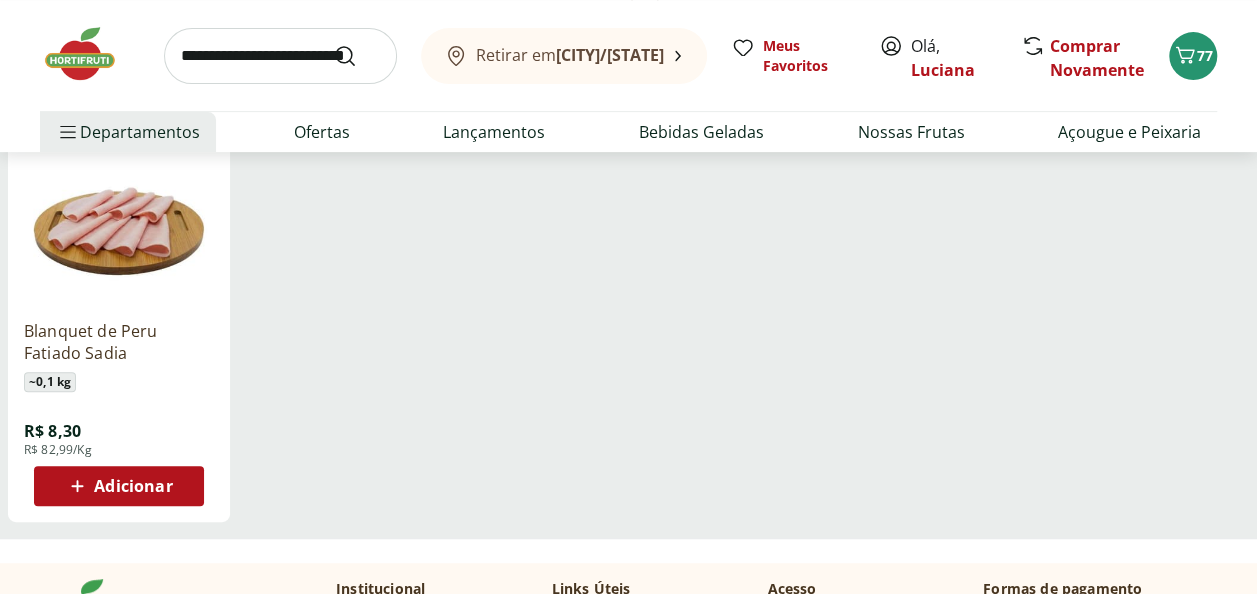 click on "Adicionar" at bounding box center [133, 486] 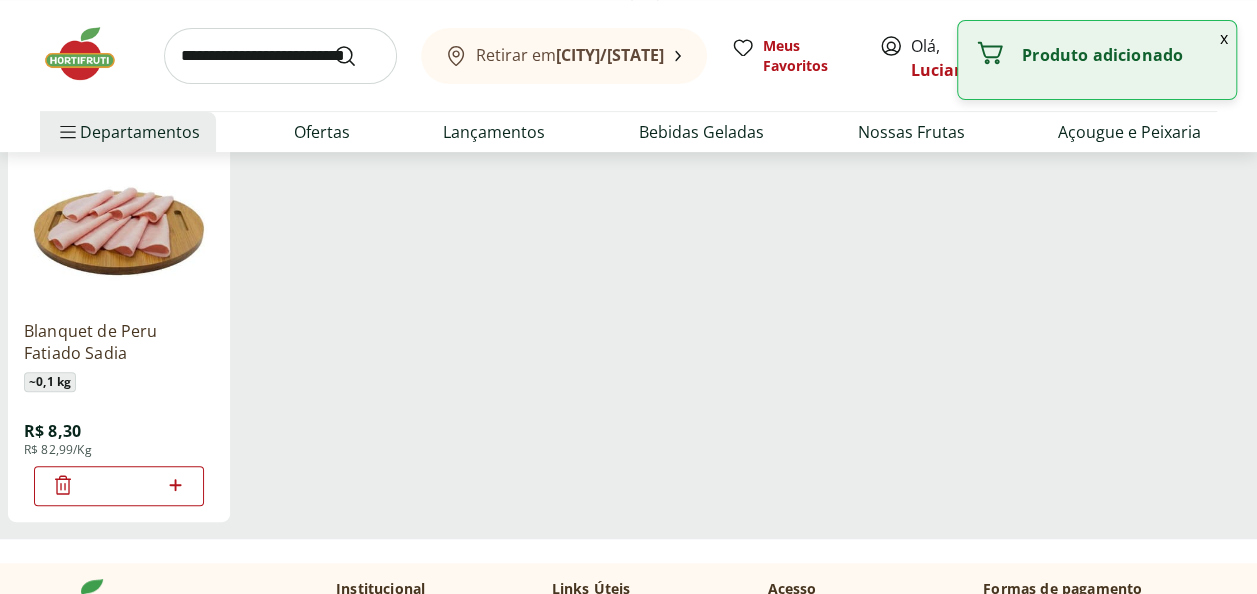 click 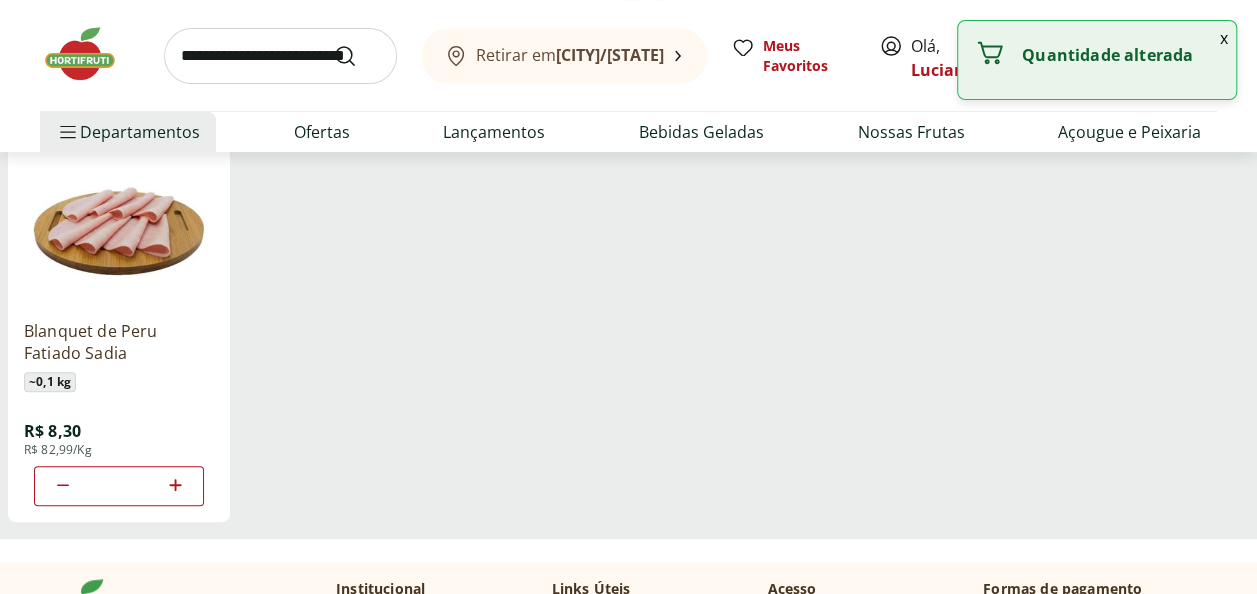 click 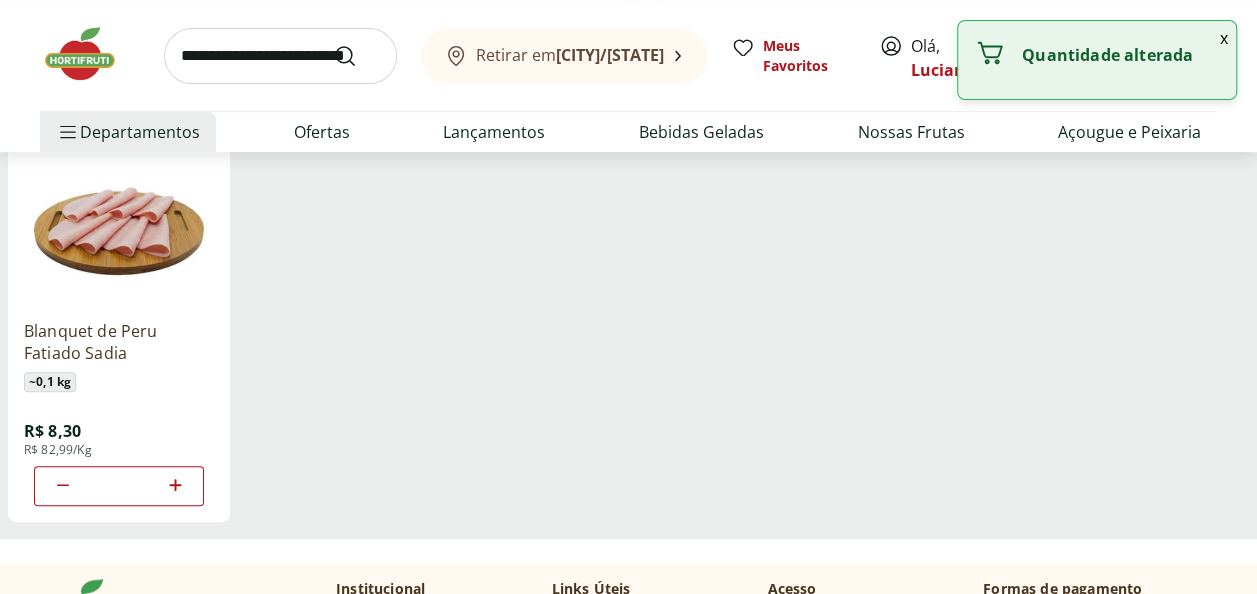 scroll, scrollTop: 0, scrollLeft: 0, axis: both 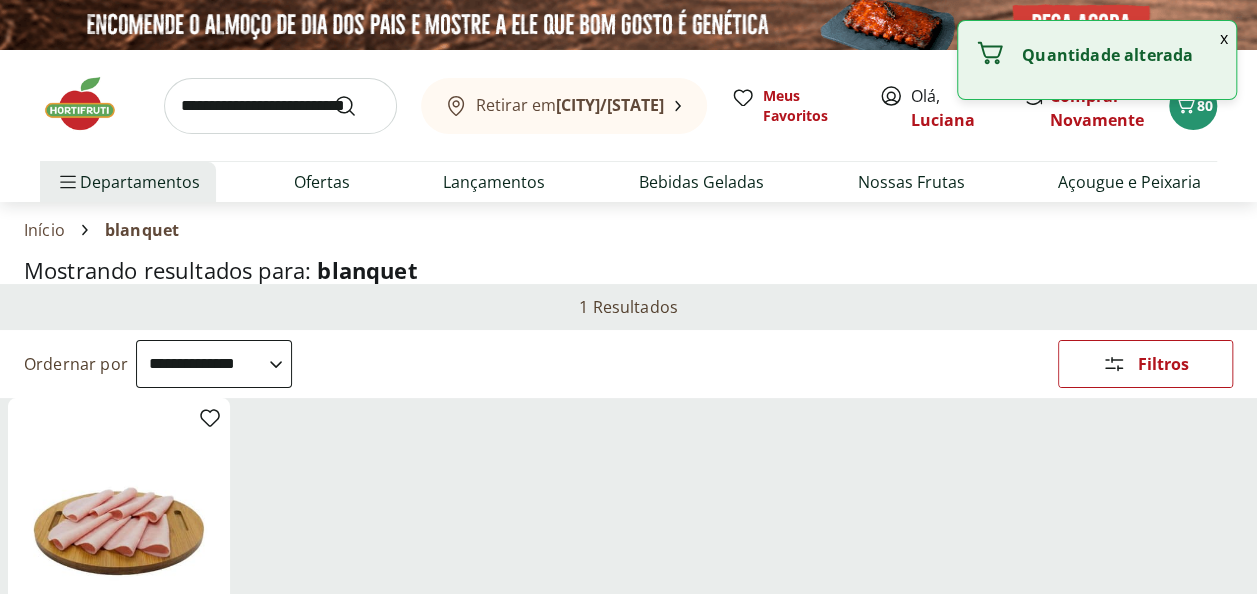 click on "x" at bounding box center [1224, 38] 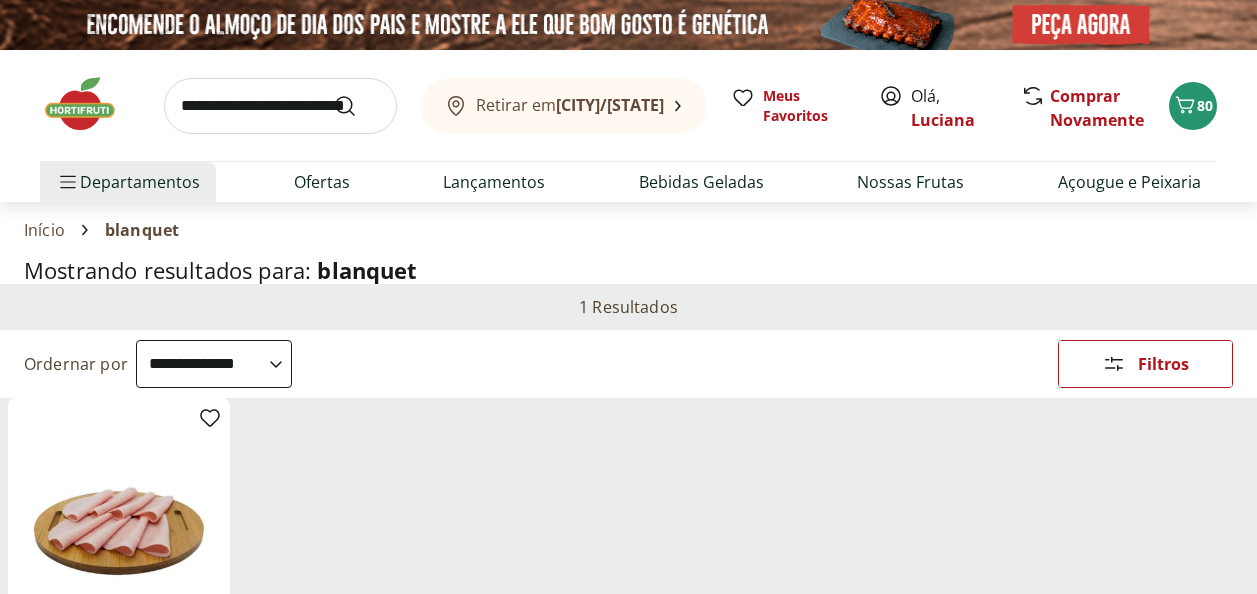 select on "**********" 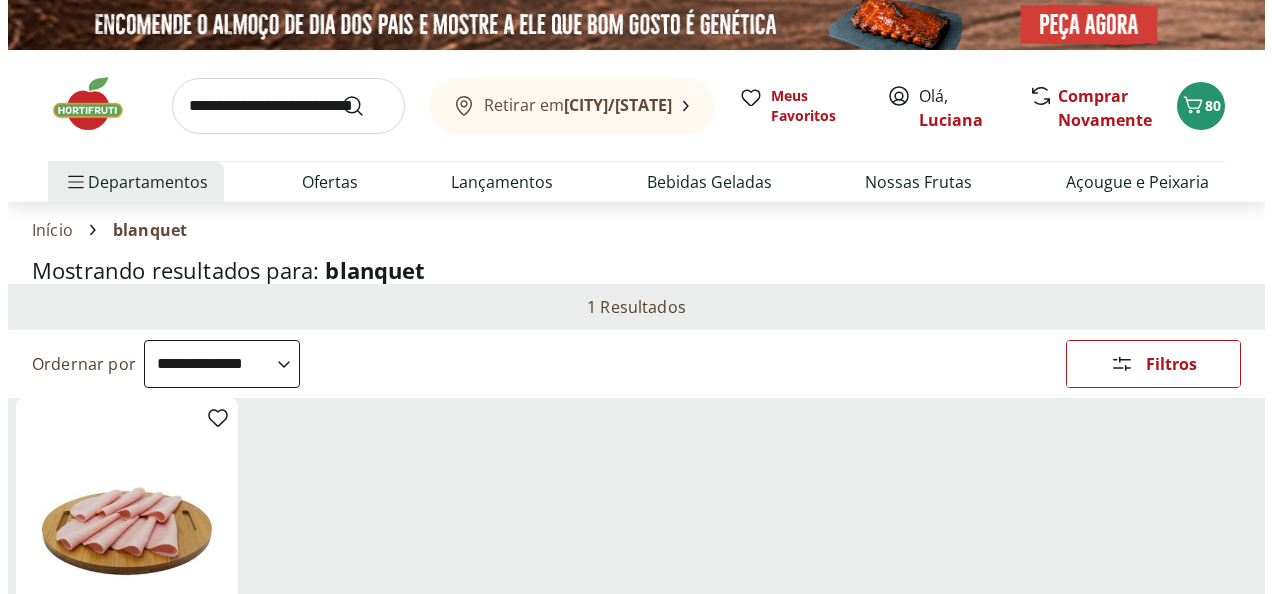 scroll, scrollTop: 0, scrollLeft: 0, axis: both 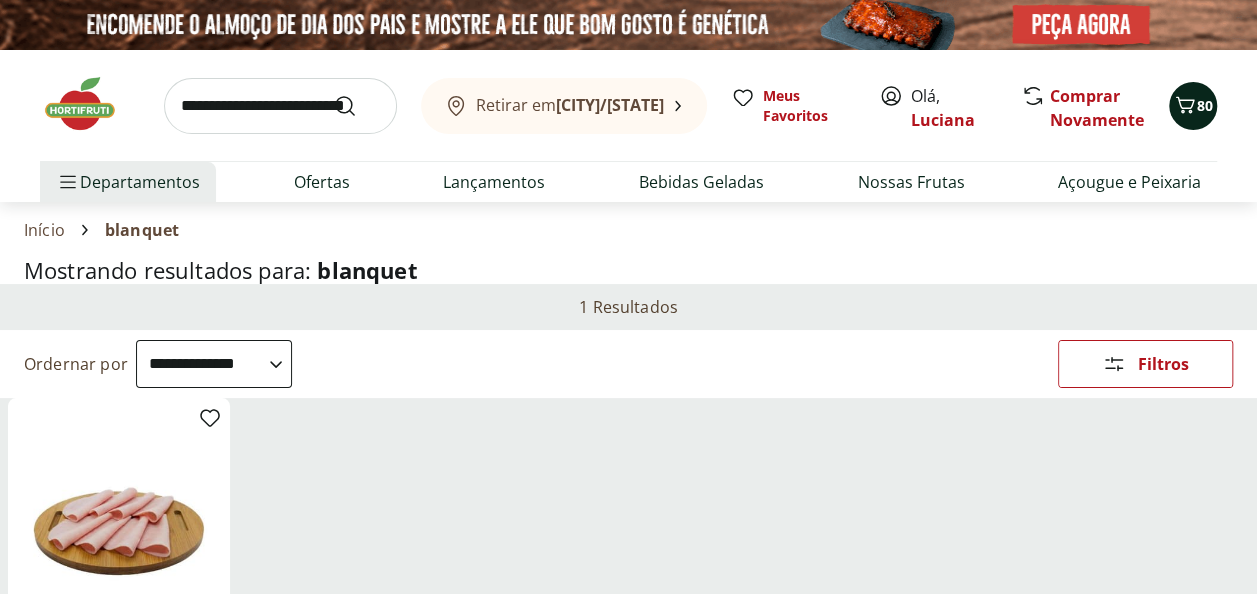 click 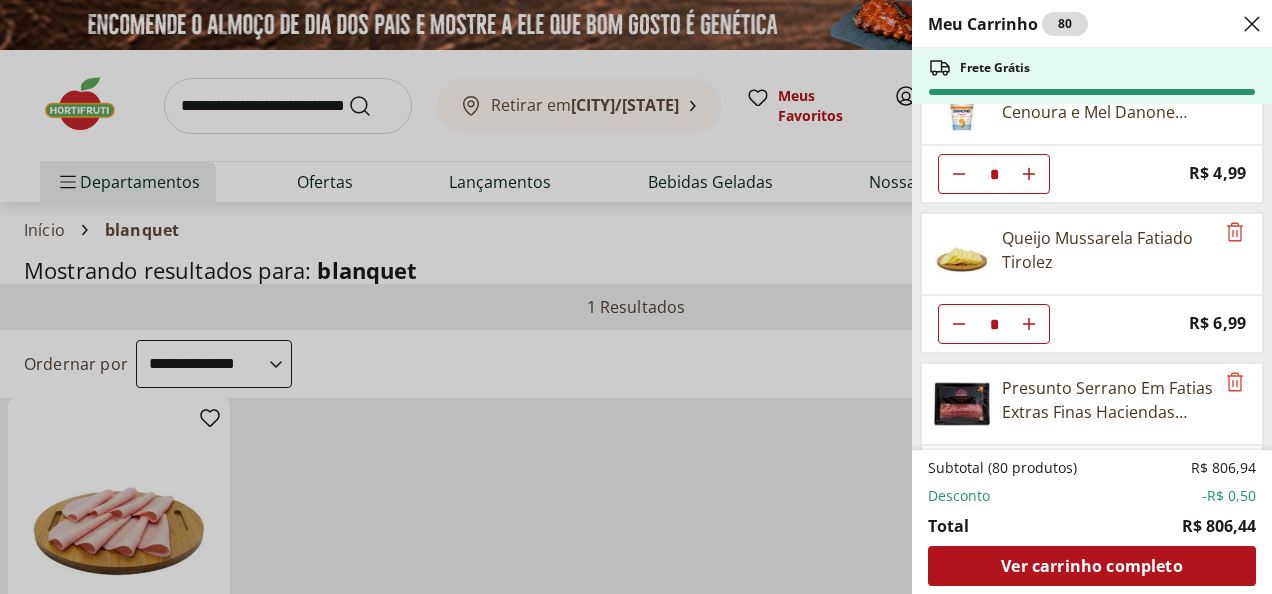 scroll, scrollTop: 2800, scrollLeft: 0, axis: vertical 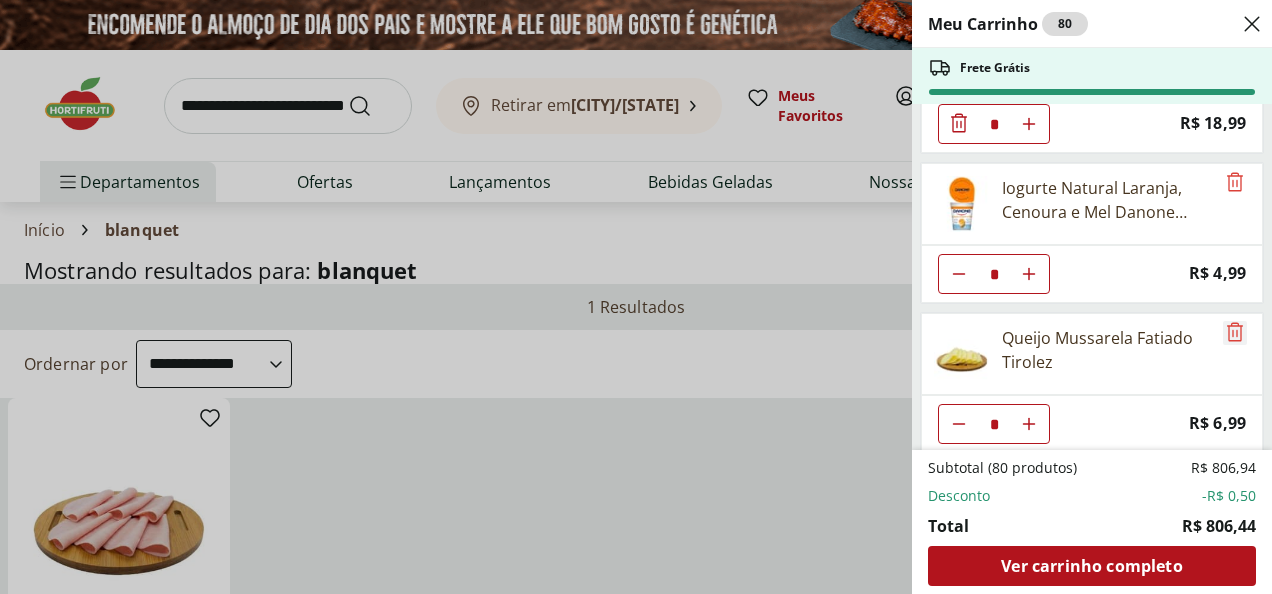 click 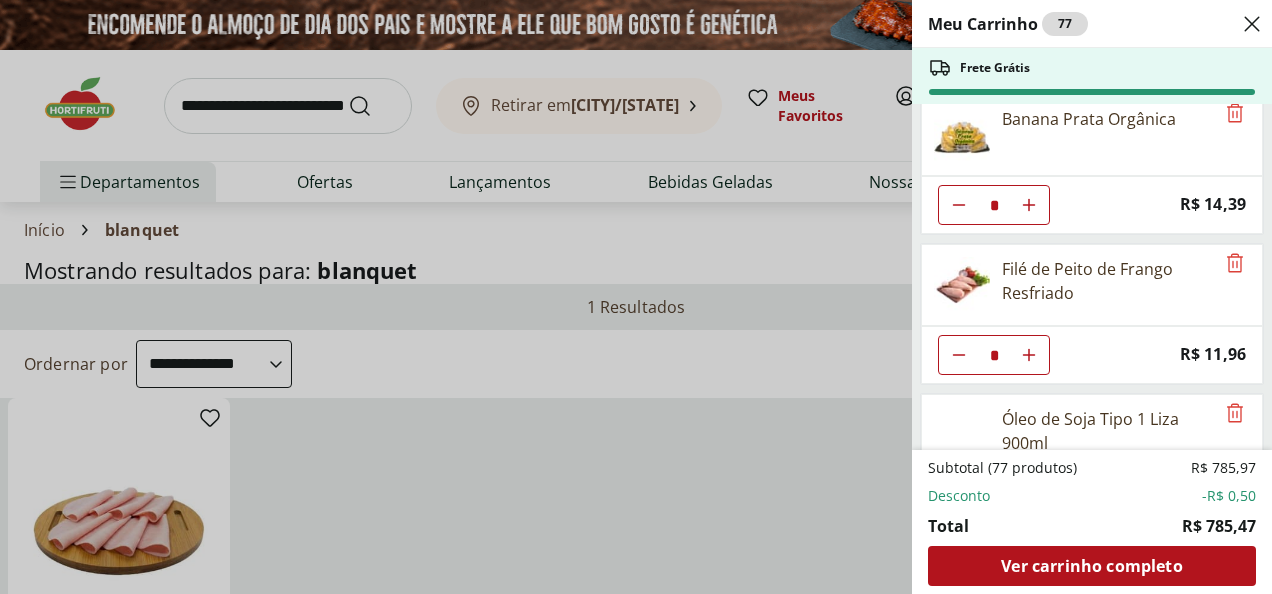 scroll, scrollTop: 3200, scrollLeft: 0, axis: vertical 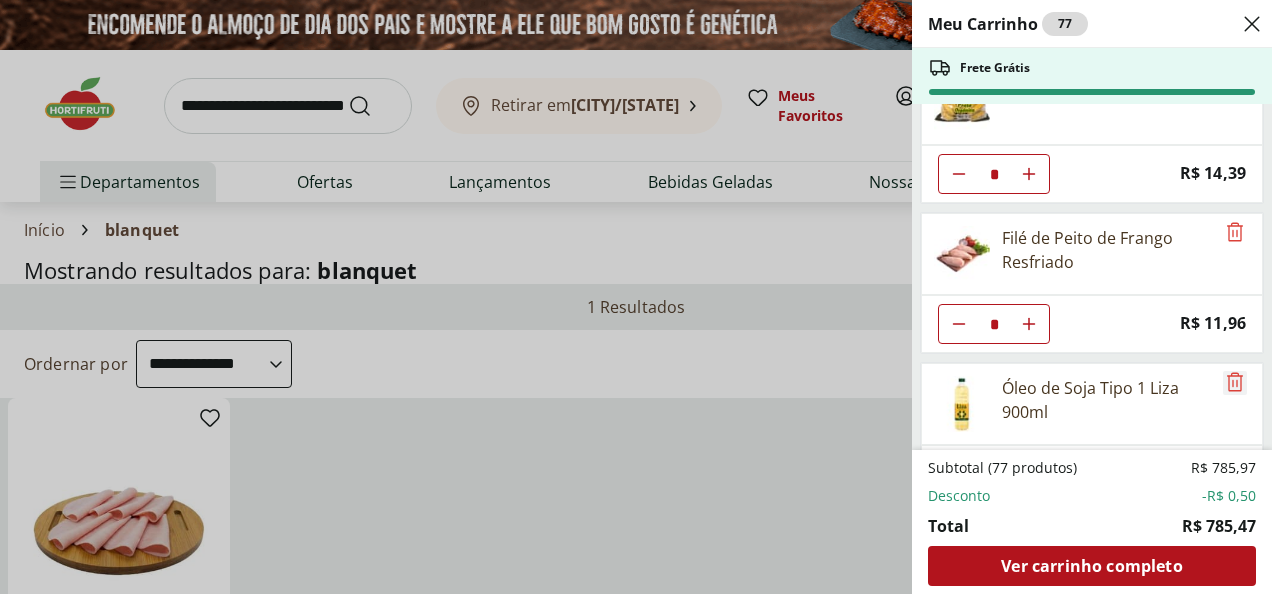 drag, startPoint x: 1224, startPoint y: 335, endPoint x: 1198, endPoint y: 342, distance: 26.925823 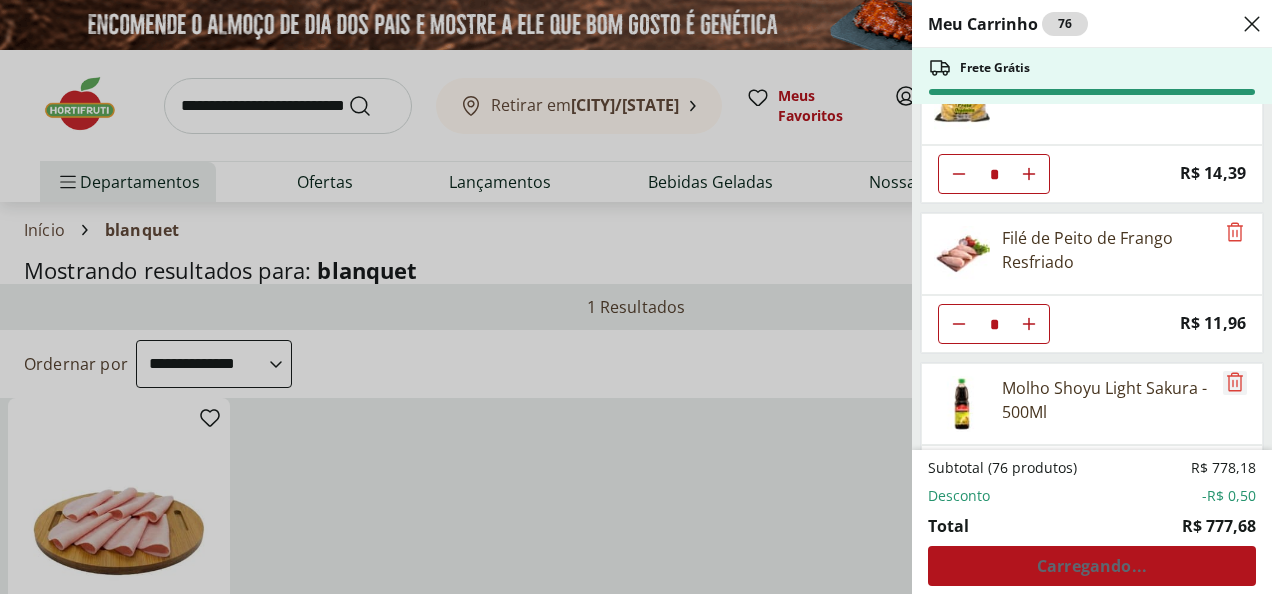 click 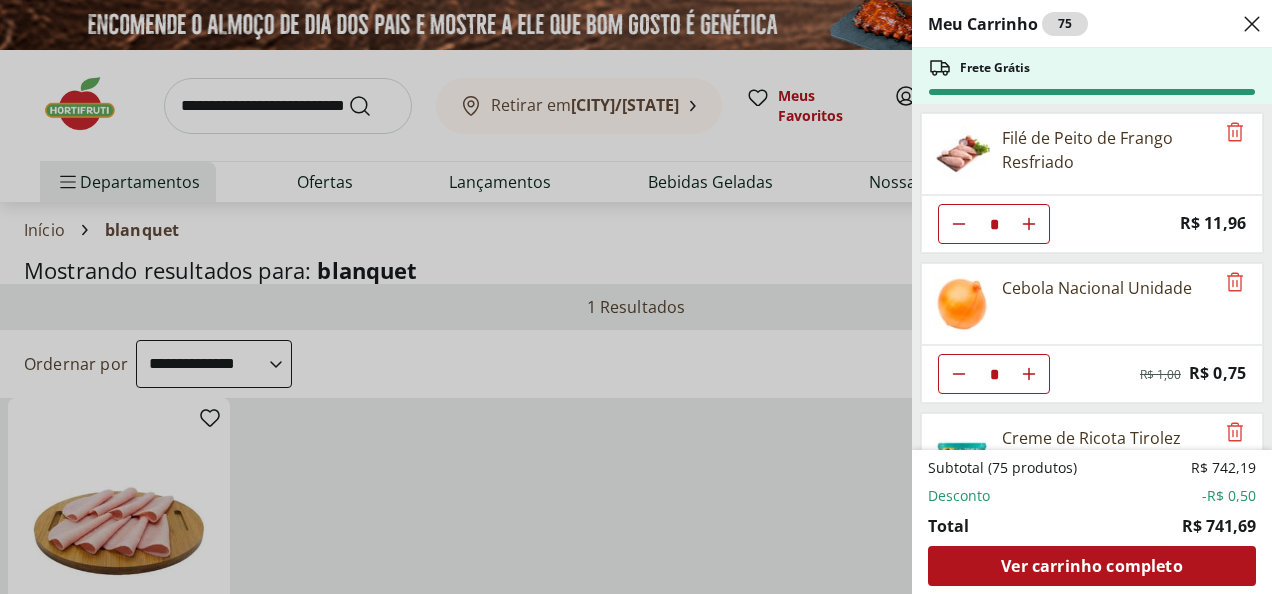 scroll, scrollTop: 3400, scrollLeft: 0, axis: vertical 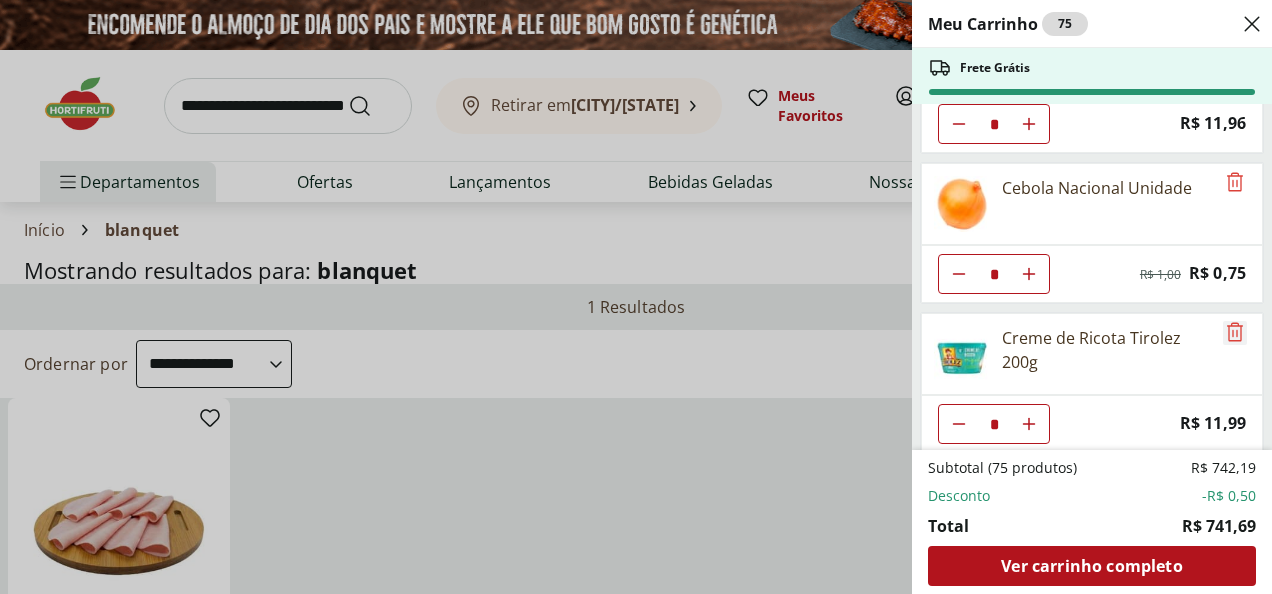 click 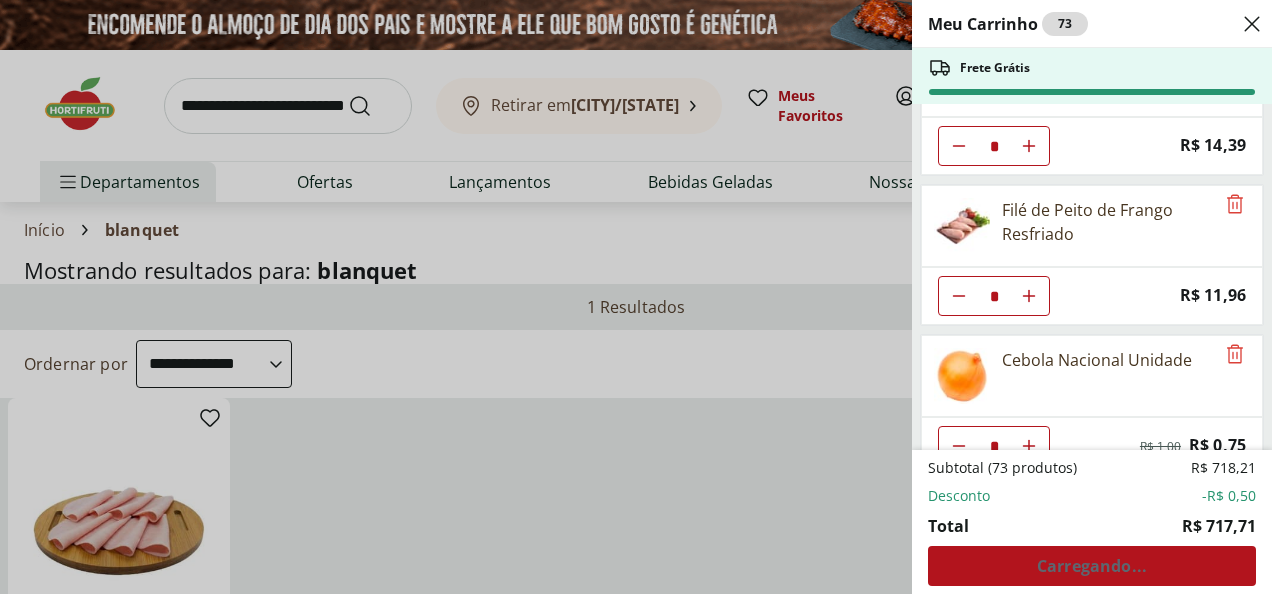 scroll, scrollTop: 3200, scrollLeft: 0, axis: vertical 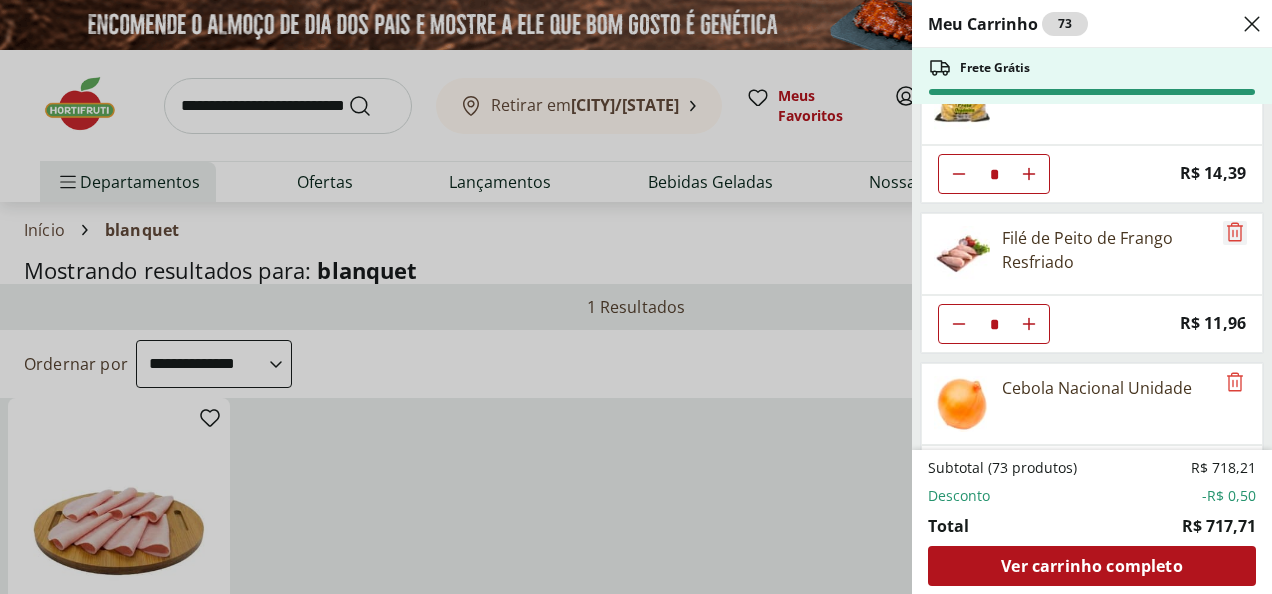 click 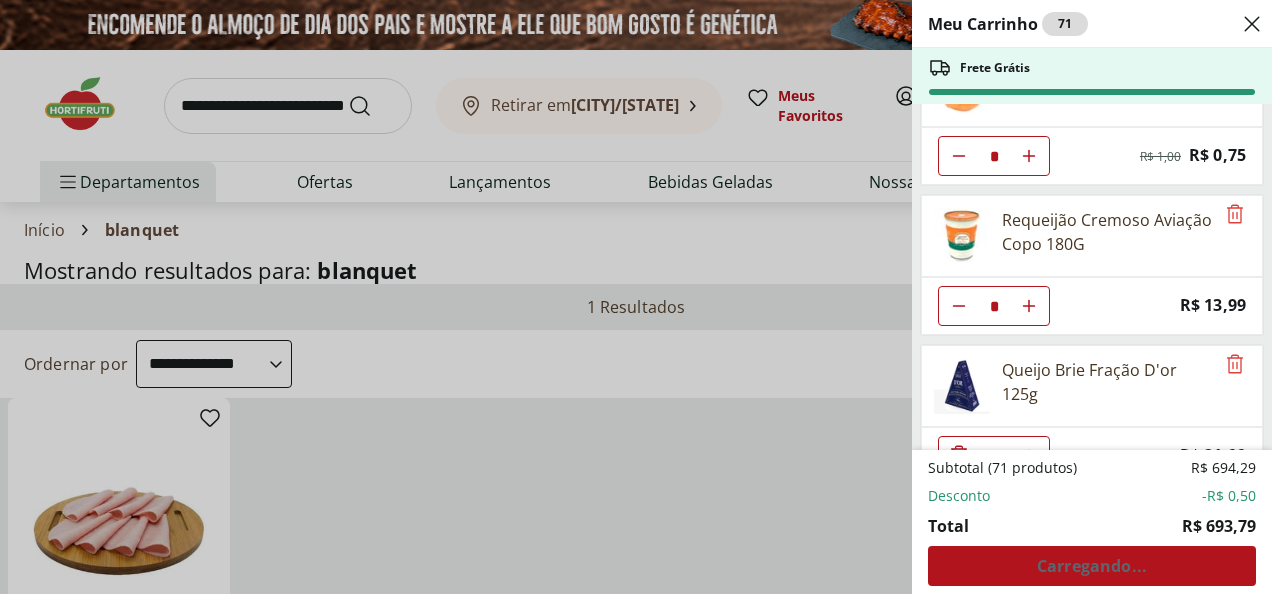 scroll, scrollTop: 3400, scrollLeft: 0, axis: vertical 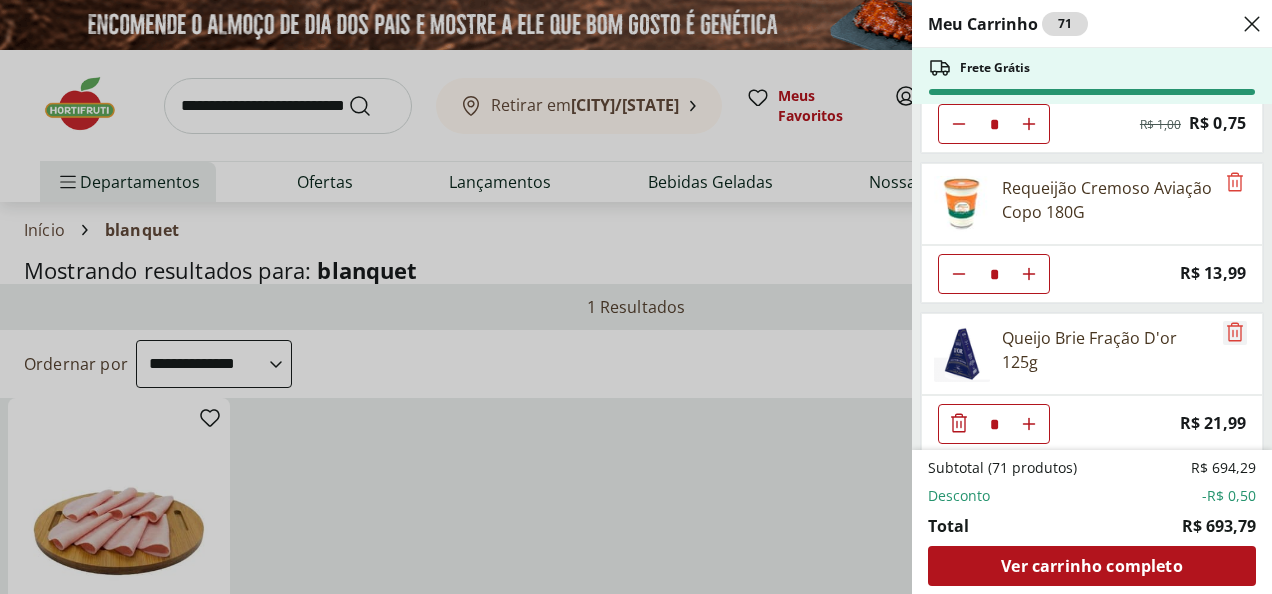 click 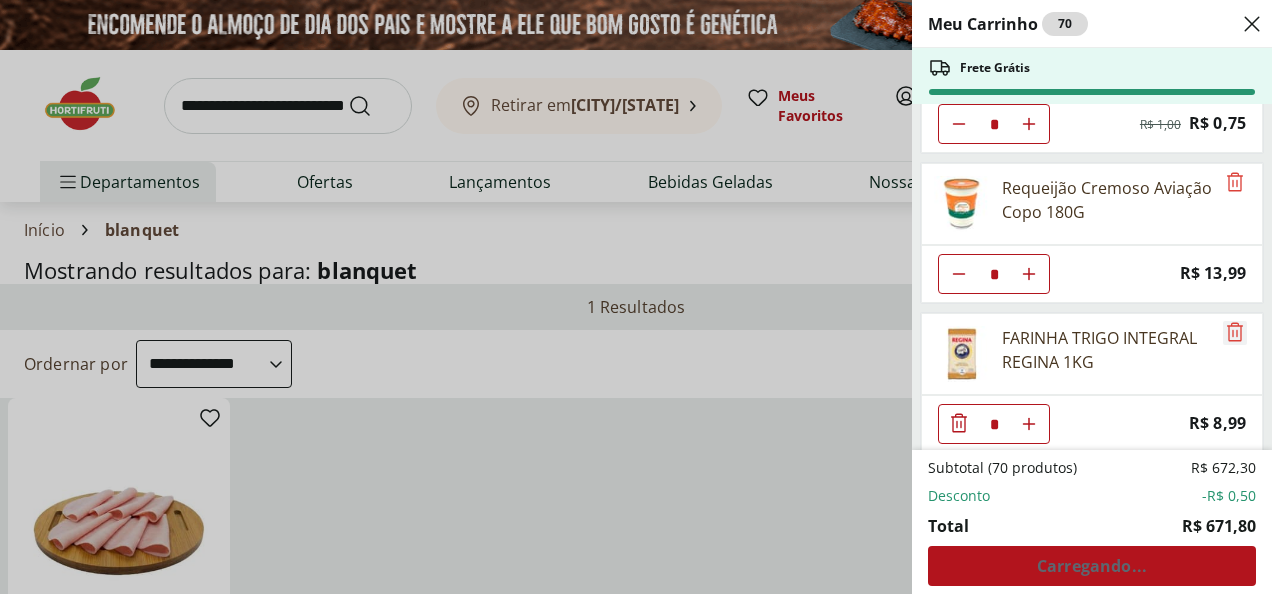 click 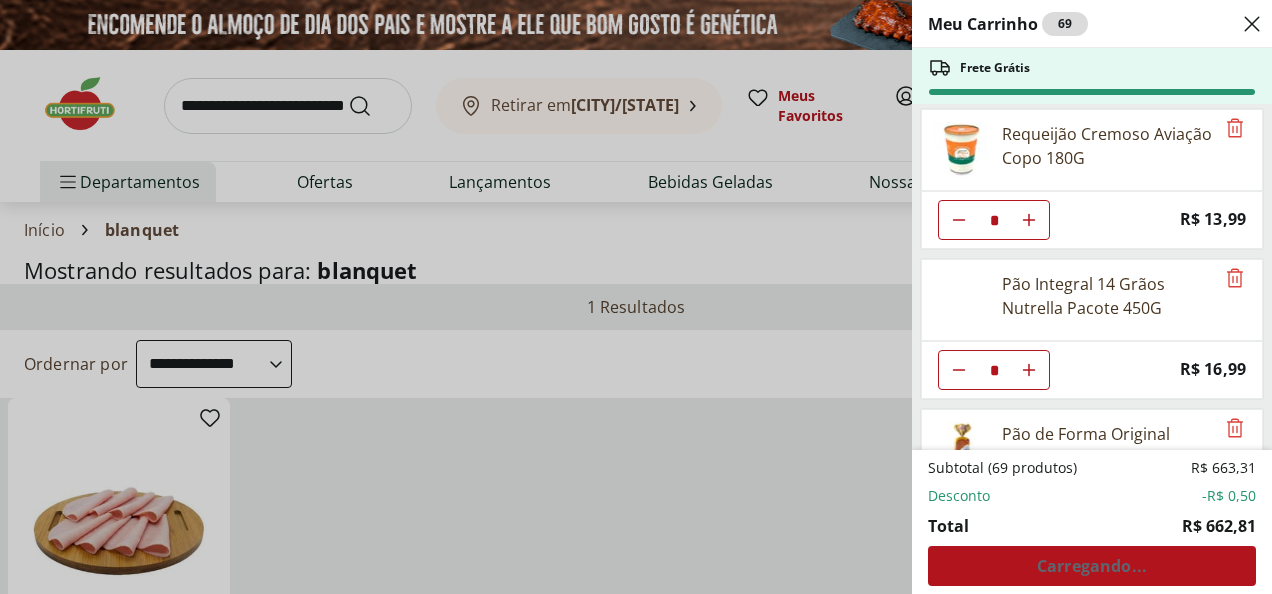 scroll, scrollTop: 3500, scrollLeft: 0, axis: vertical 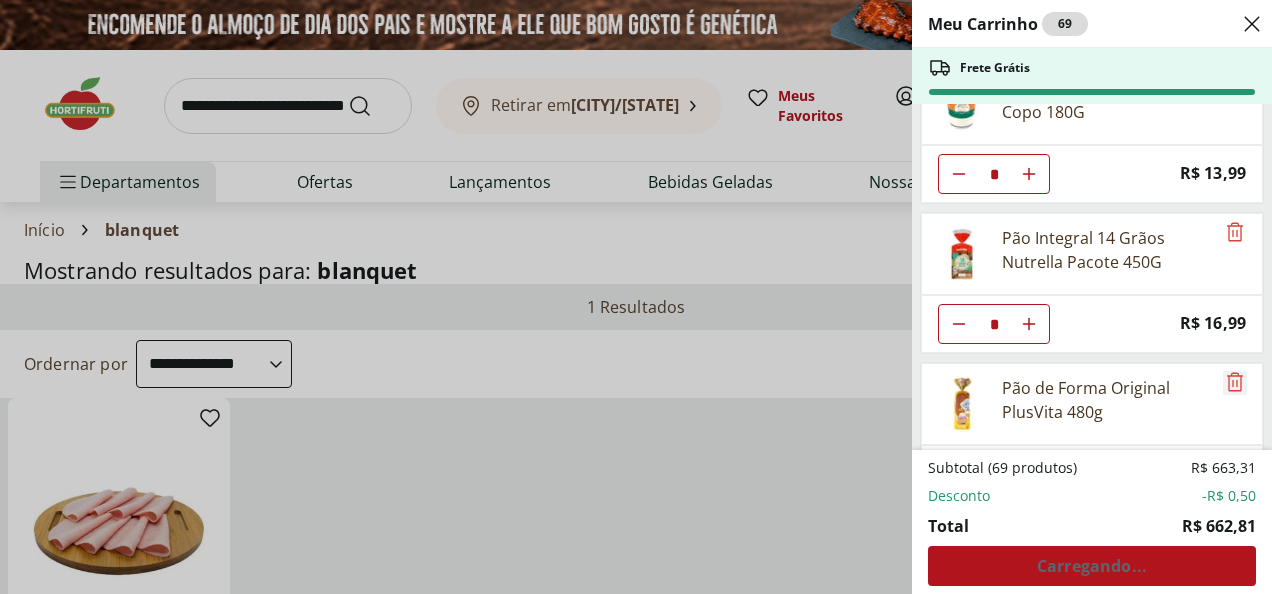 click 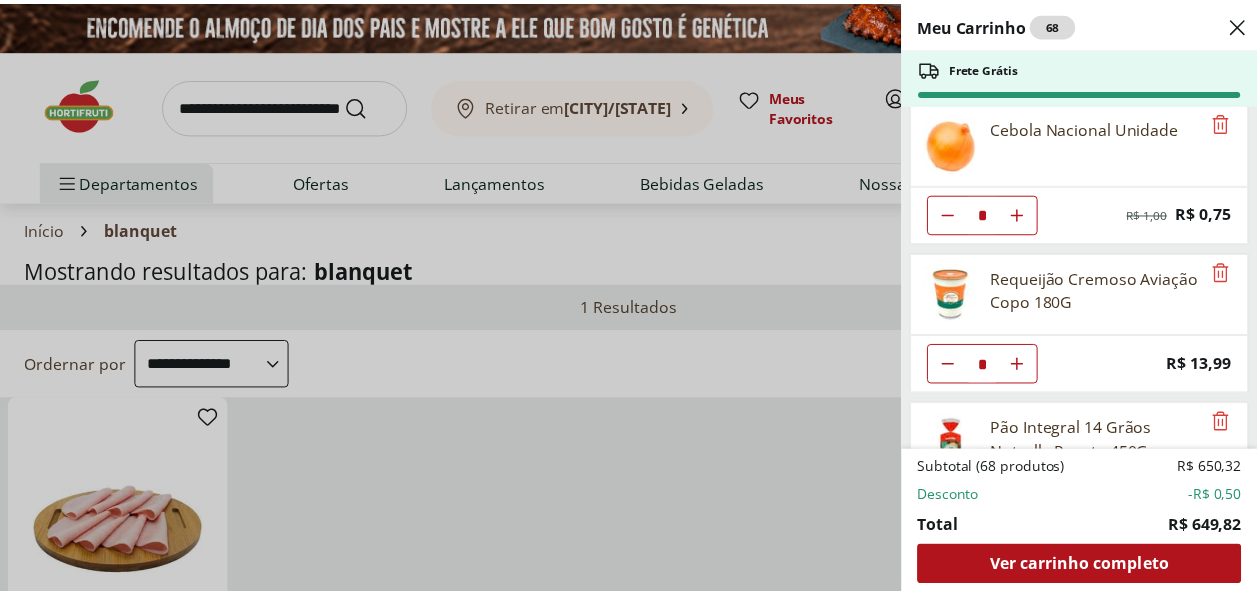 scroll, scrollTop: 3350, scrollLeft: 0, axis: vertical 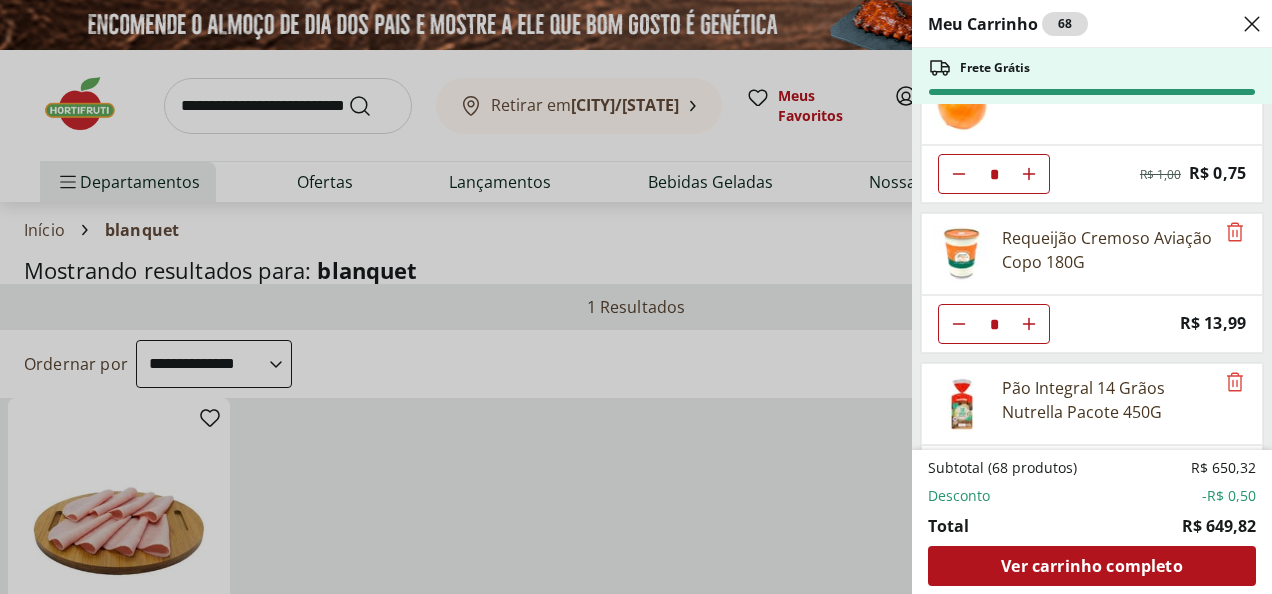 click on "Meu Carrinho 68 Frete Grátis Leite Uht Desnatado Piracanjuba 1L * Price: R$ 7,49 Mamão Papaia Unidade * Price: R$ 6,49 Brócolis Ninja Unidade * Price: R$ 9,99 Pão Frances * Price: R$ 1,49 Ciabatta Fermentação Natural Hortifruti Natural da Terra * Price: R$ 6,59 Queijo Parmesão Ralado Président Pacote 50G * Price: R$ 6,99 Caqui Rama Forte * Price: R$ 2,55 Uva Cotton Candy 500g * Price: R$ 21,99 Goiaba Vermelha Unidade * Price: R$ 2,80 Biscoito Vegano Aruba Kids Chocolate 30g * Price: R$ 6,99 Biscoito Vegano Aruba Kids Morango 30g * Price: R$ 6,99 Biscoito Cookie Integral de Chocolate Jasmine 120g * Price: R$ 12,99 Carne Moída Bovina Dianteiro Resfriada Natural da Terra 500g * Price: R$ 32,99 Couve Mineira Unidade * Price: R$ 3,79 AGUA MINER CRYSTAL S/GAS 1,5L * Price: R$ 2,99 AGUA SANITARIA YPE 1LT * Price: R$ 7,99 Água de Coco 100% Natural 1L * Price: R$ 18,99 Maçã Granny Smith Unidade * Price: R$ 5,35 Maçã Turma Da Mônica - Pacote 1Kg * Price: R$ 18,99 * Price: R$ 4,99 * *" at bounding box center [636, 297] 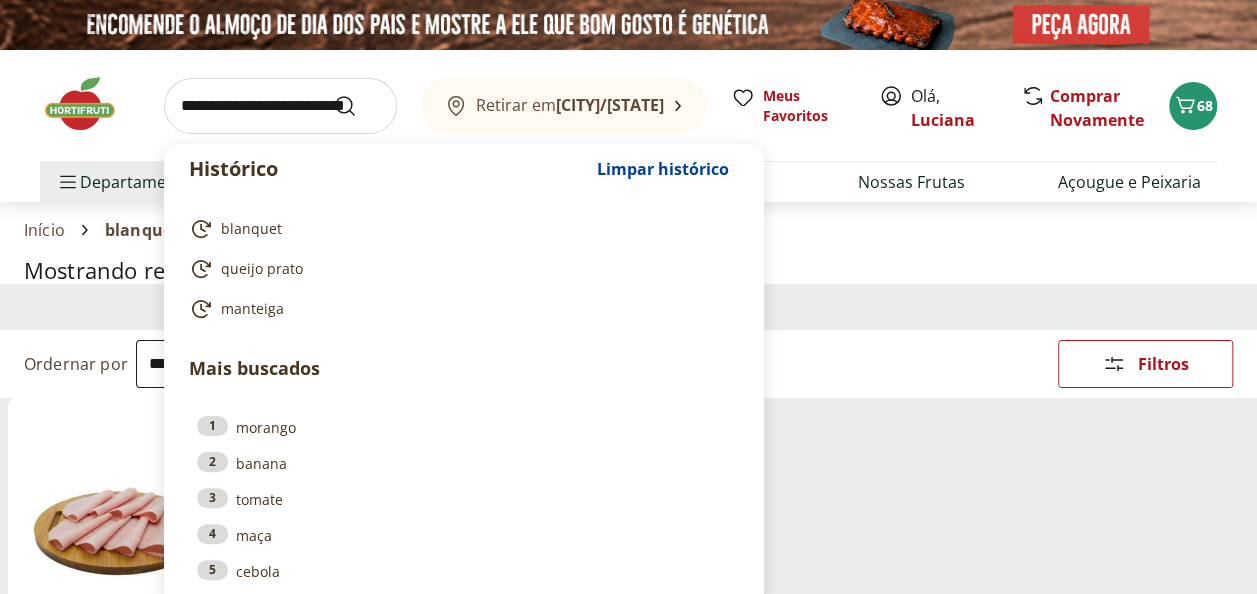 click at bounding box center [280, 106] 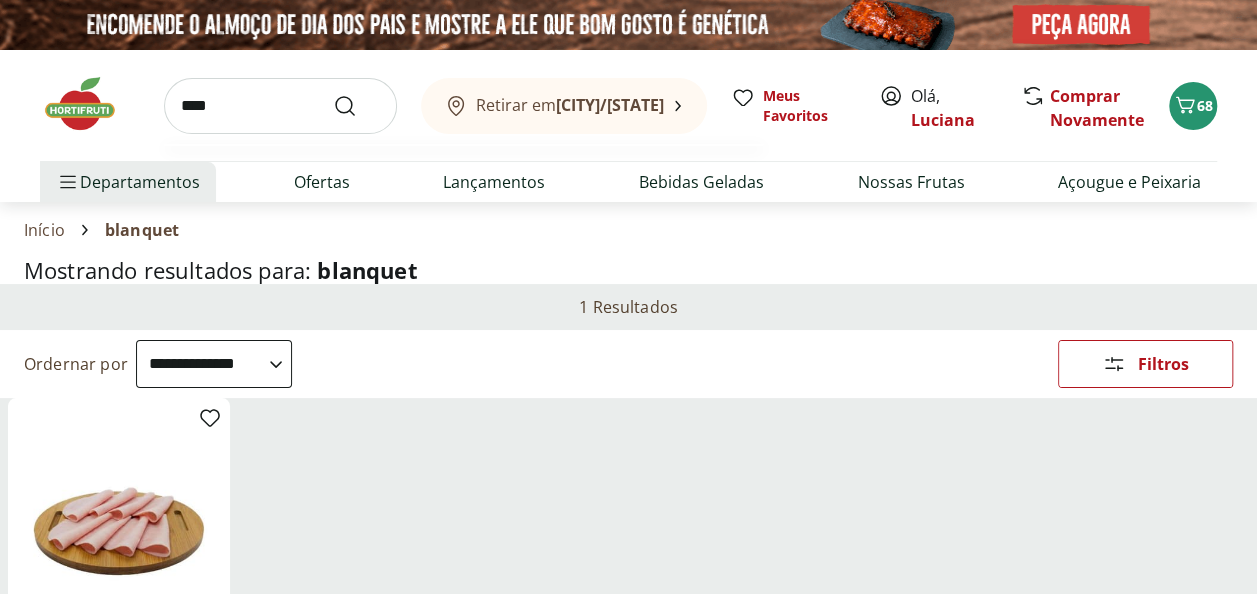 type on "****" 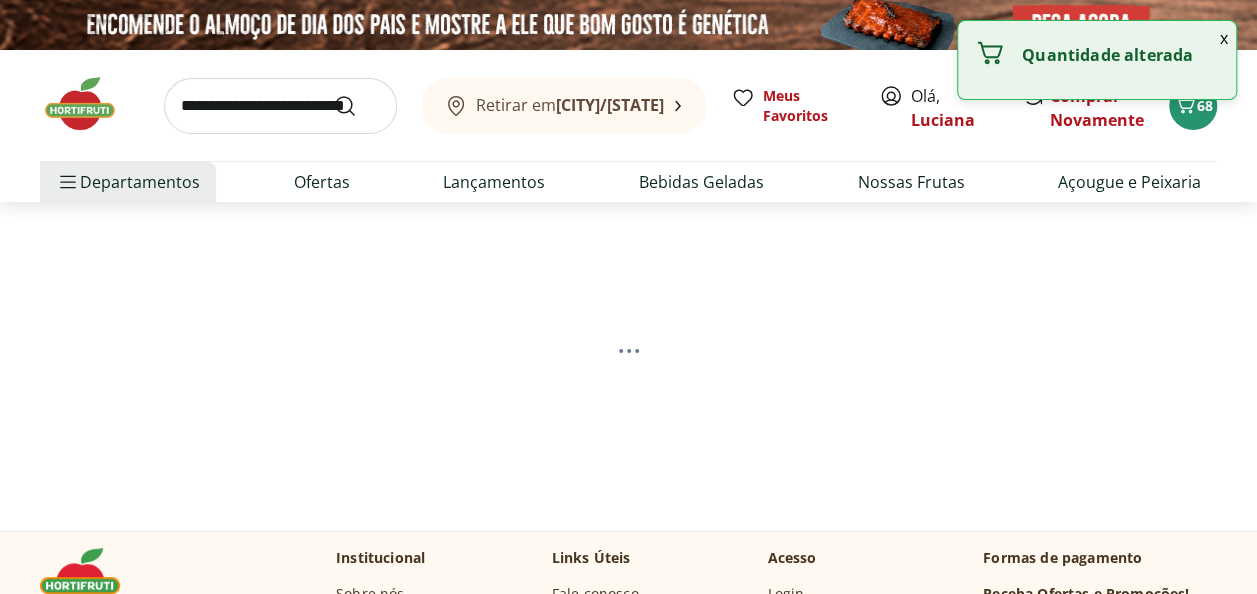 select on "**********" 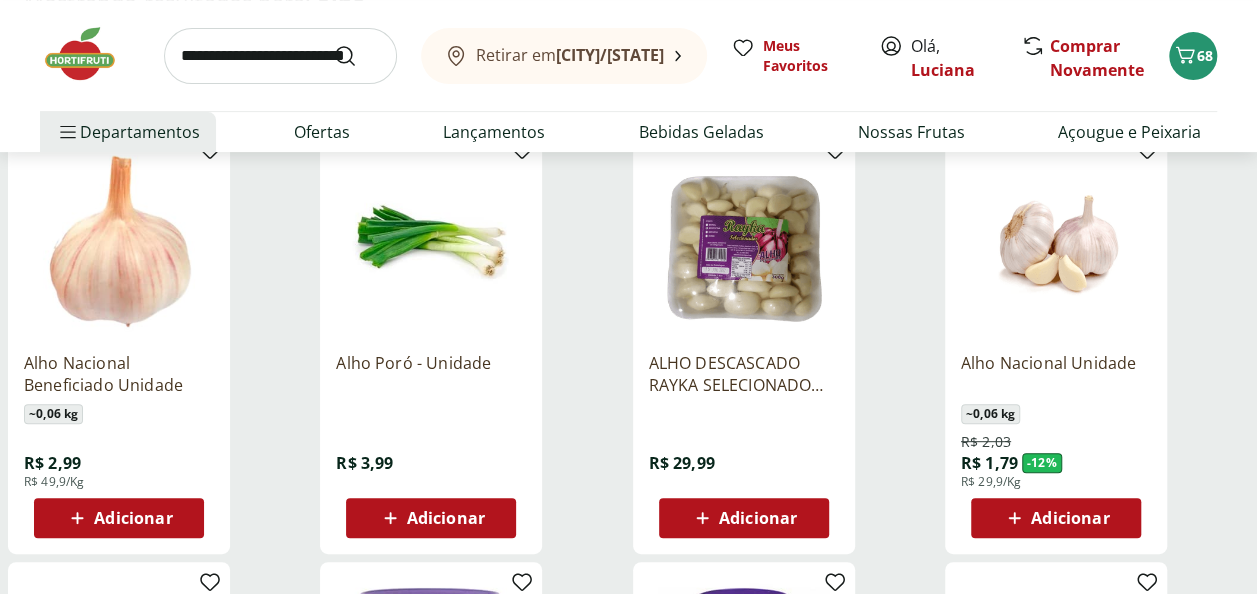 scroll, scrollTop: 300, scrollLeft: 0, axis: vertical 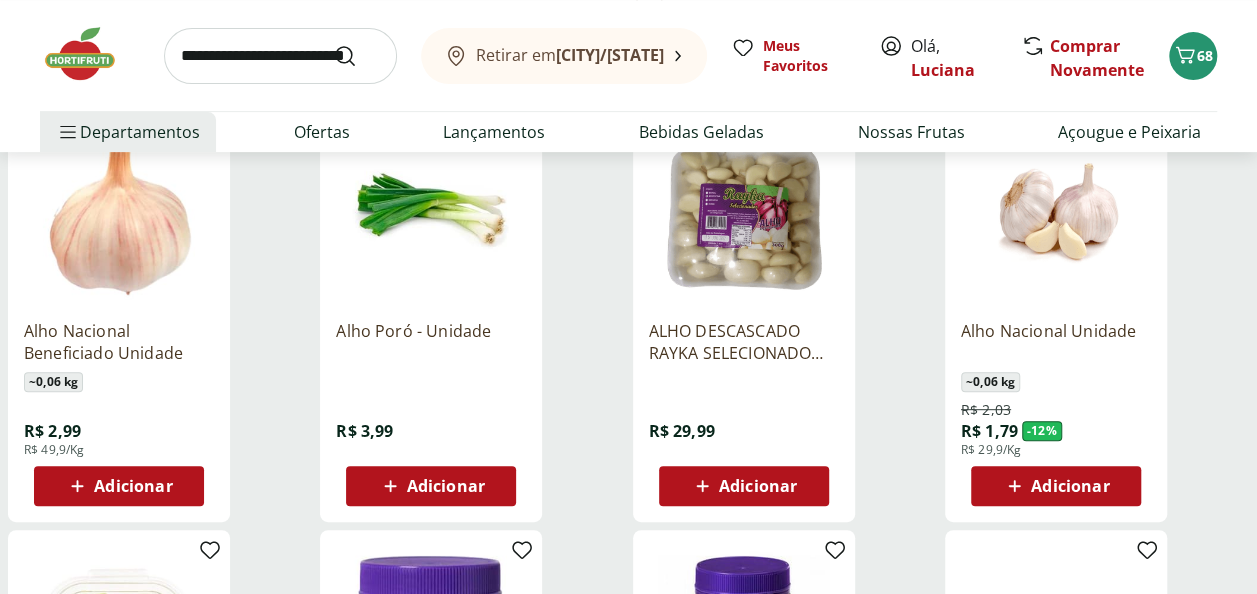 click 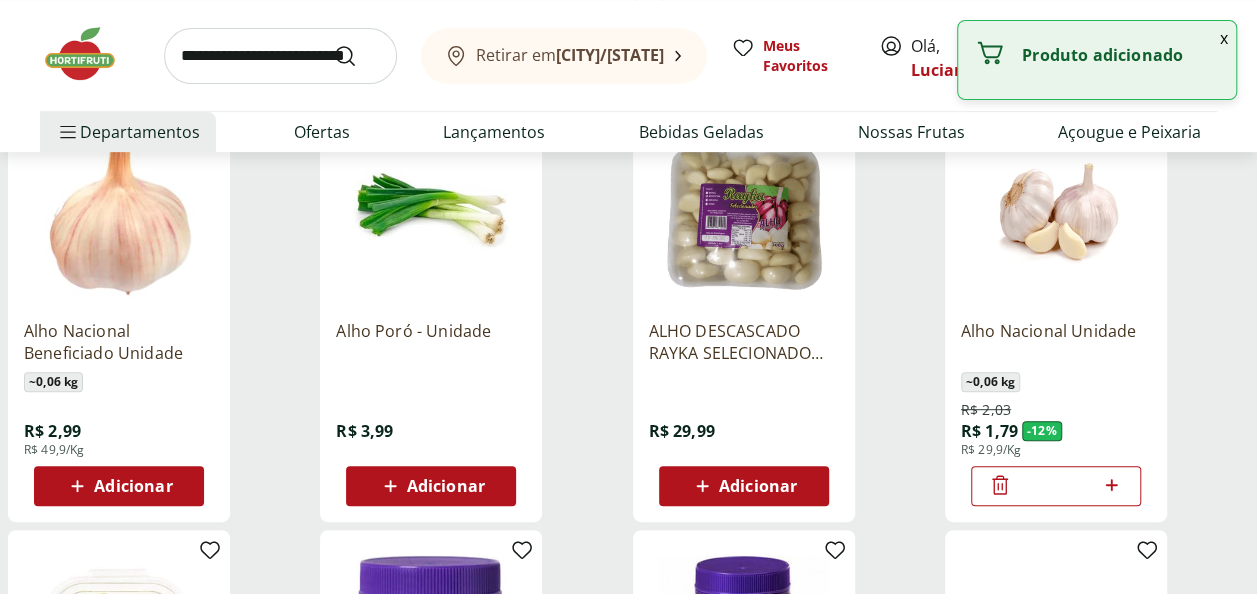 click 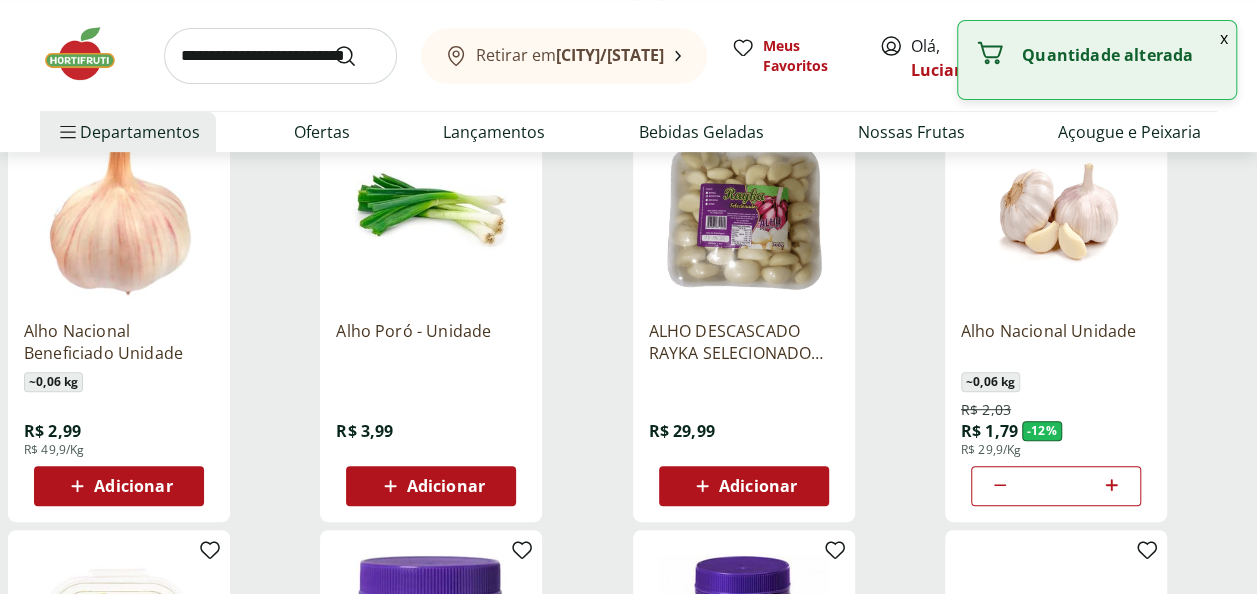 click 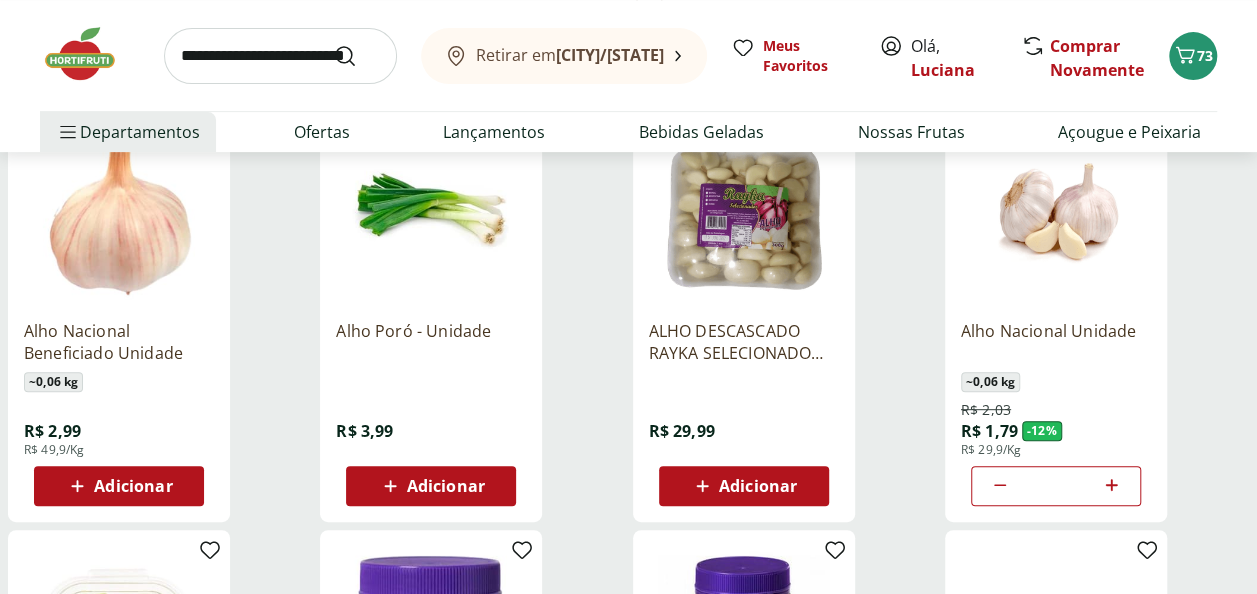 click at bounding box center [280, 56] 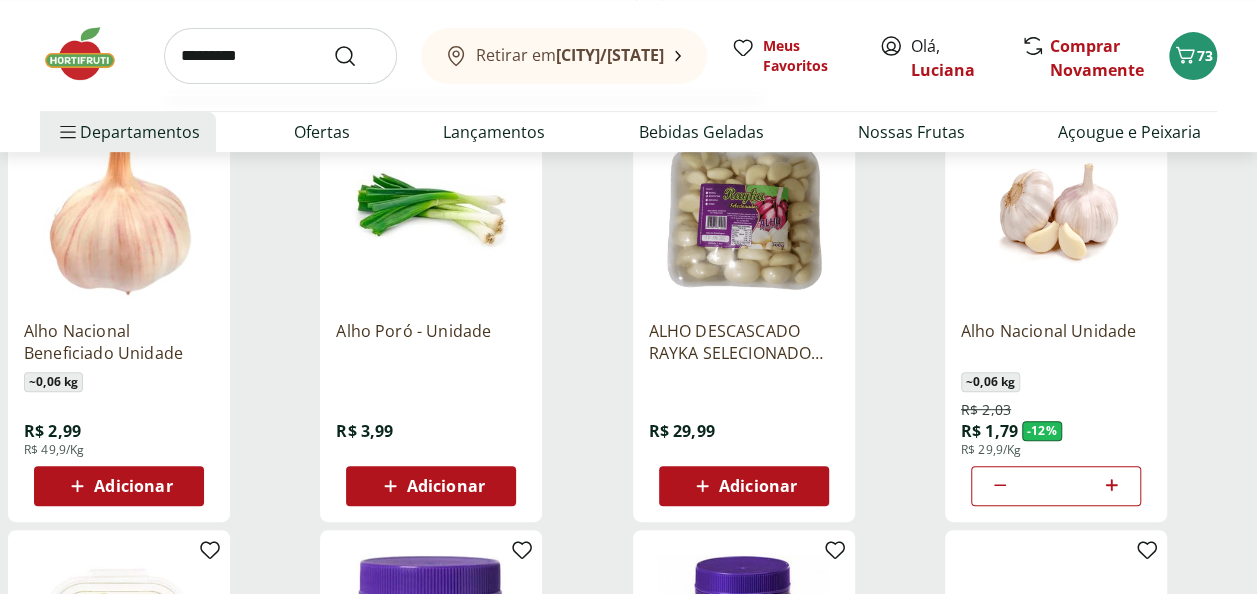 type on "*********" 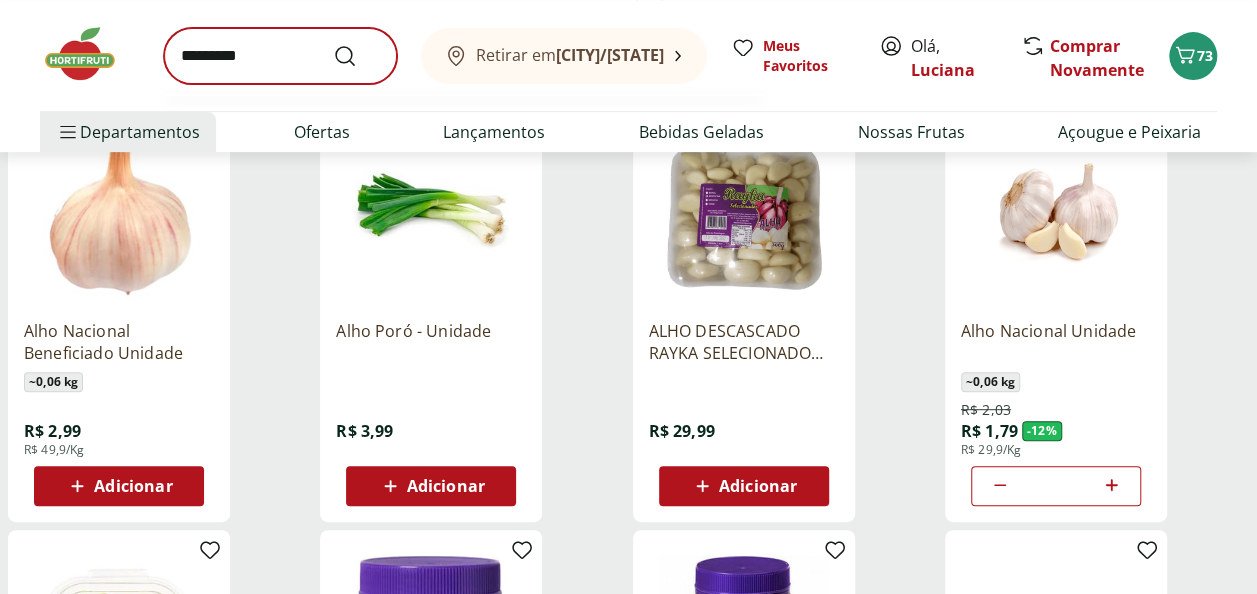 scroll, scrollTop: 0, scrollLeft: 0, axis: both 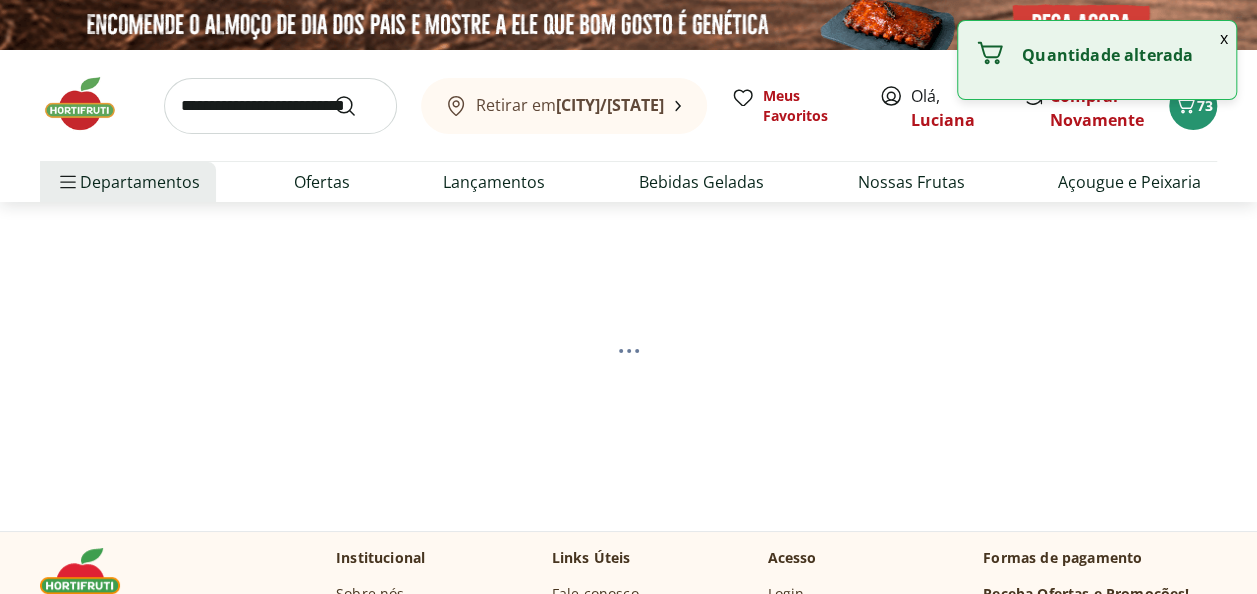 select on "**********" 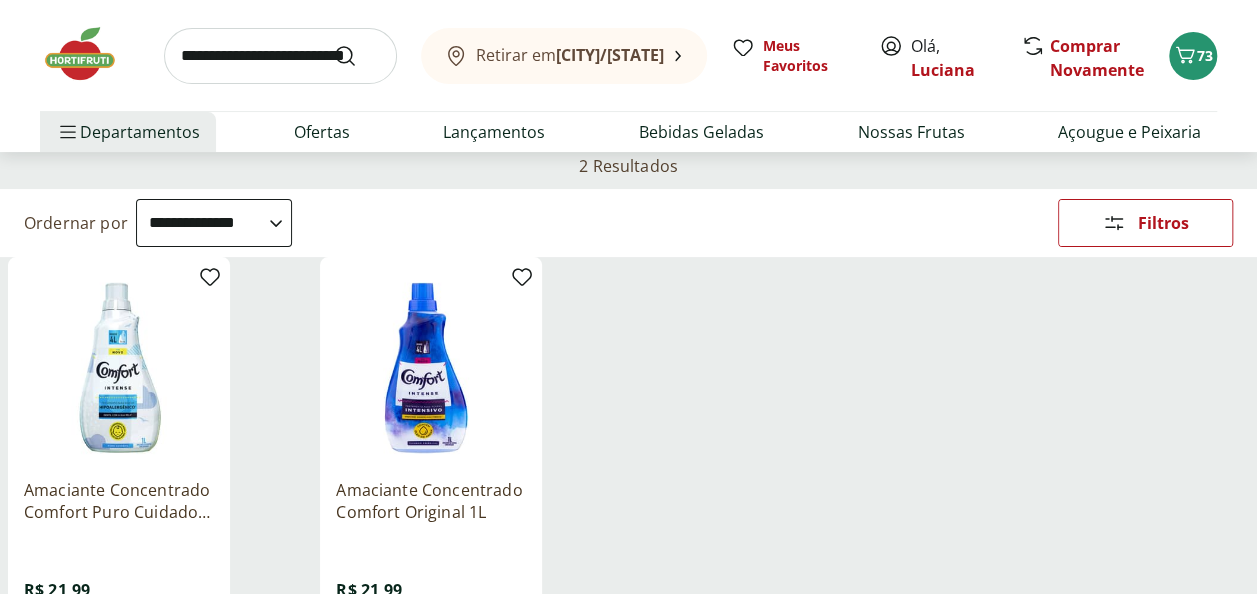 scroll, scrollTop: 100, scrollLeft: 0, axis: vertical 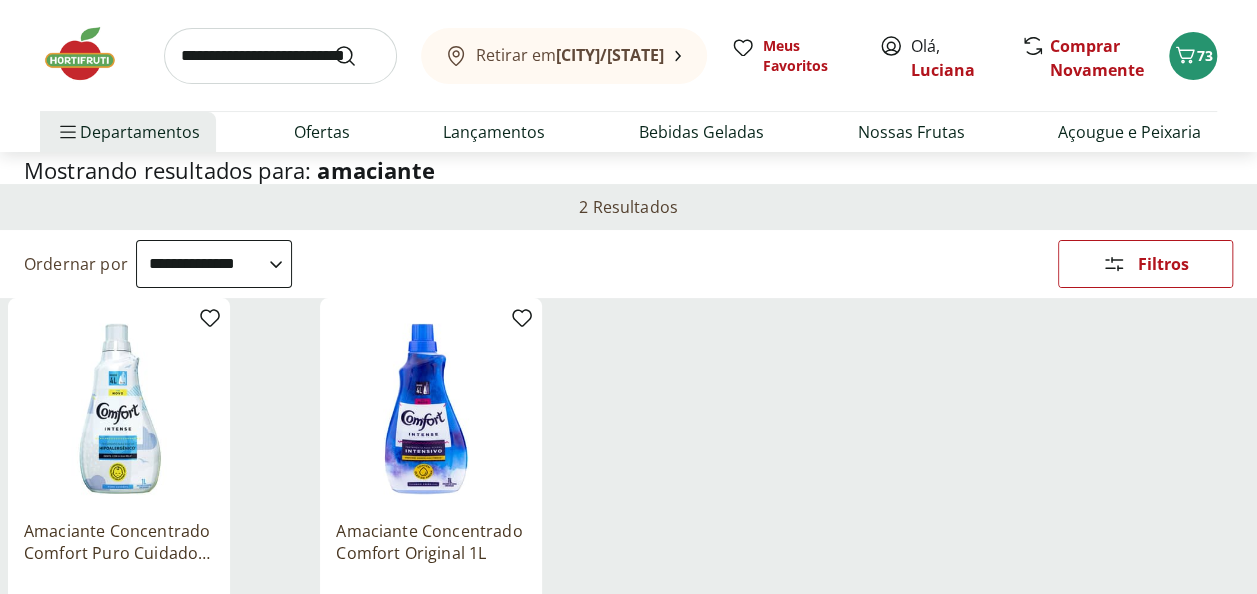 click at bounding box center [280, 56] 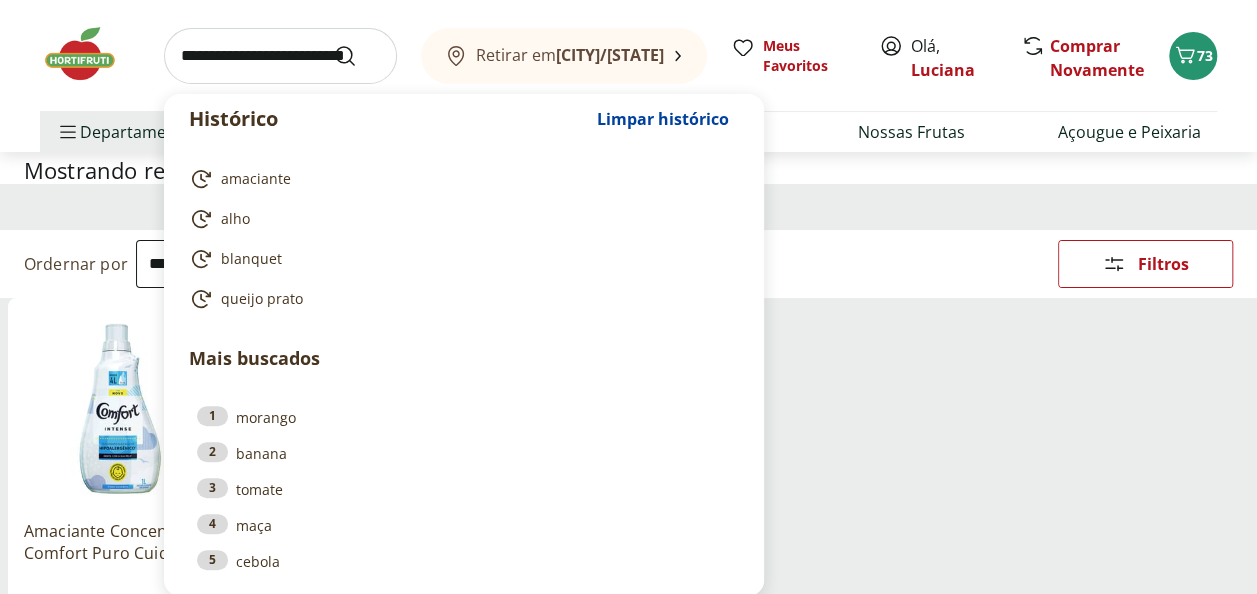 click at bounding box center [280, 56] 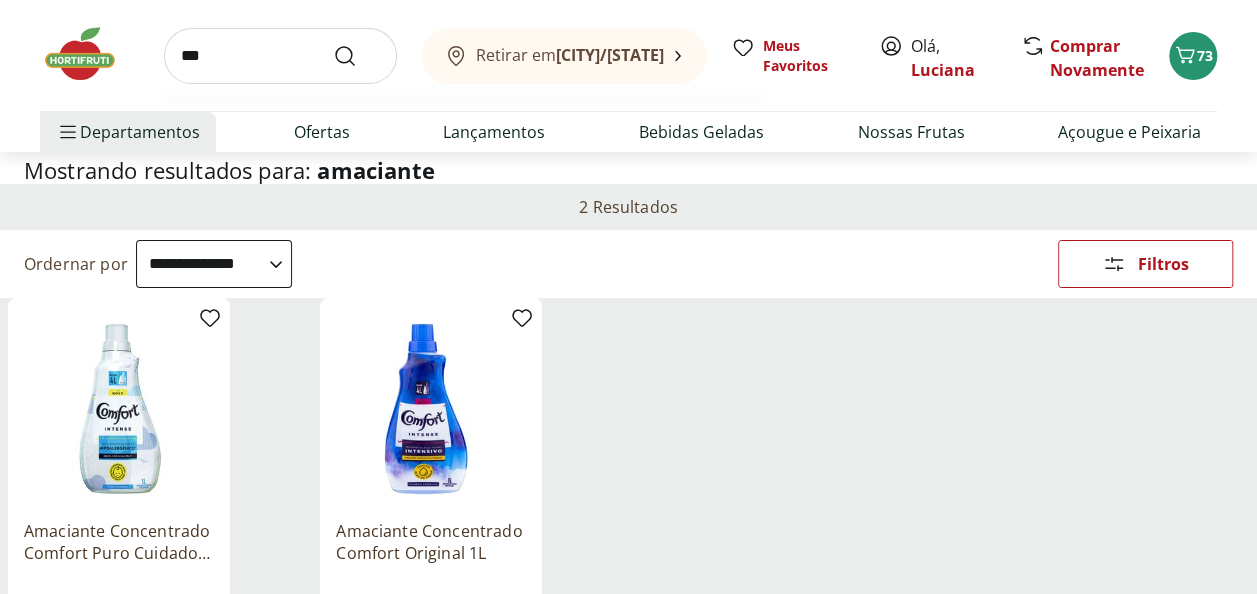 type on "***" 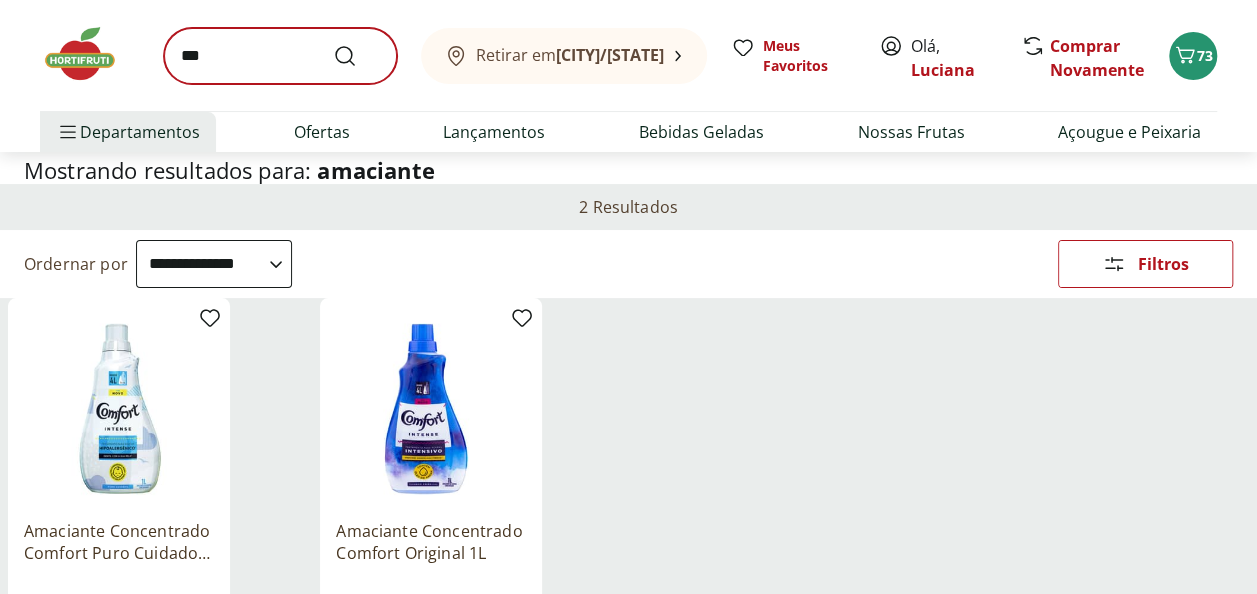 scroll, scrollTop: 0, scrollLeft: 0, axis: both 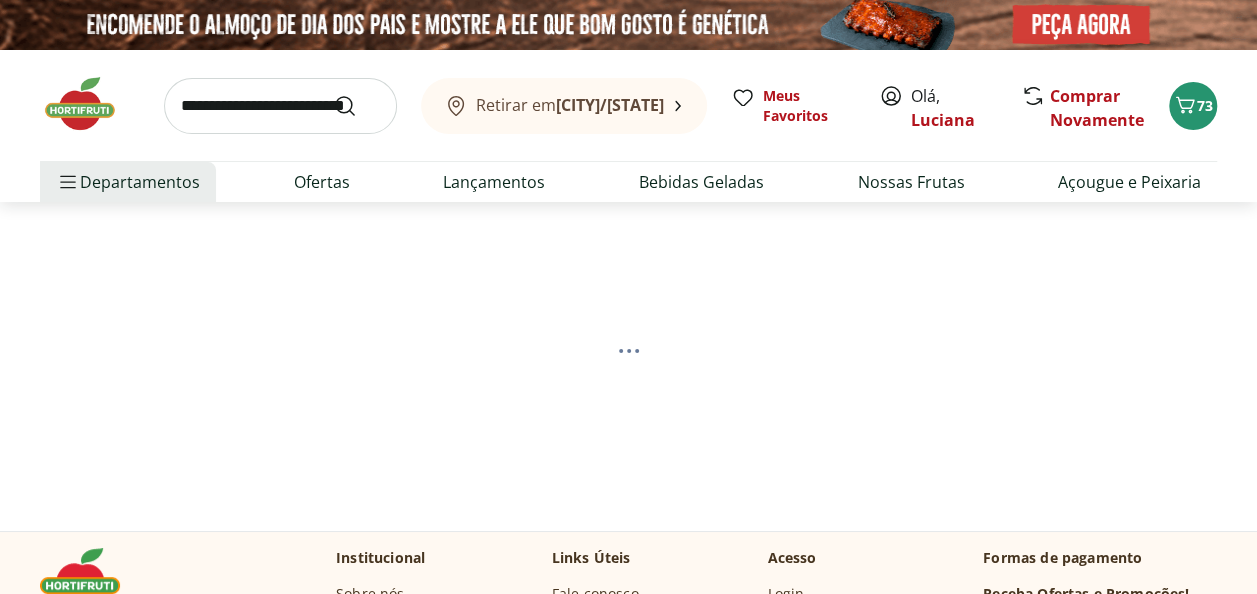 select on "**********" 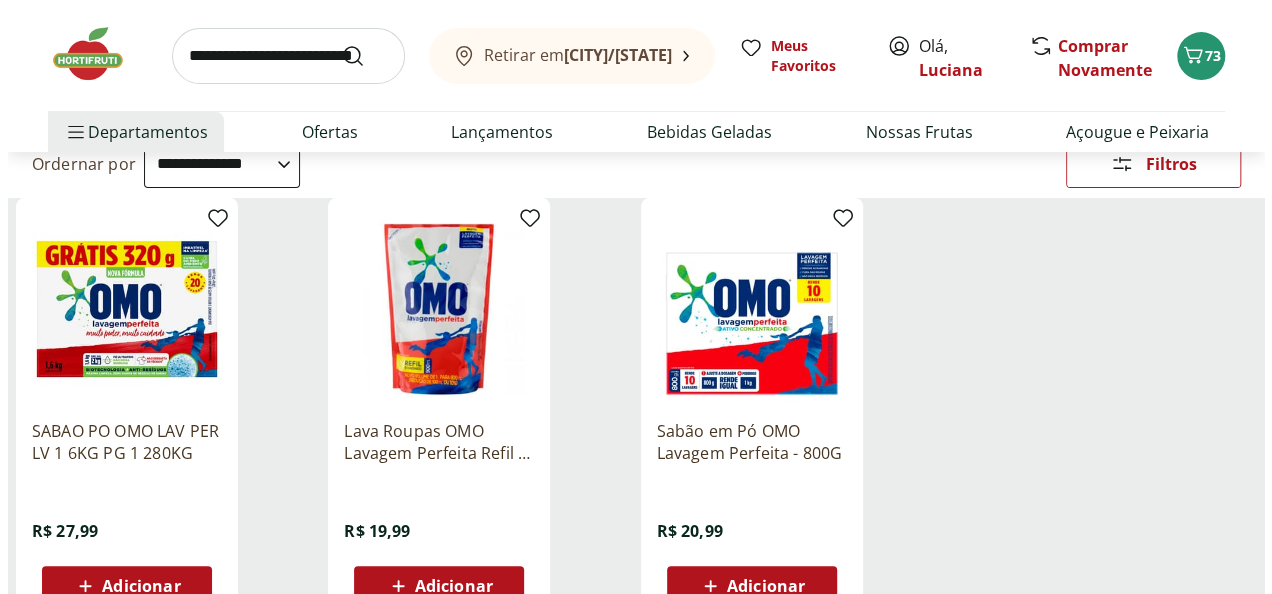 scroll, scrollTop: 0, scrollLeft: 0, axis: both 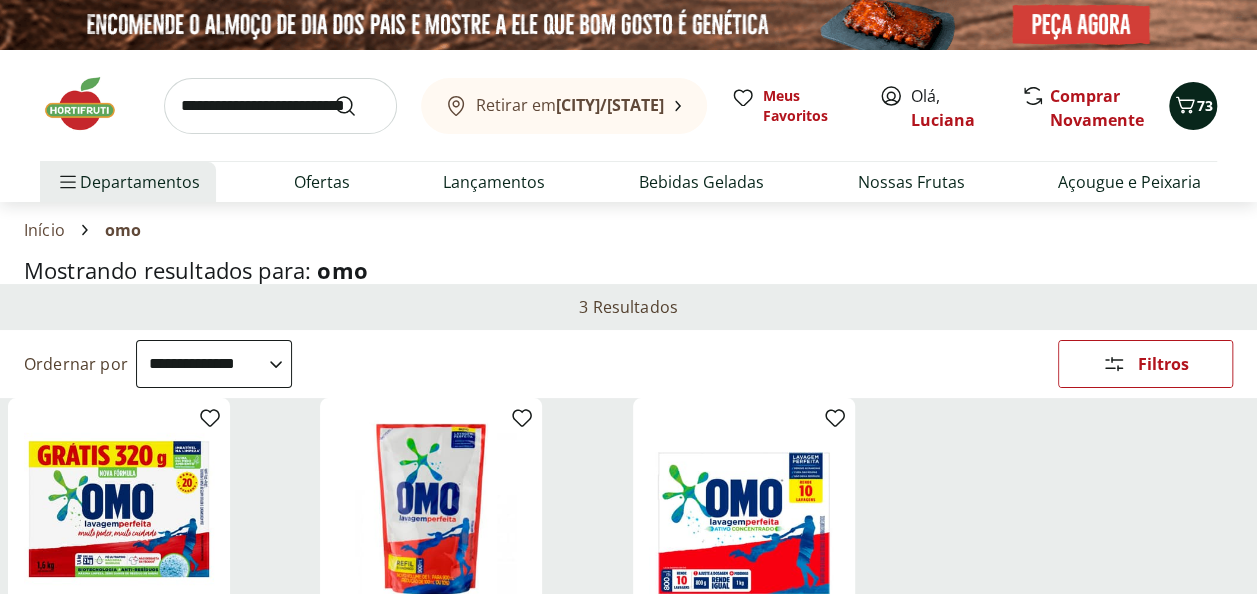 click on "73" at bounding box center [1193, 106] 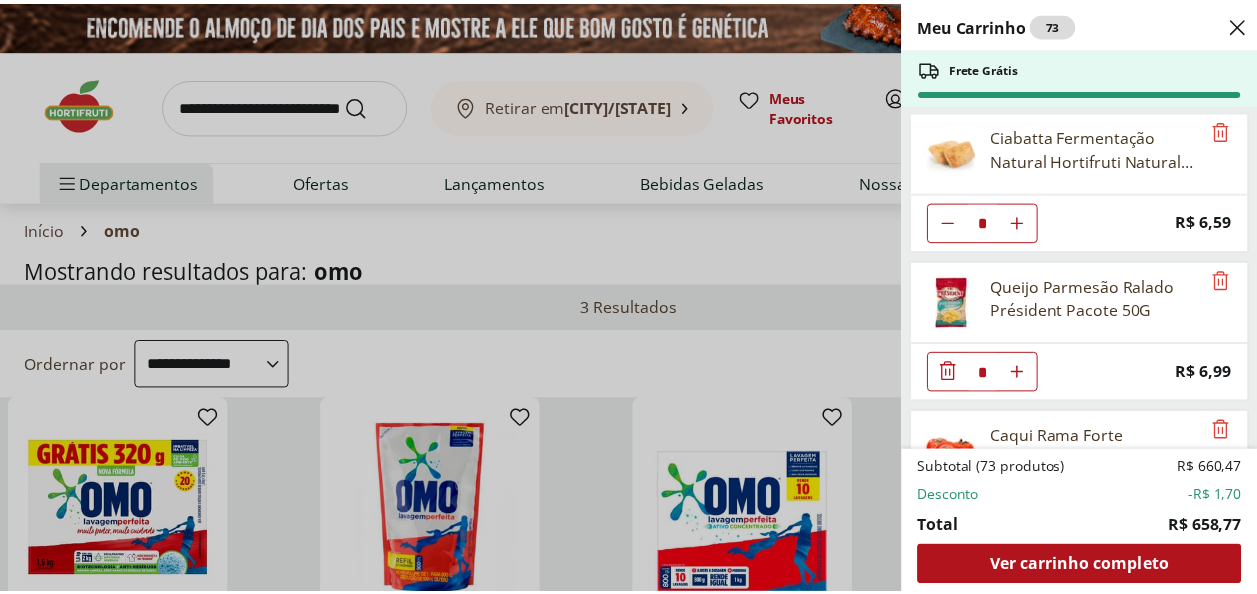 scroll, scrollTop: 700, scrollLeft: 0, axis: vertical 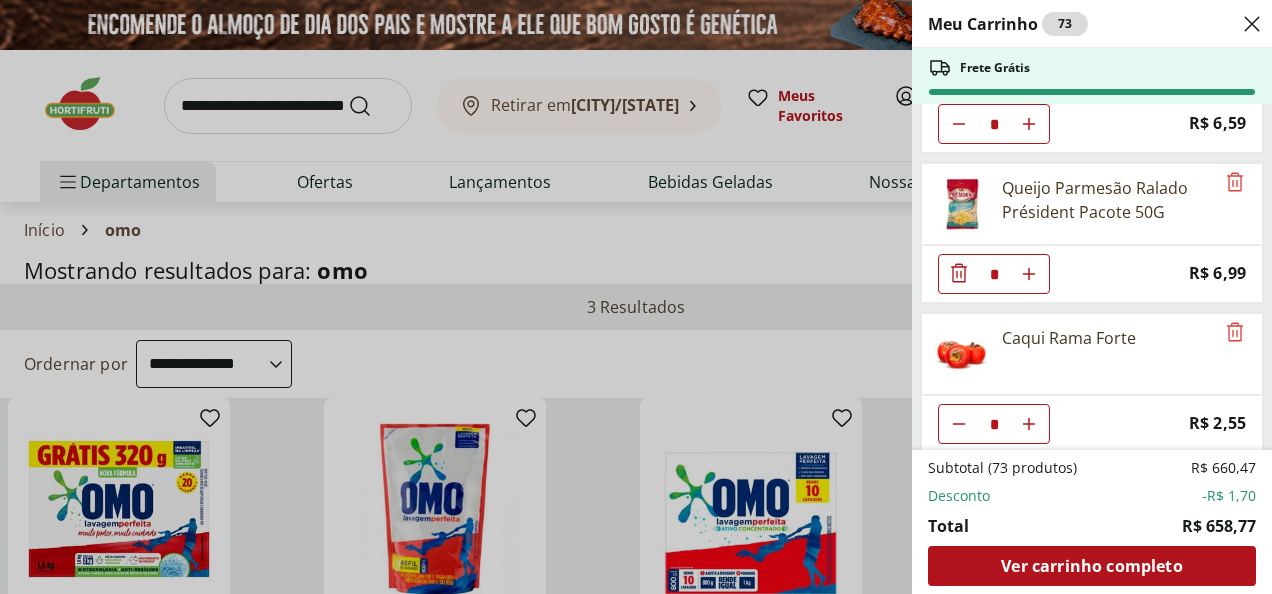 click on "Meu Carrinho 73 Frete Grátis Leite Uht Desnatado Piracanjuba 1L * Price: R$ 7,49 Mamão Papaia Unidade * Price: R$ 6,49 Brócolis Ninja Unidade * Price: R$ 9,99 Pão Frances * Price: R$ 1,49 Ciabatta Fermentação Natural Hortifruti Natural da Terra * Price: R$ 6,59 Queijo Parmesão Ralado Président Pacote 50G * Price: R$ 6,99 Caqui Rama Forte * Price: R$ 2,55 Uva Cotton Candy 500g * Price: R$ 21,99 Goiaba Vermelha Unidade * Price: R$ 2,80 Biscoito Vegano Aruba Kids Chocolate 30g * Price: R$ 6,99 Biscoito Vegano Aruba Kids Morango 30g * Price: R$ 6,99 Biscoito Cookie Integral de Chocolate Jasmine 120g * Price: R$ 12,99 Carne Moída Bovina Dianteiro Resfriada Natural da Terra 500g * Price: R$ 32,99 Couve Mineira Unidade * Price: R$ 3,79 AGUA MINER CRYSTAL S/GAS 1,5L * Price: R$ 2,99 AGUA SANITARIA YPE 1LT * Price: R$ 7,99 Água de Coco 100% Natural 1L * Price: R$ 18,99 Maçã Granny Smith Unidade * Price: R$ 5,35 Maçã Turma Da Mônica - Pacote 1Kg * Price: R$ 18,99 * Price: R$ 4,99 * *" at bounding box center (636, 297) 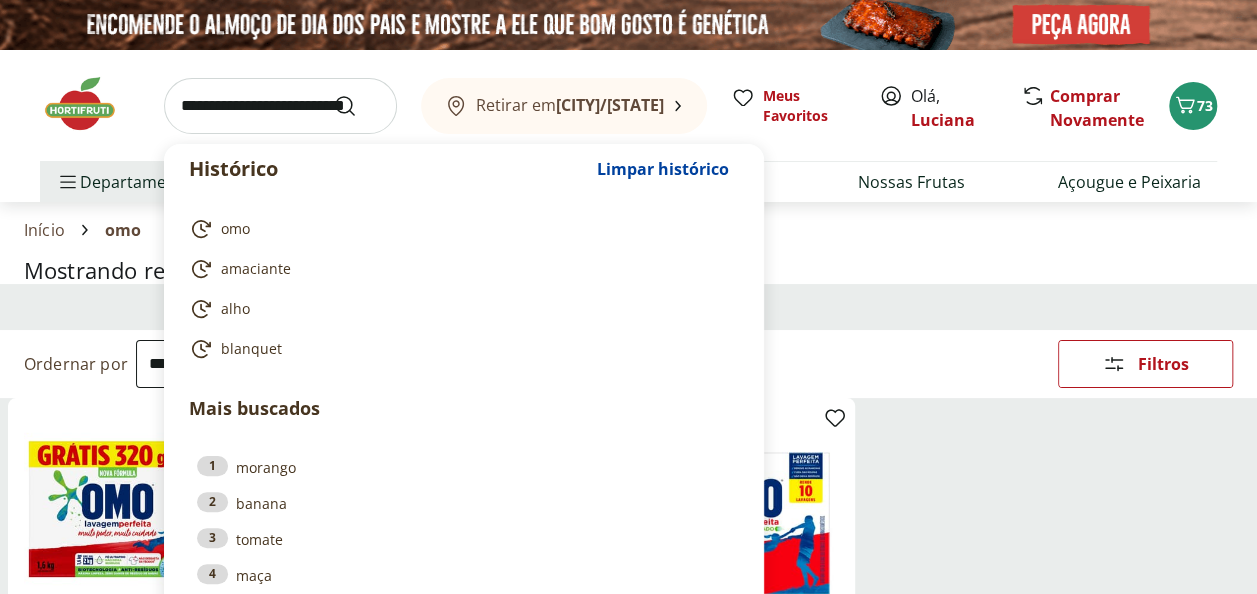 click at bounding box center [280, 106] 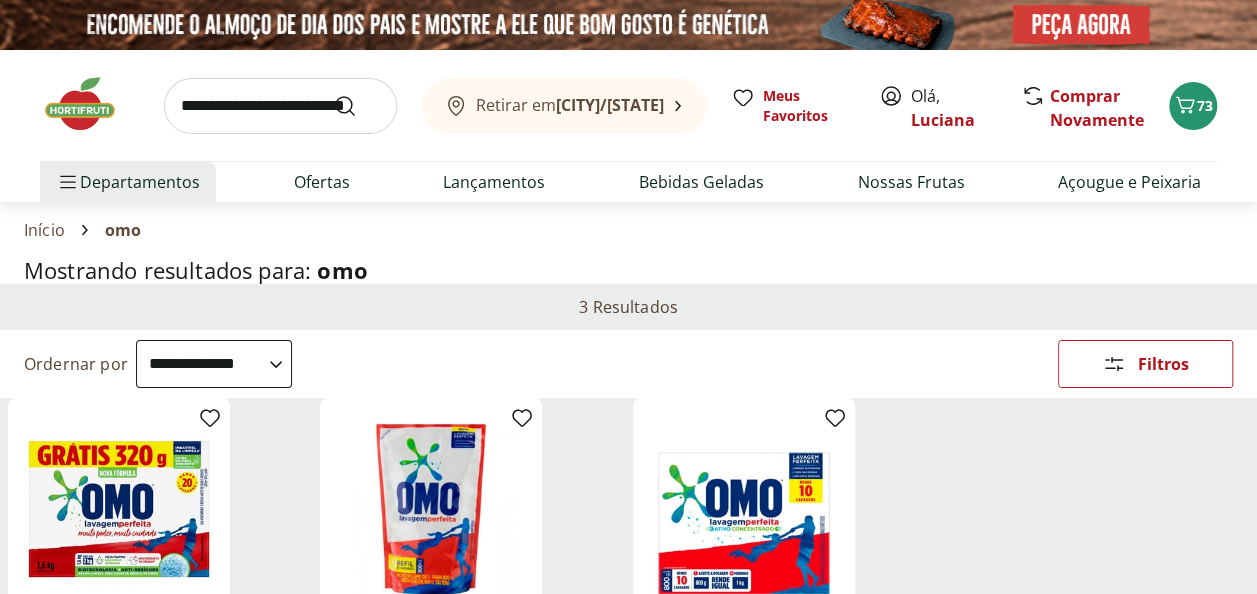 click on "Sabão em Pó OMO Lavagem Perfeita - 800G R$ 20,99 Adicionar" at bounding box center [785, 610] 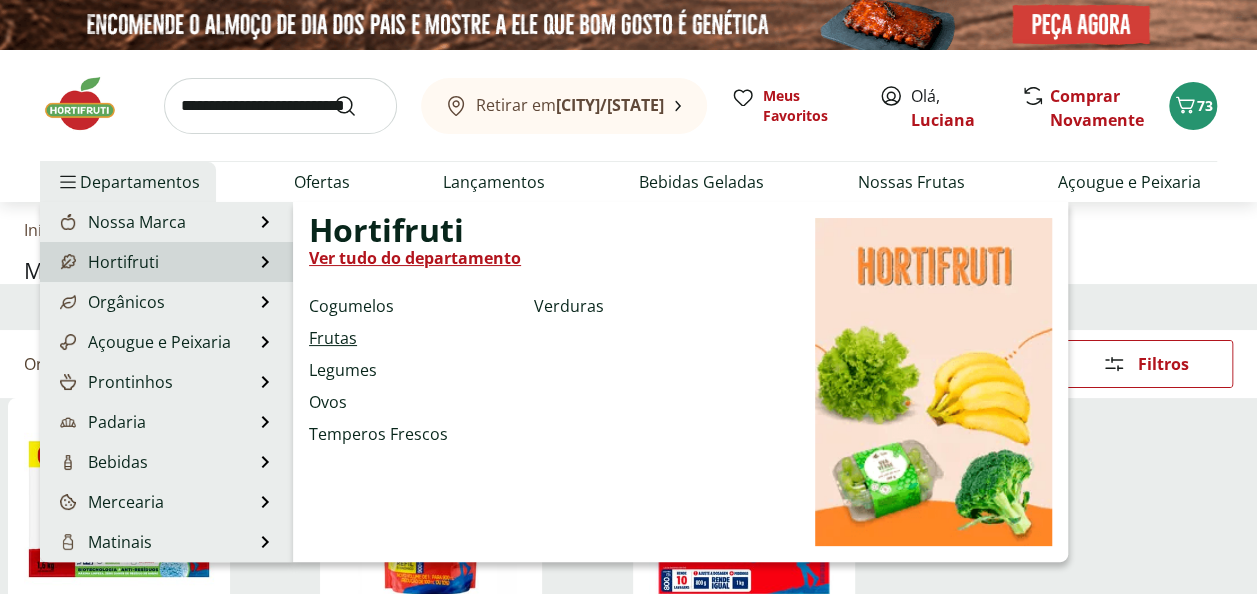 click on "Frutas" at bounding box center (333, 338) 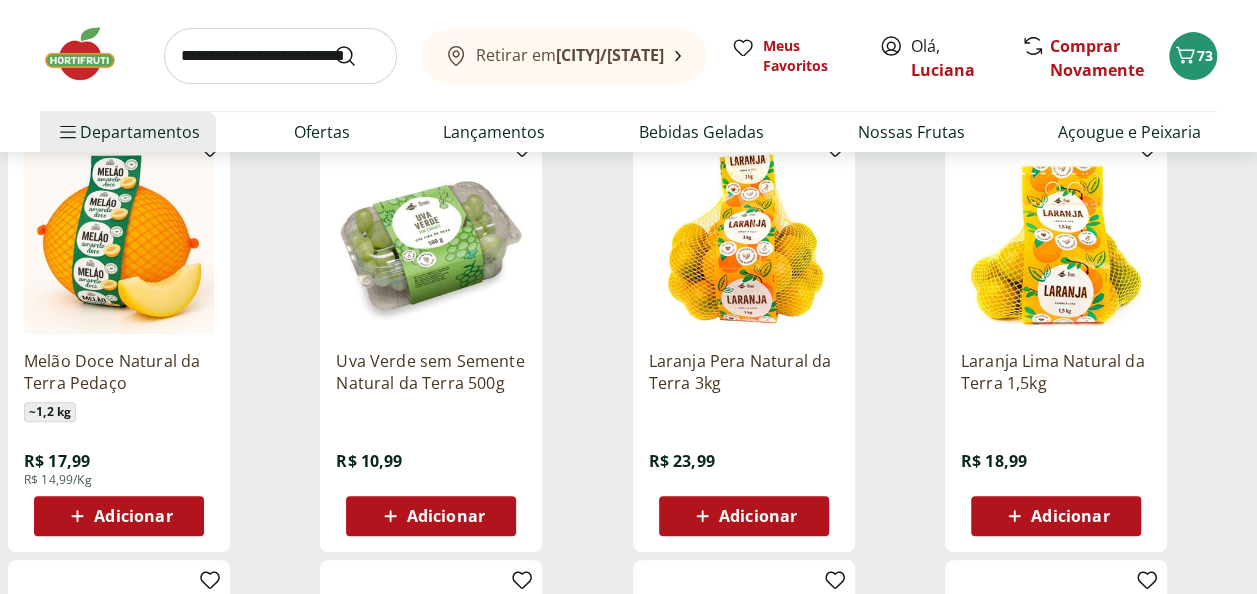 scroll, scrollTop: 300, scrollLeft: 0, axis: vertical 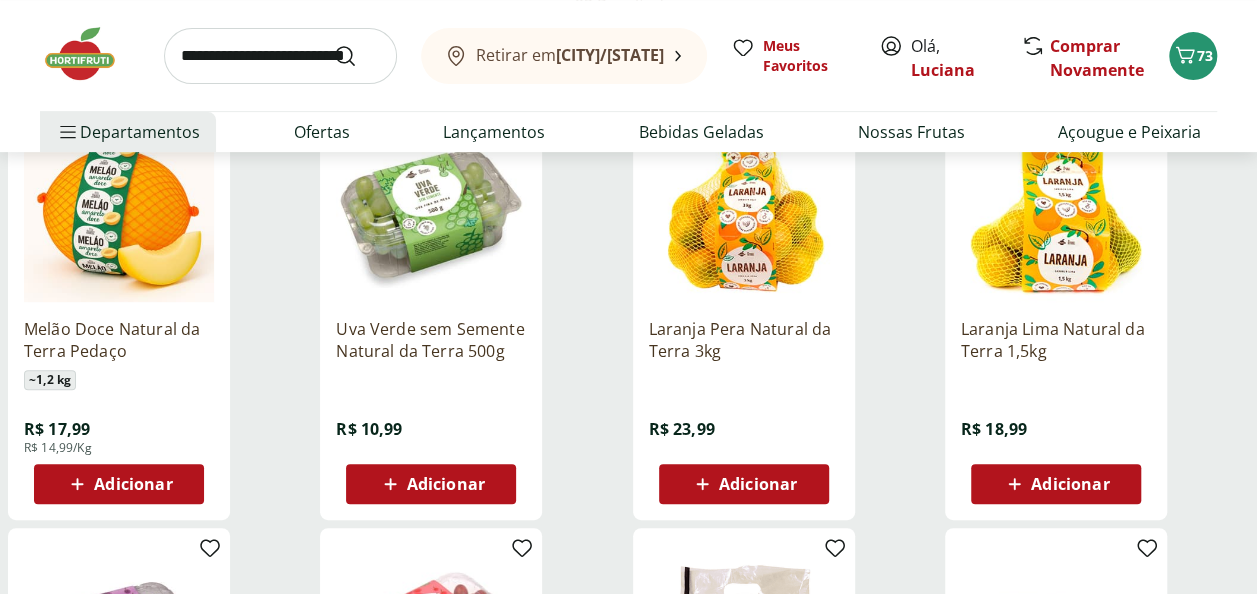 click on "Adicionar" at bounding box center [758, 484] 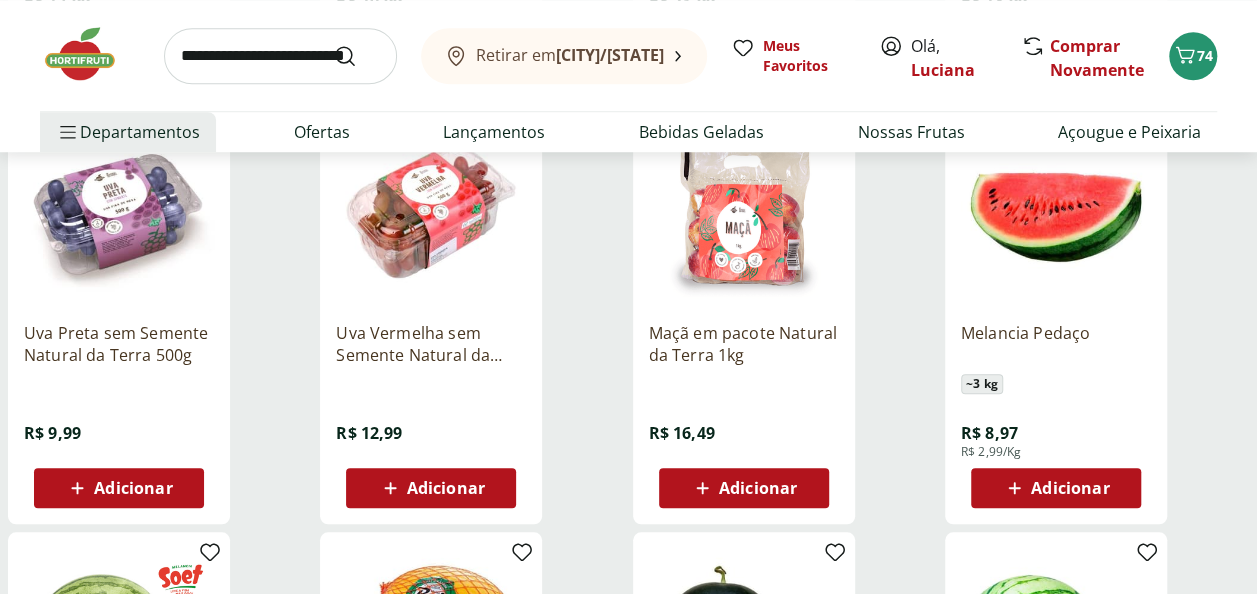 scroll, scrollTop: 700, scrollLeft: 0, axis: vertical 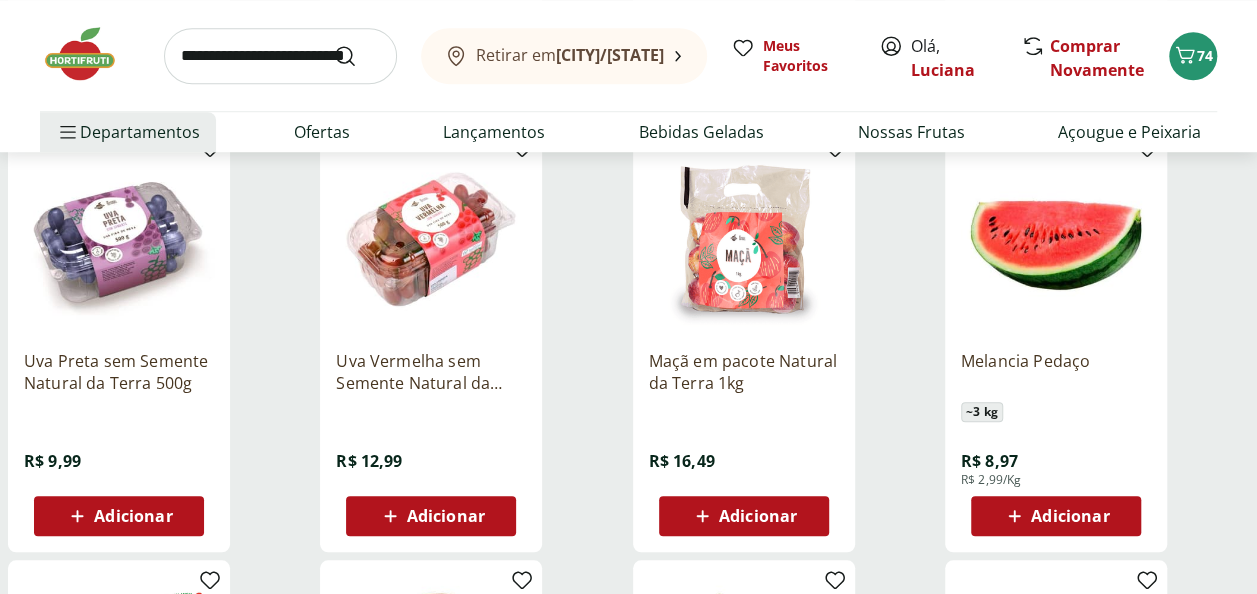 click on "Adicionar" at bounding box center (446, 516) 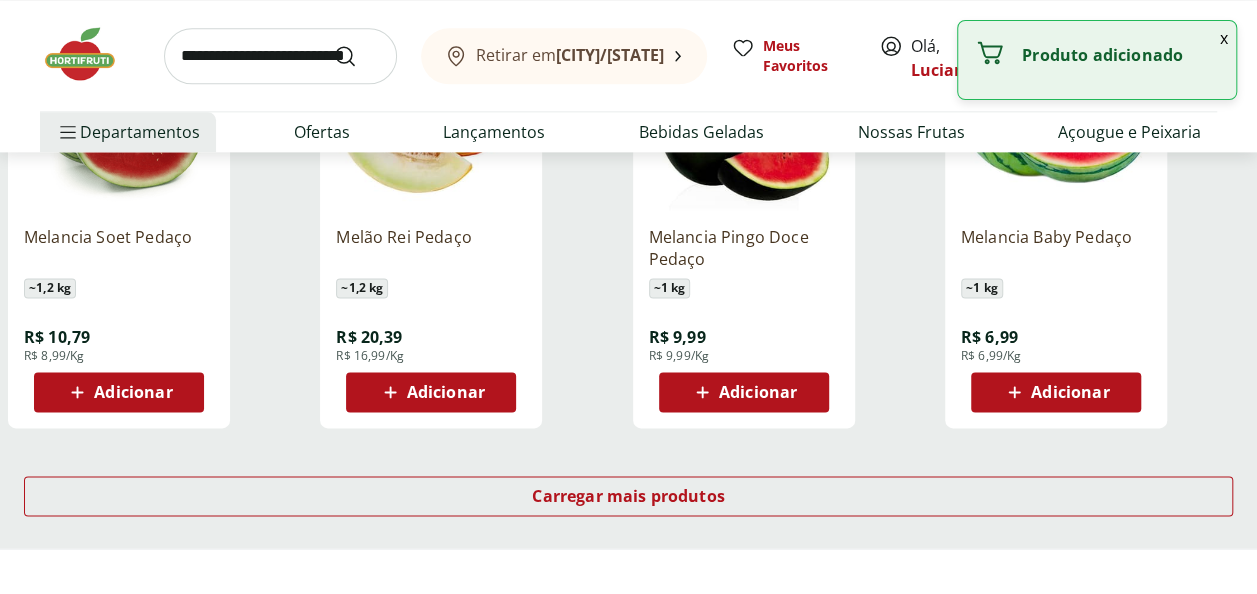 scroll, scrollTop: 1300, scrollLeft: 0, axis: vertical 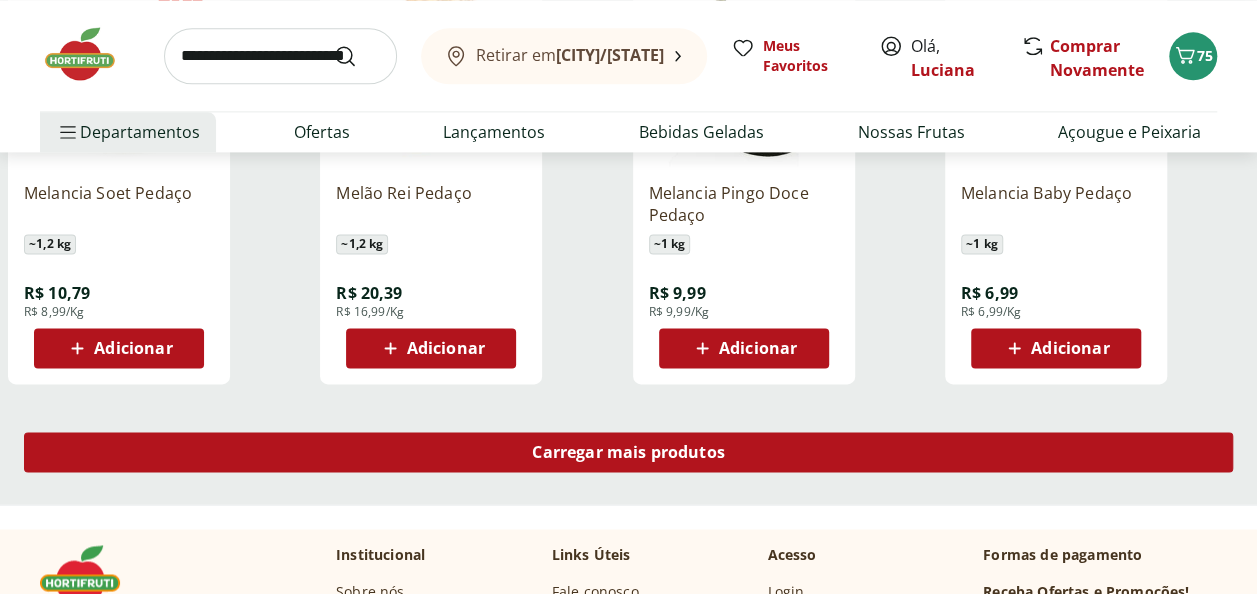 click on "Carregar mais produtos" at bounding box center [628, 452] 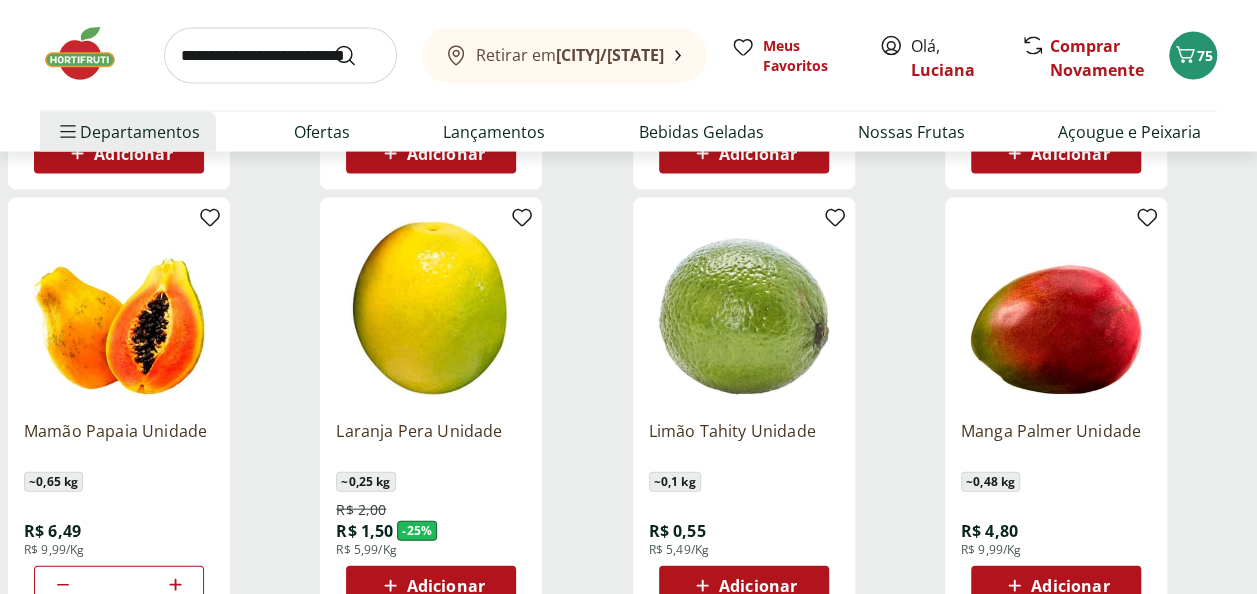 scroll, scrollTop: 2000, scrollLeft: 0, axis: vertical 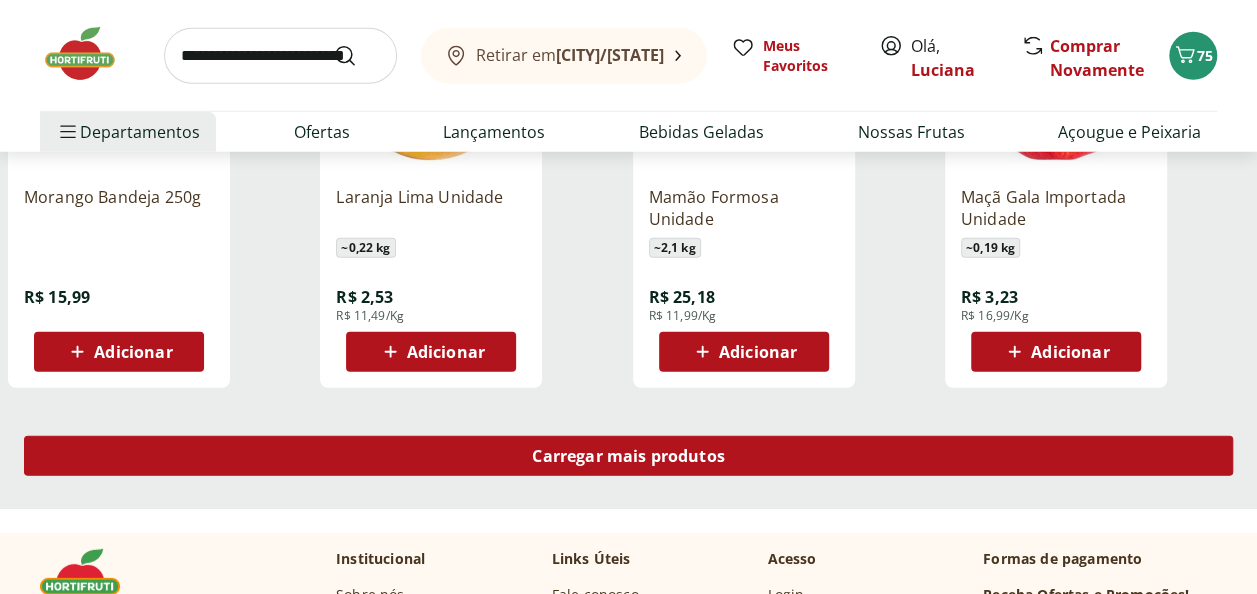 click on "Carregar mais produtos" at bounding box center (628, 456) 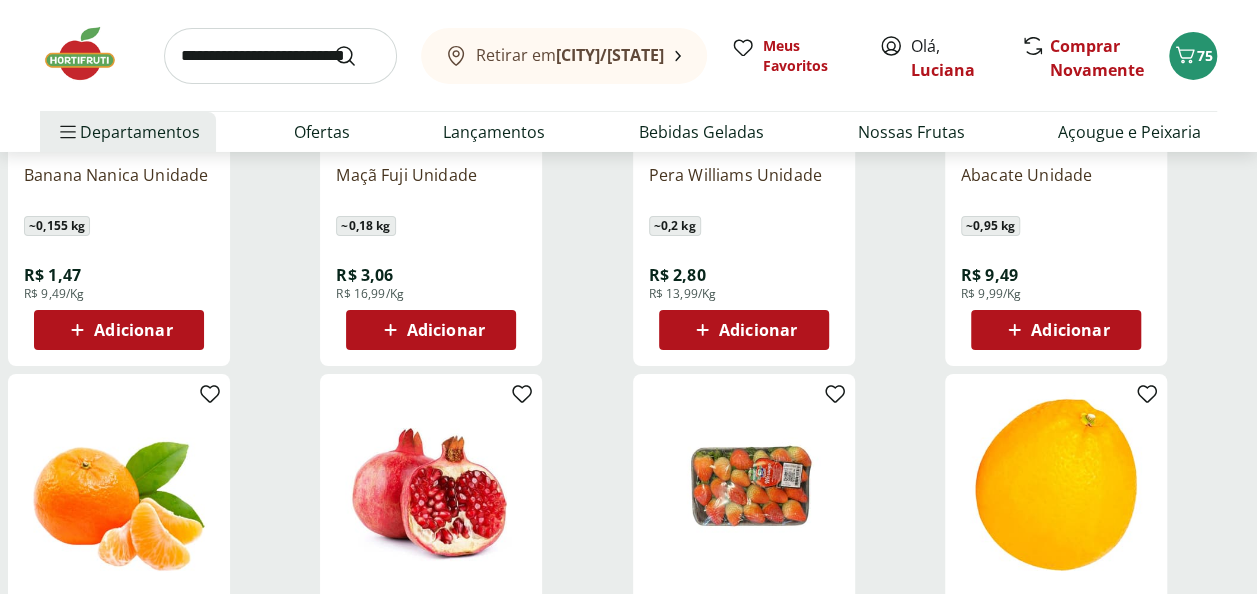 scroll, scrollTop: 3700, scrollLeft: 0, axis: vertical 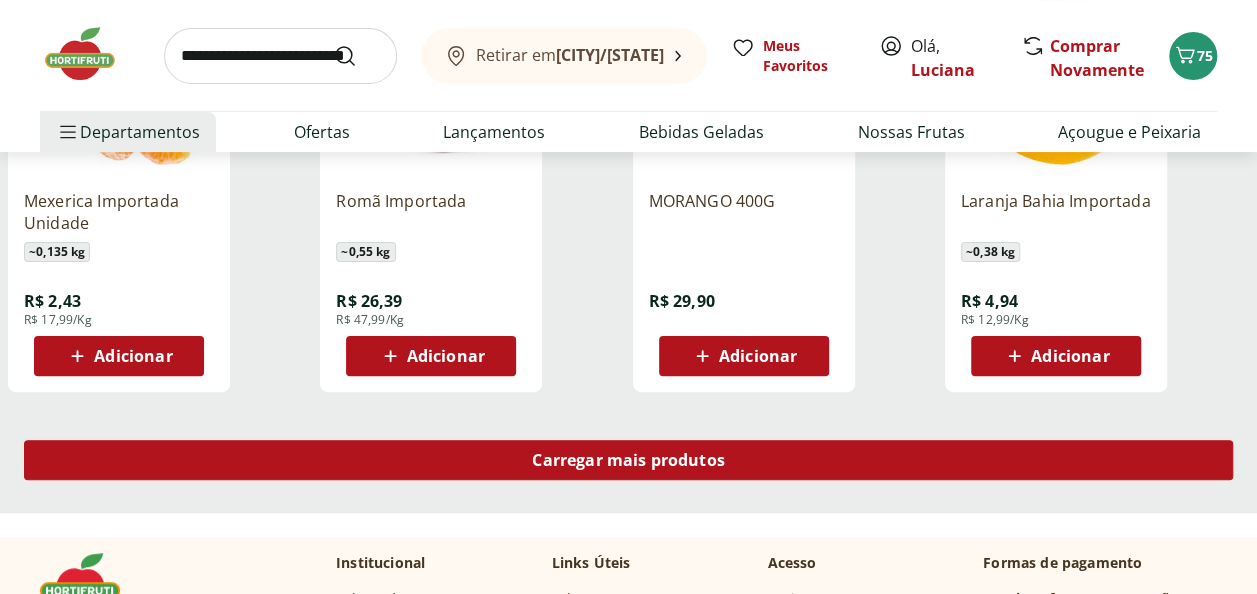 click on "Carregar mais produtos" at bounding box center (628, 460) 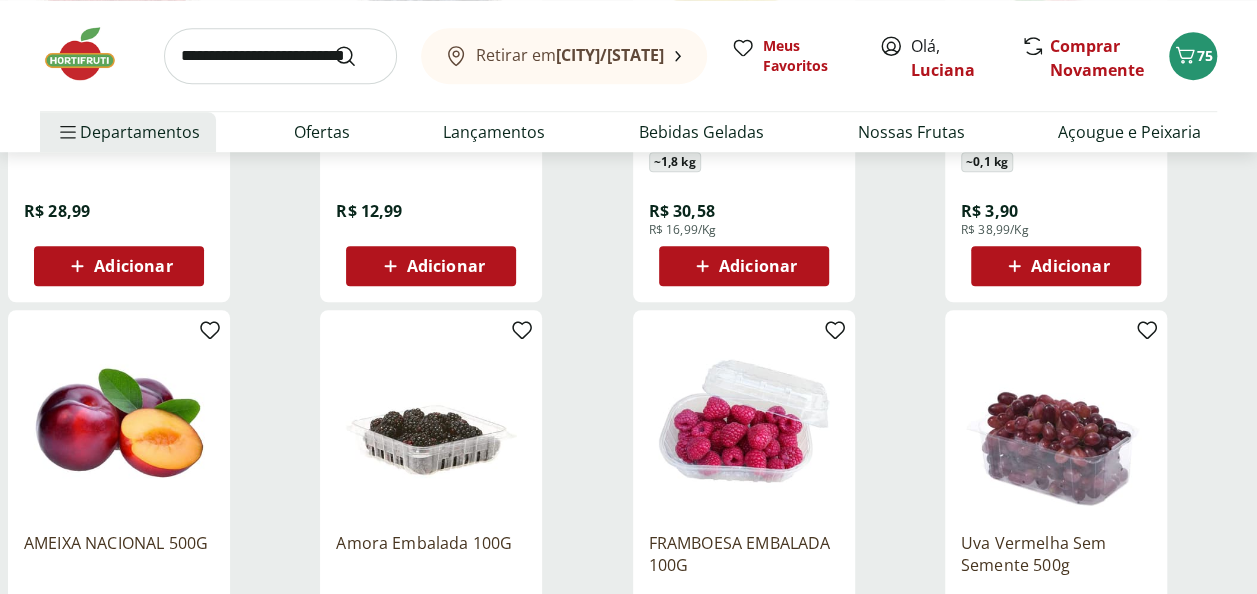 scroll, scrollTop: 4400, scrollLeft: 0, axis: vertical 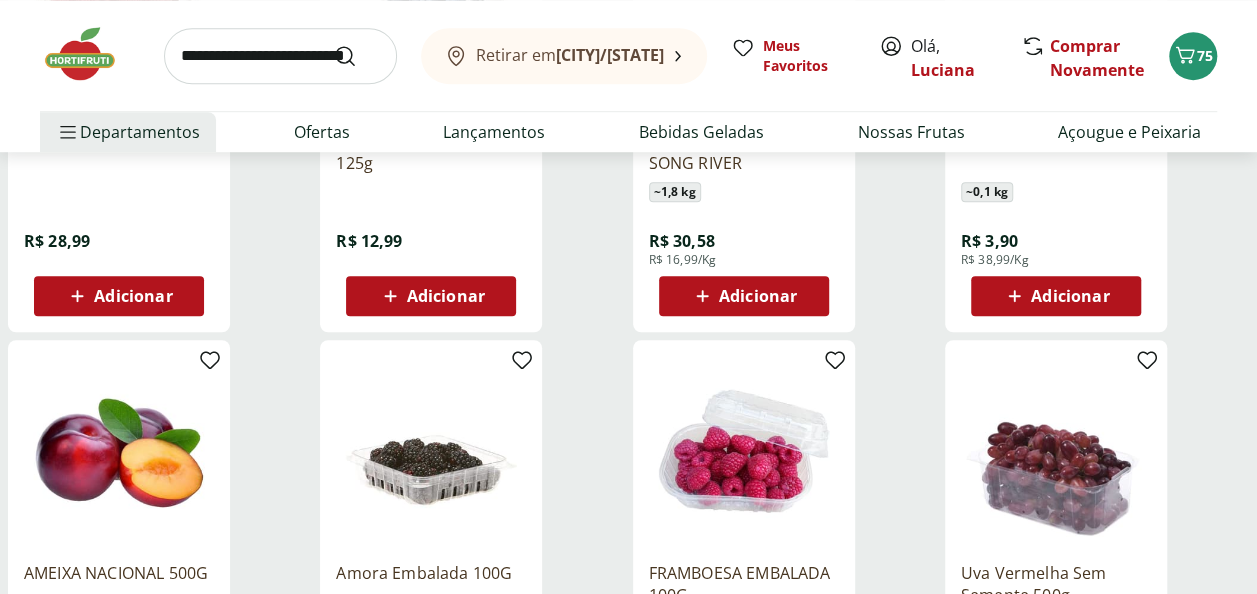 click on "Adicionar" at bounding box center (1055, 296) 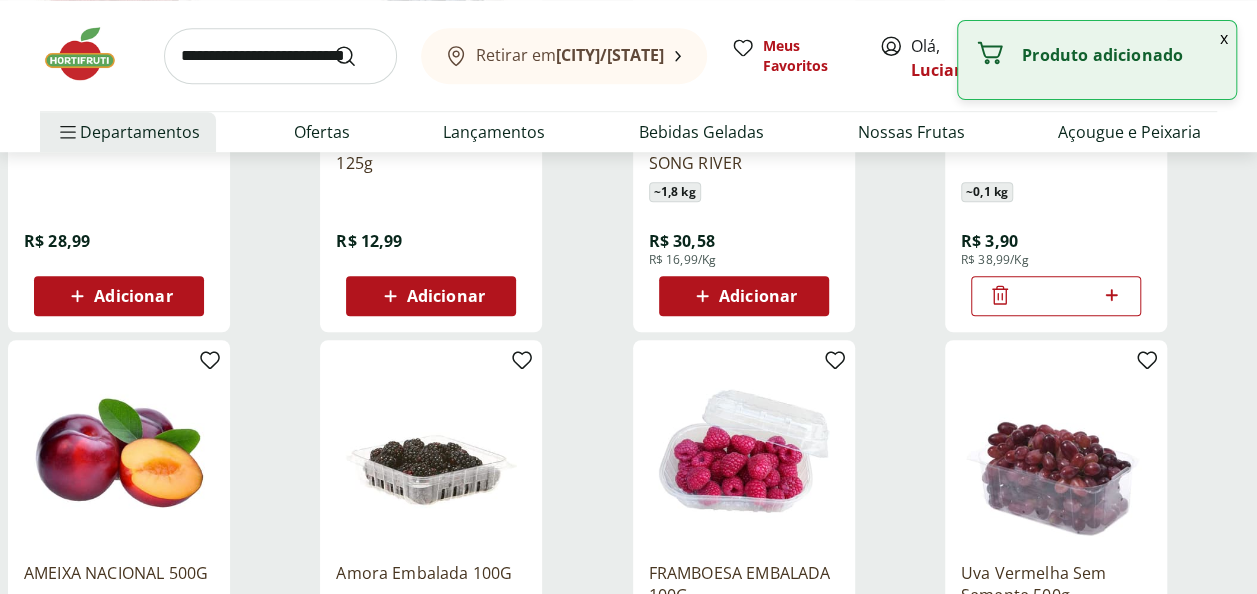 click 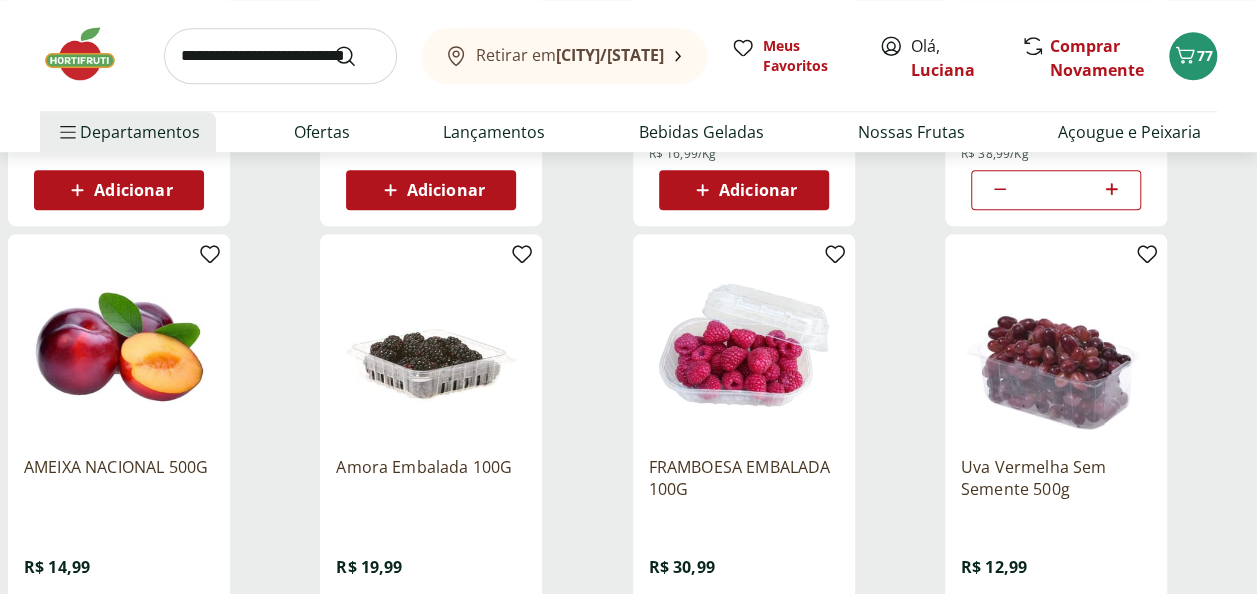 scroll, scrollTop: 4600, scrollLeft: 0, axis: vertical 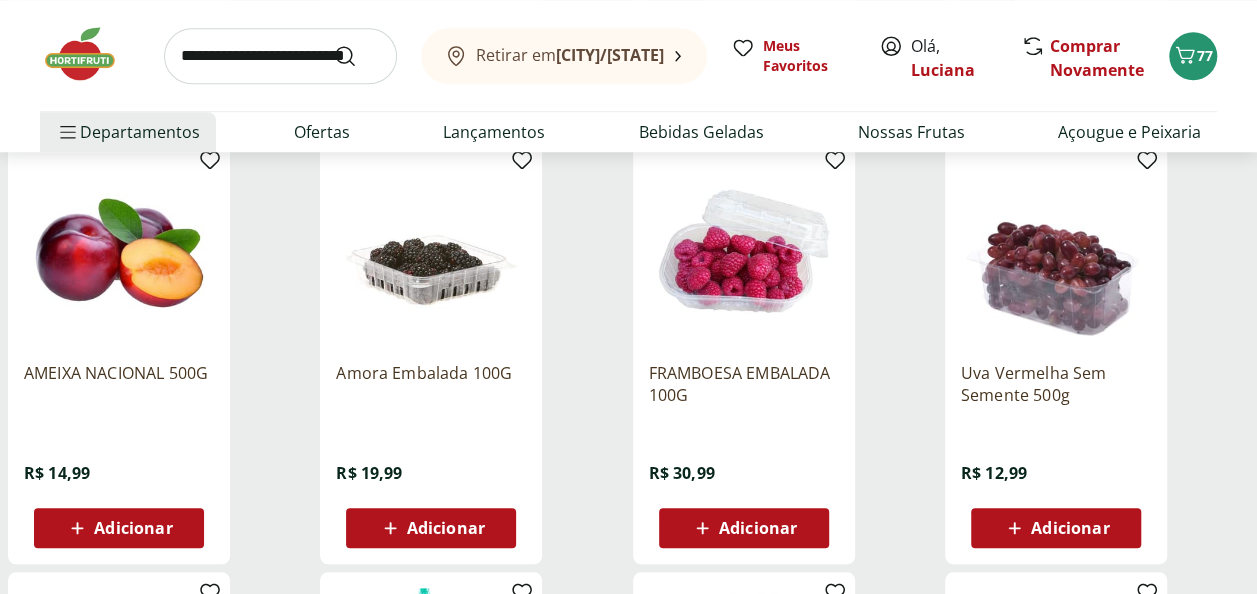 click 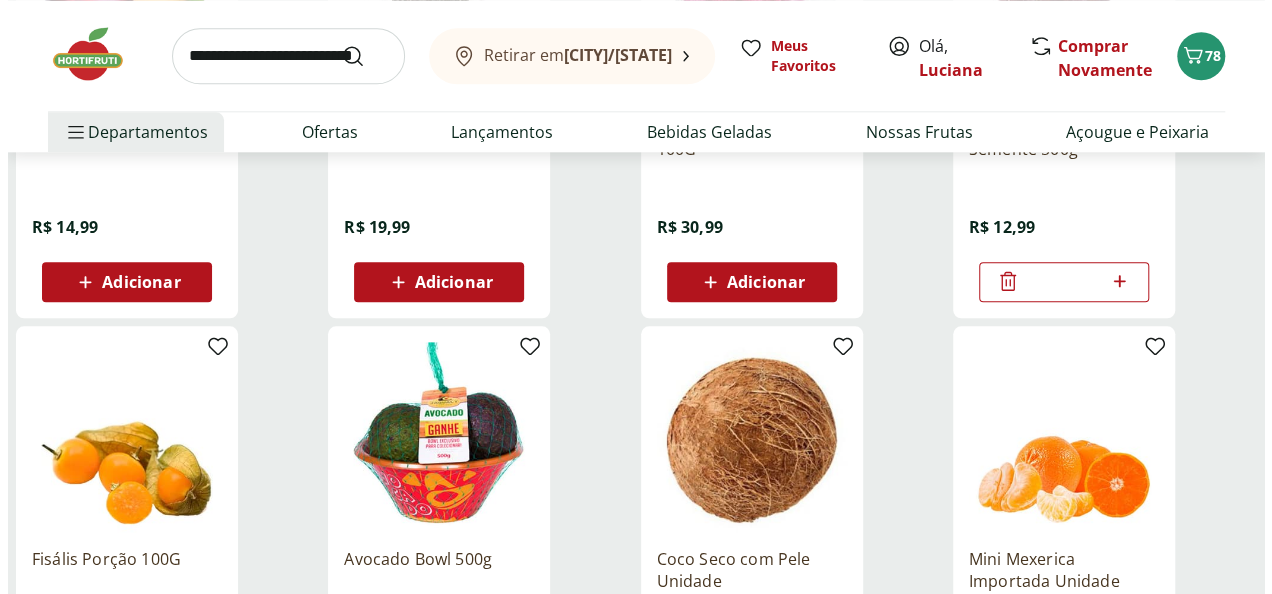 scroll, scrollTop: 4800, scrollLeft: 0, axis: vertical 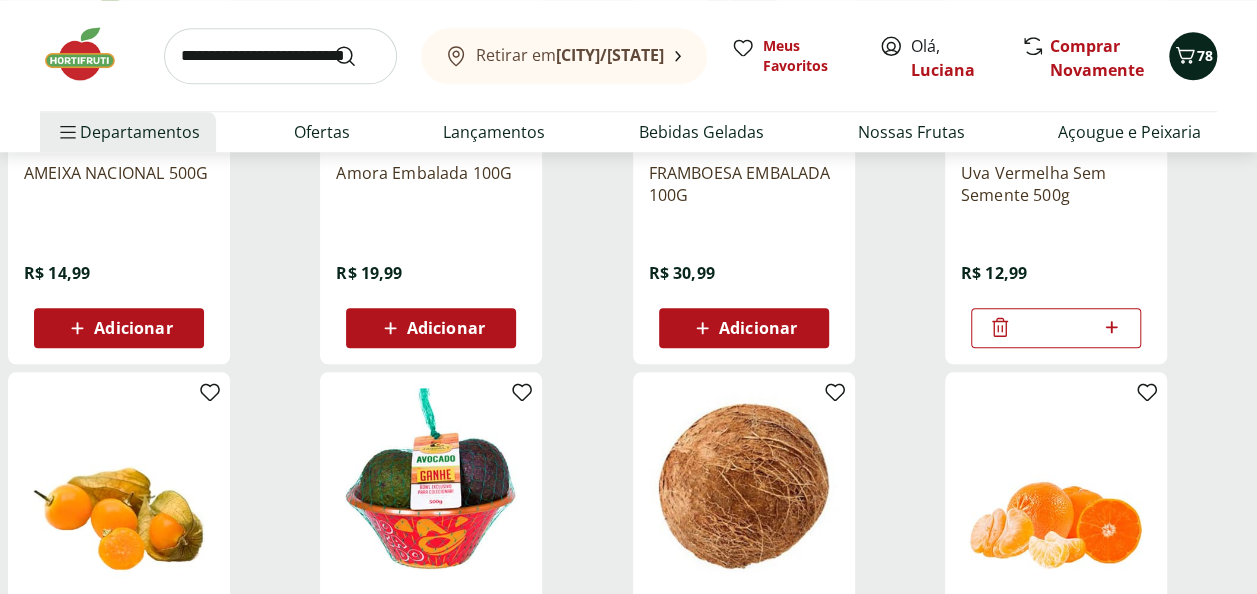 click on "78" at bounding box center (1205, 55) 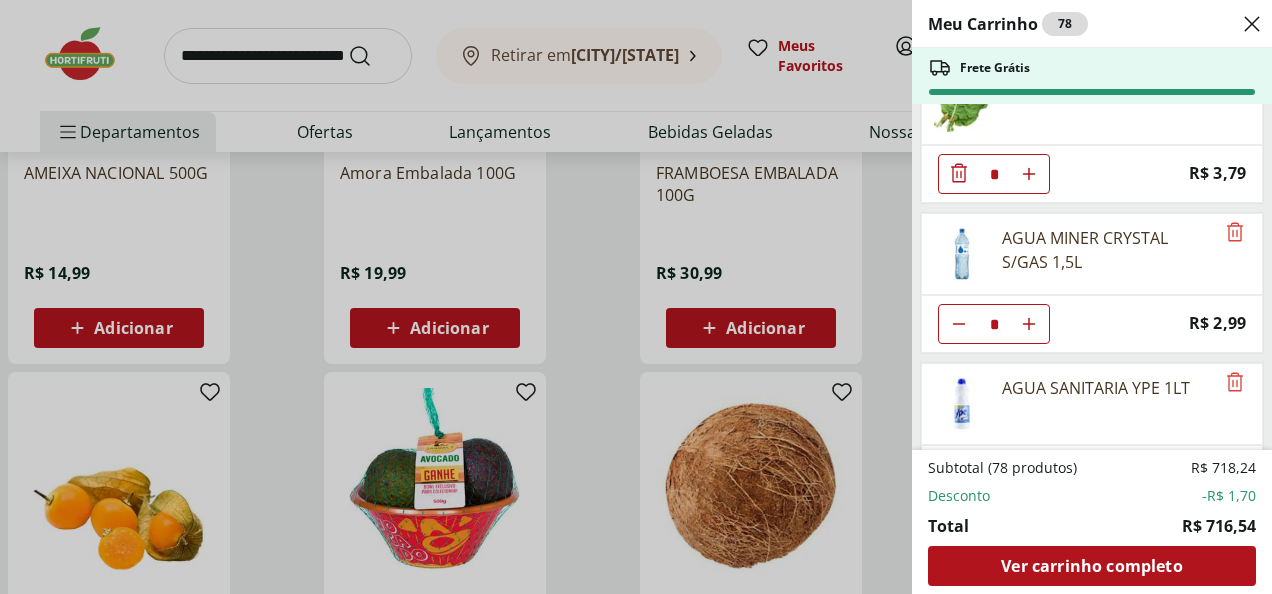 scroll, scrollTop: 1900, scrollLeft: 0, axis: vertical 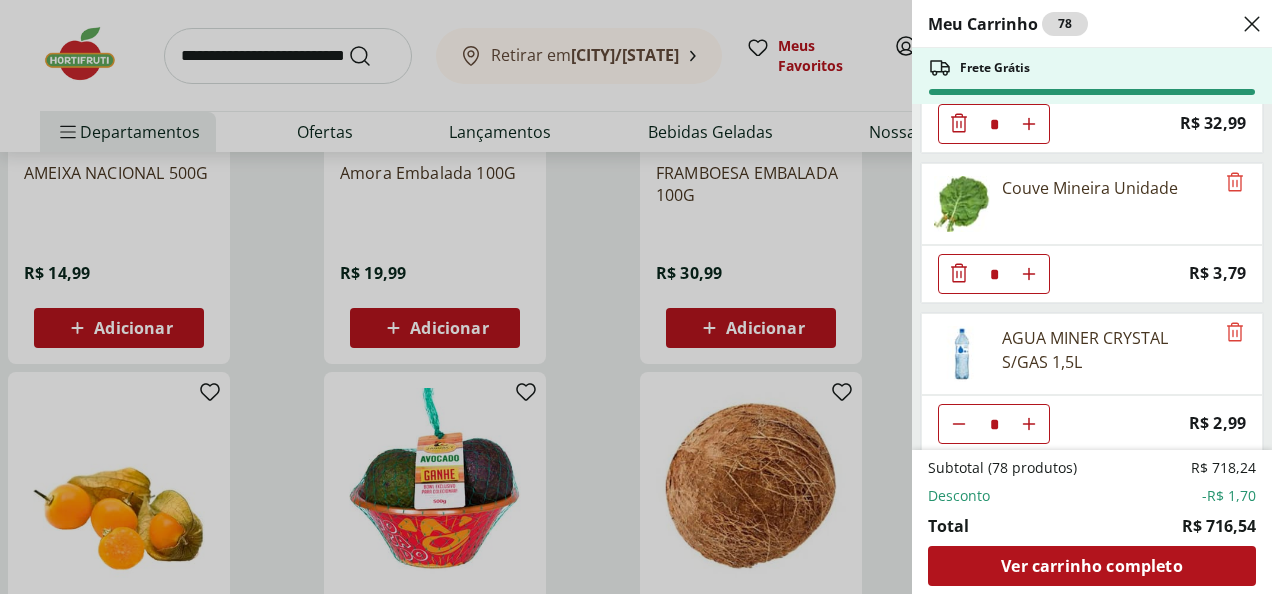 type 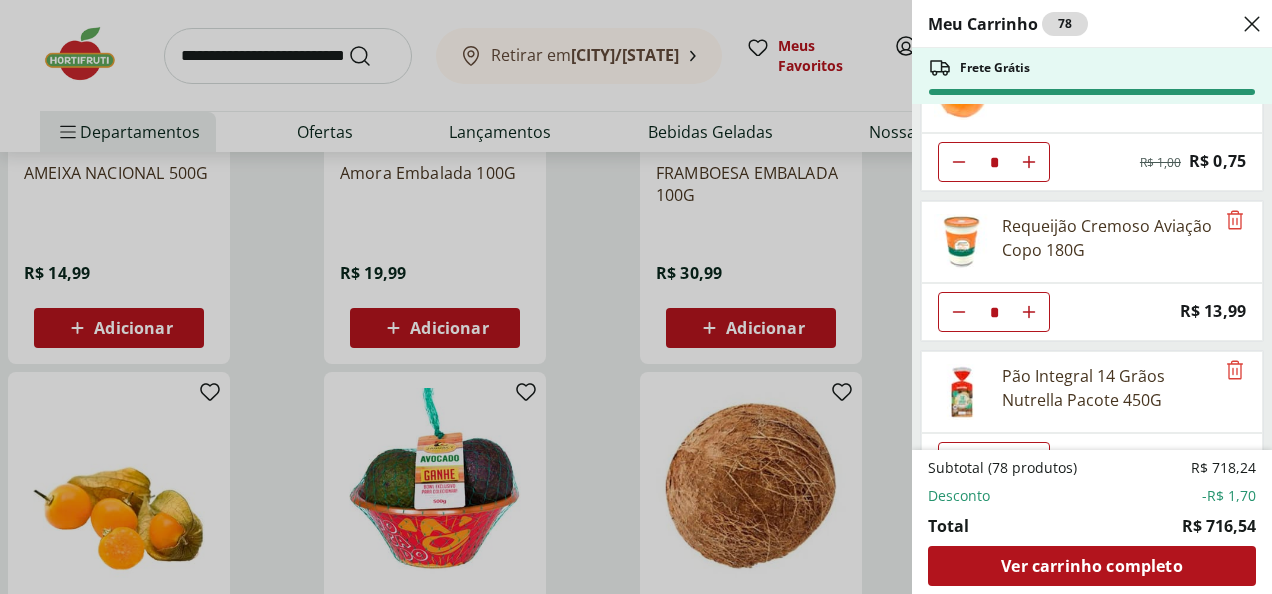 scroll, scrollTop: 3400, scrollLeft: 0, axis: vertical 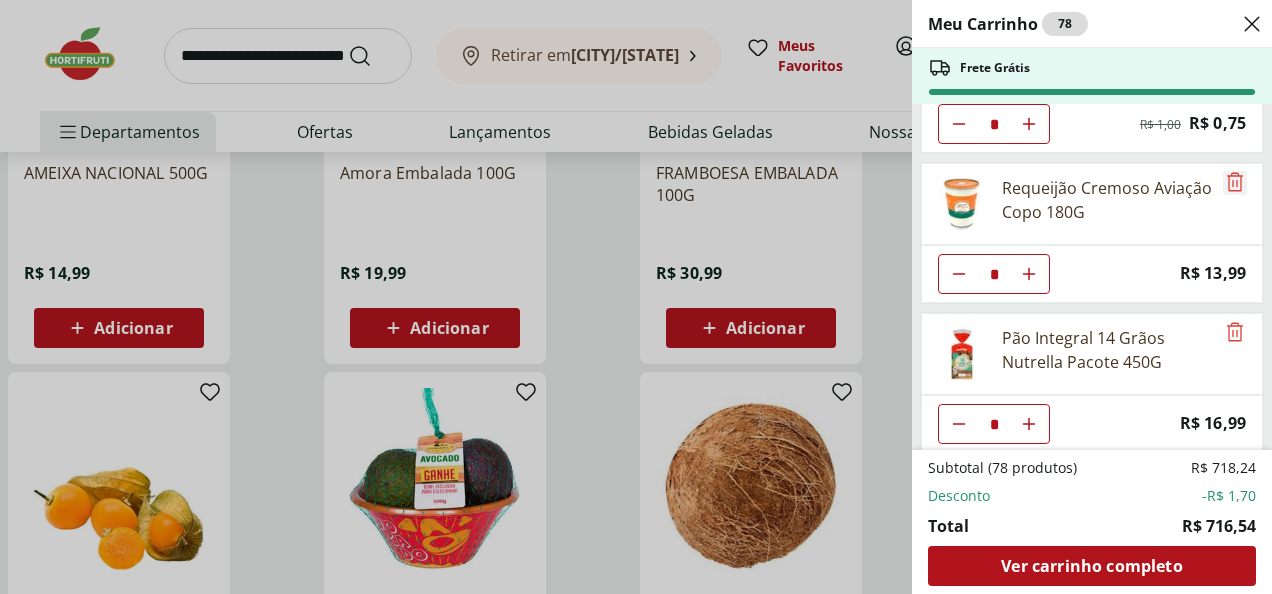 click 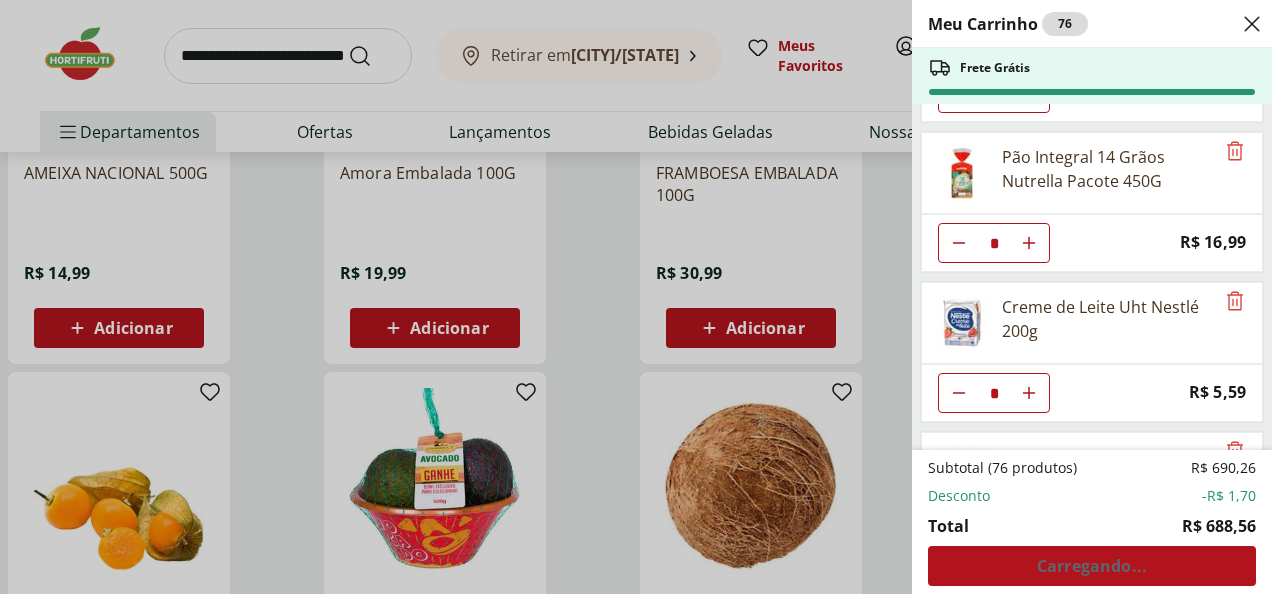 scroll, scrollTop: 3400, scrollLeft: 0, axis: vertical 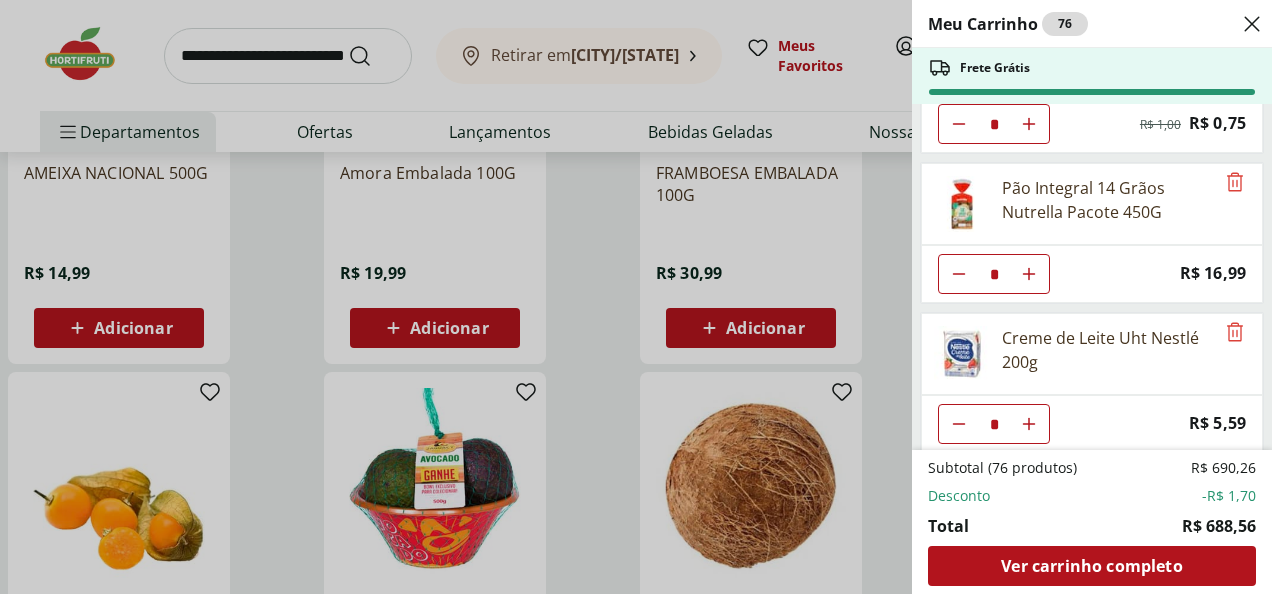 click 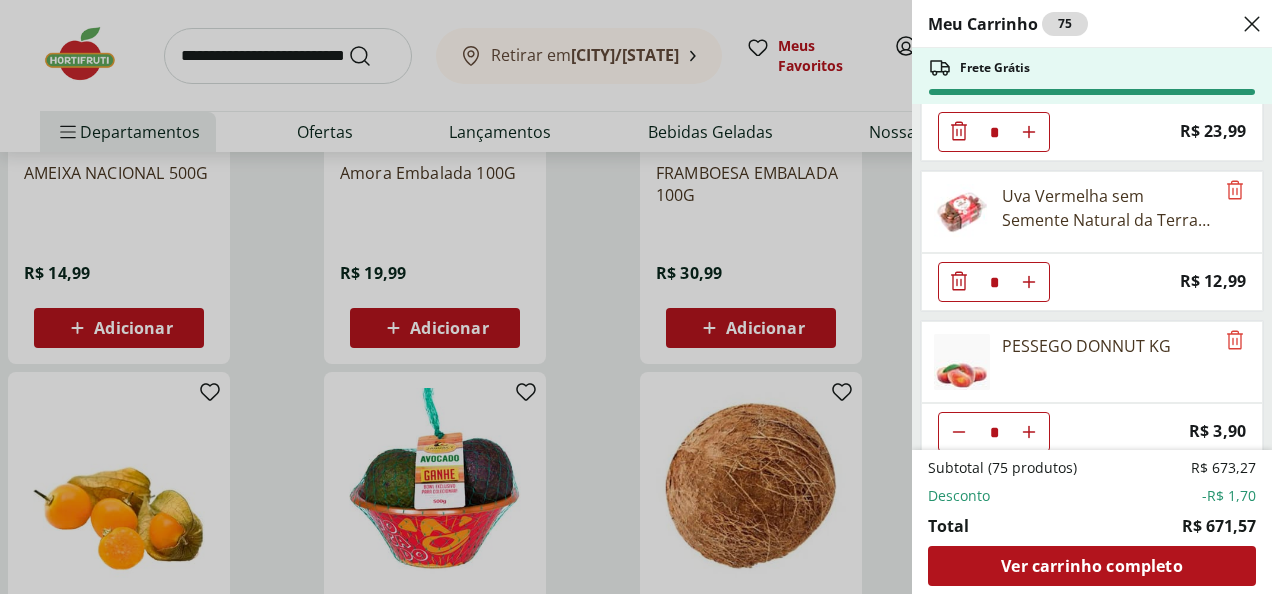 scroll, scrollTop: 4642, scrollLeft: 0, axis: vertical 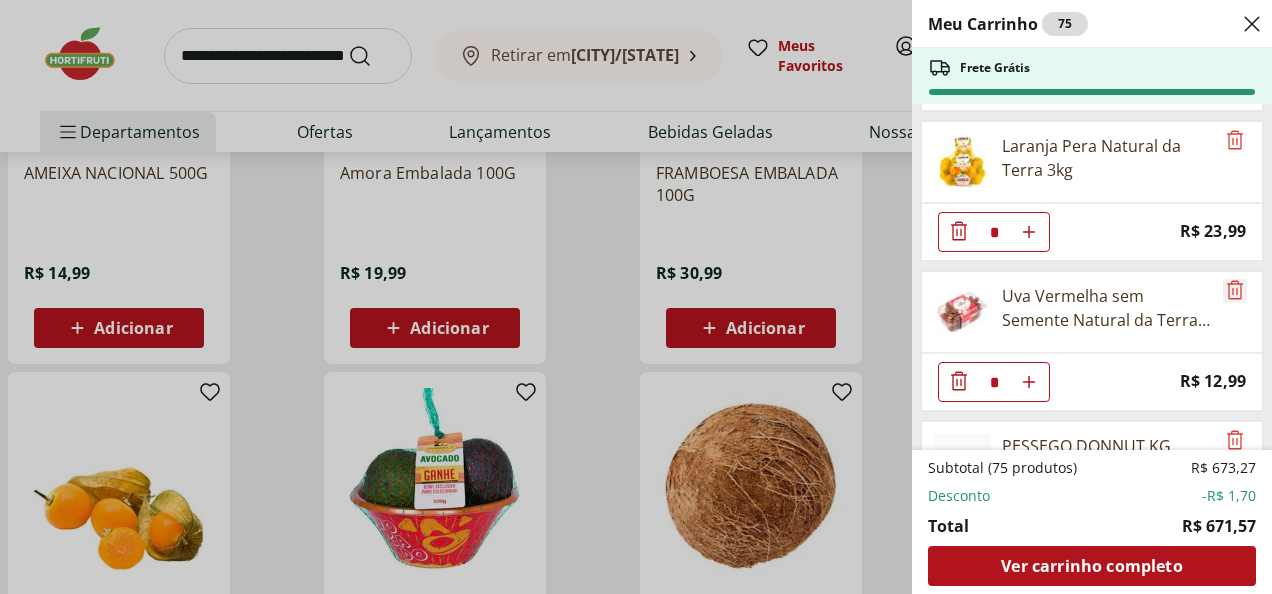 click 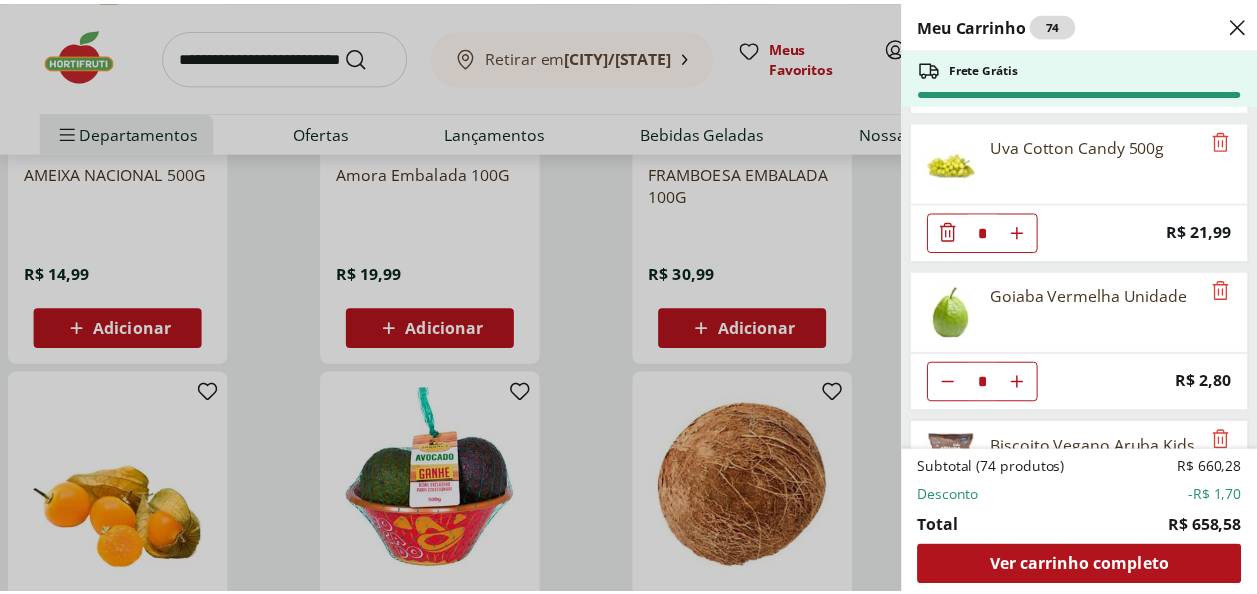 scroll, scrollTop: 942, scrollLeft: 0, axis: vertical 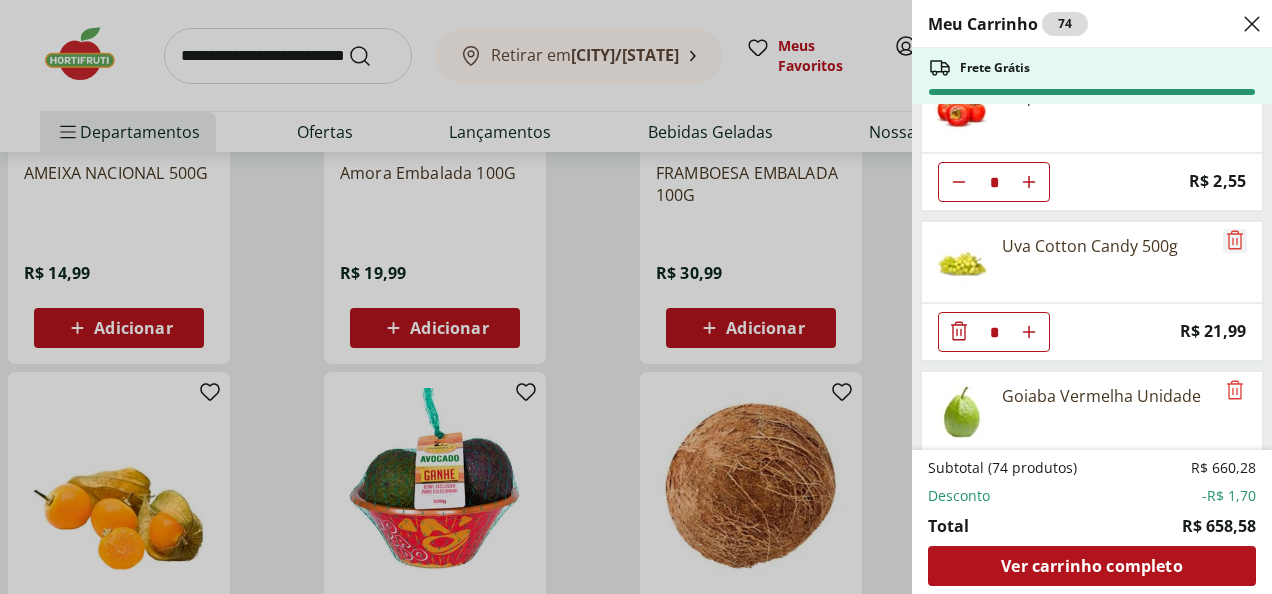 click 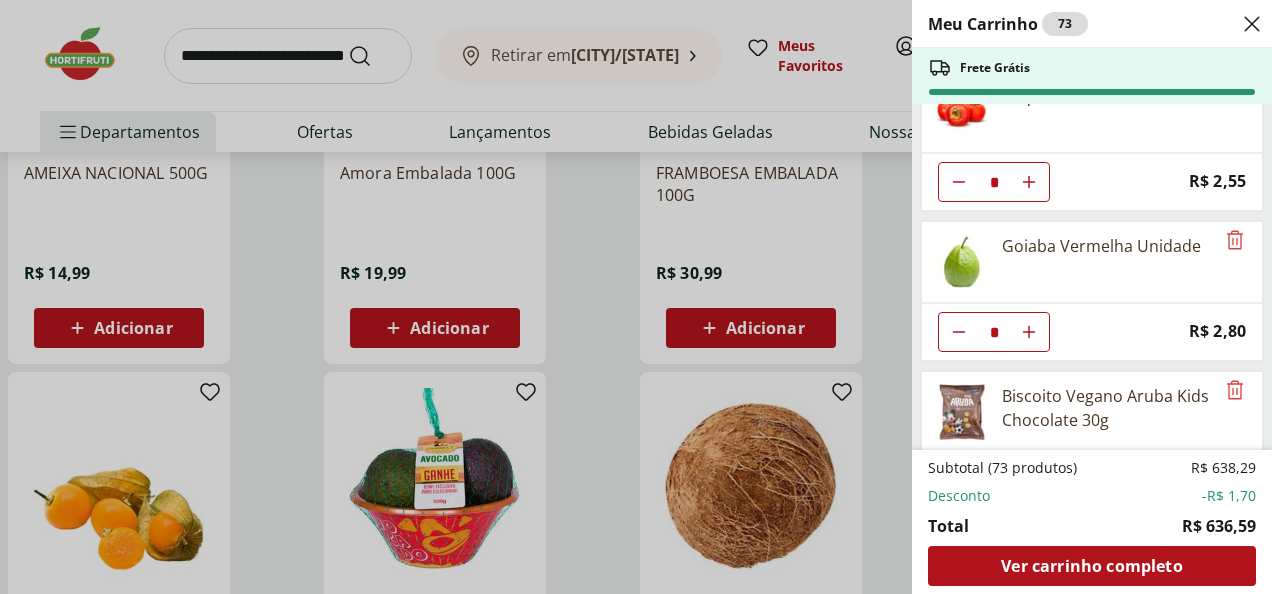 click on "Meu Carrinho 73 Frete Grátis Leite Uht Desnatado Piracanjuba 1L * Price: R$ 7,49 Mamão Papaia Unidade * Price: R$ 6,49 Brócolis Ninja Unidade * Price: R$ 9,99 Pão Frances * Price: R$ 1,49 Ciabatta Fermentação Natural Hortifruti Natural da Terra * Price: R$ 6,59 Queijo Parmesão Ralado Président Pacote 50G * Price: R$ 6,99 Caqui Rama Forte * Price: R$ 2,55 Goiaba Vermelha Unidade * Price: R$ 2,80 Biscoito Vegano Aruba Kids Chocolate 30g * Price: R$ 6,99 Biscoito Vegano Aruba Kids Morango 30g * Price: R$ 6,99 Biscoito Cookie Integral de Chocolate Jasmine 120g * Price: R$ 12,99 Carne Moída Bovina Dianteiro Resfriada Natural da Terra 500g * Price: R$ 32,99 Couve Mineira Unidade * Price: R$ 3,79 AGUA MINER CRYSTAL S/GAS 1,5L * Price: R$ 2,99 AGUA SANITARIA YPE 1LT * Price: R$ 7,99 Água de Coco 100% Natural 1L * Price: R$ 18,99 Maçã Granny Smith Unidade * Price: R$ 5,35 Maçã Turma Da Mônica - Pacote 1Kg * Price: R$ 18,99 Iogurte Natural Laranja, Cenoura e Mel Danone 160g * Price: * *" at bounding box center [636, 297] 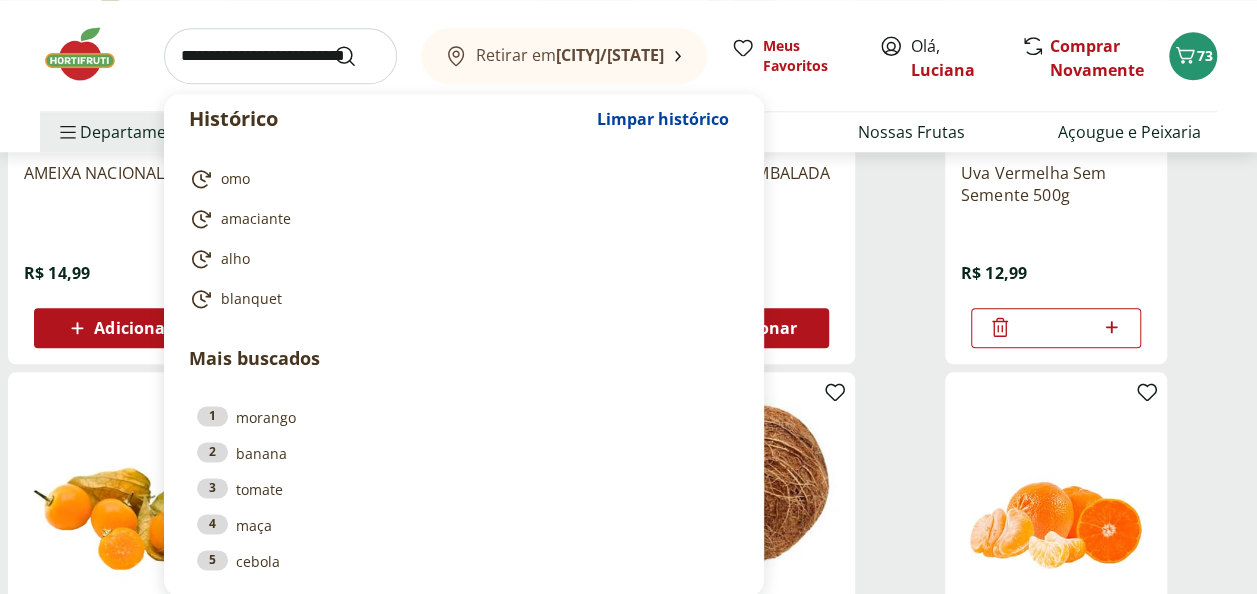 click at bounding box center [280, 56] 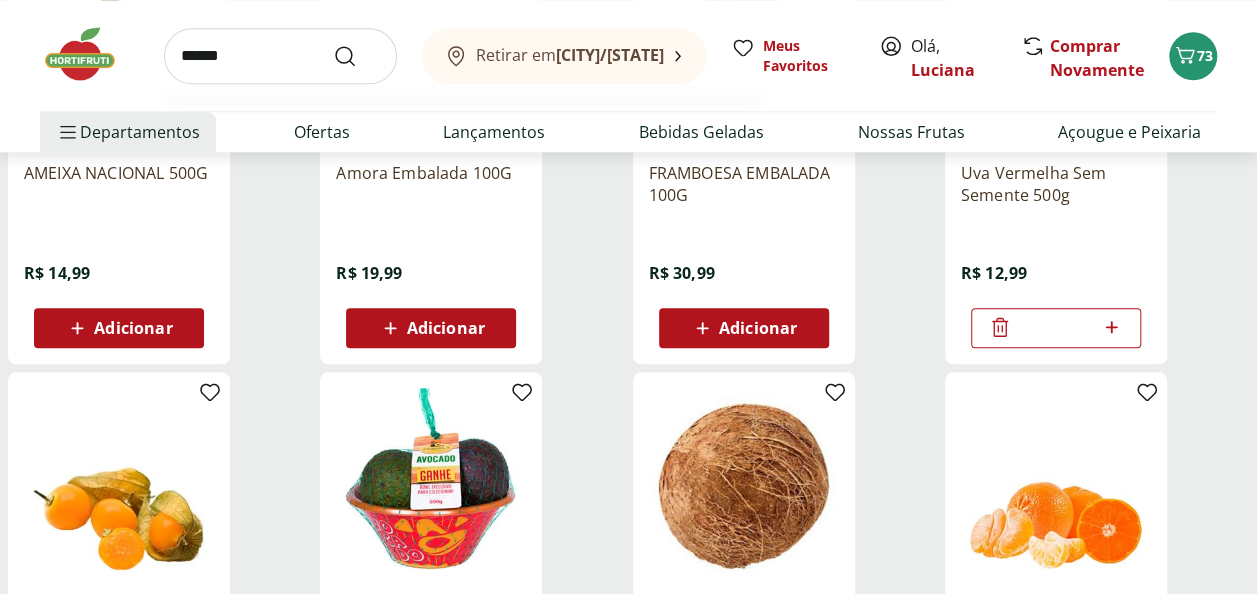 type on "******" 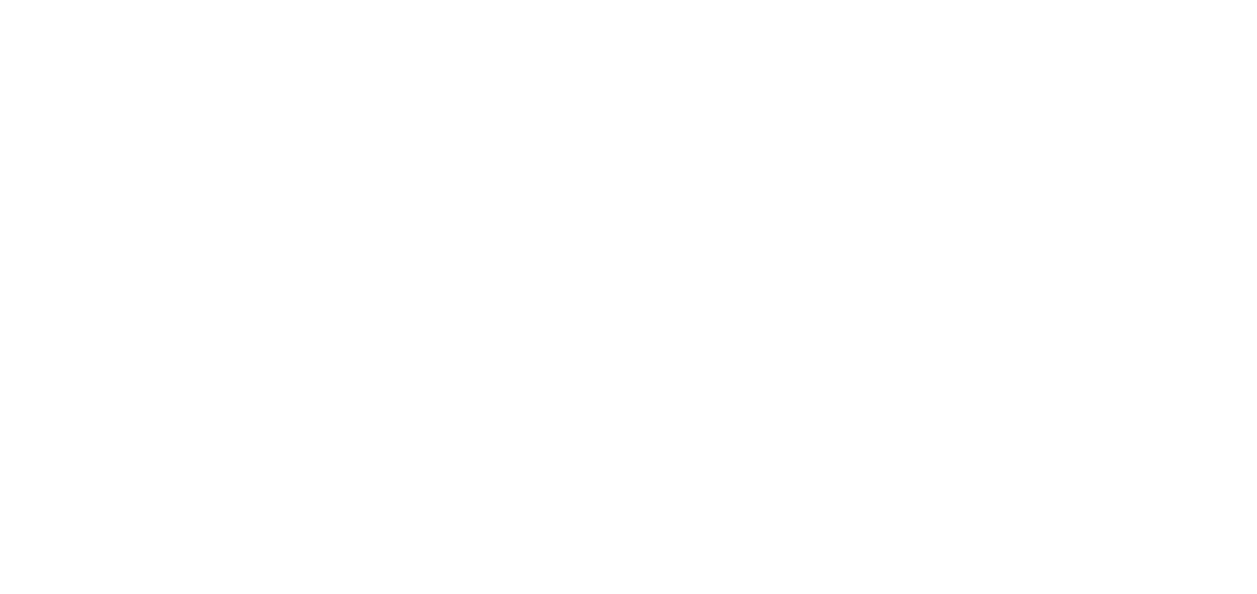 scroll, scrollTop: 0, scrollLeft: 0, axis: both 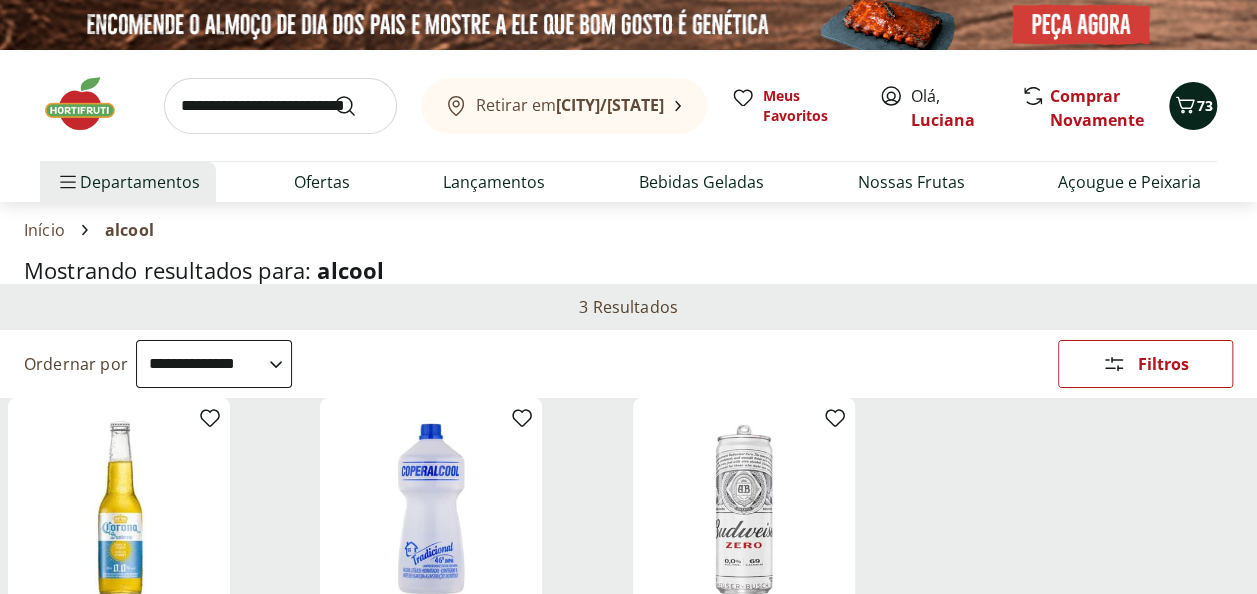 click 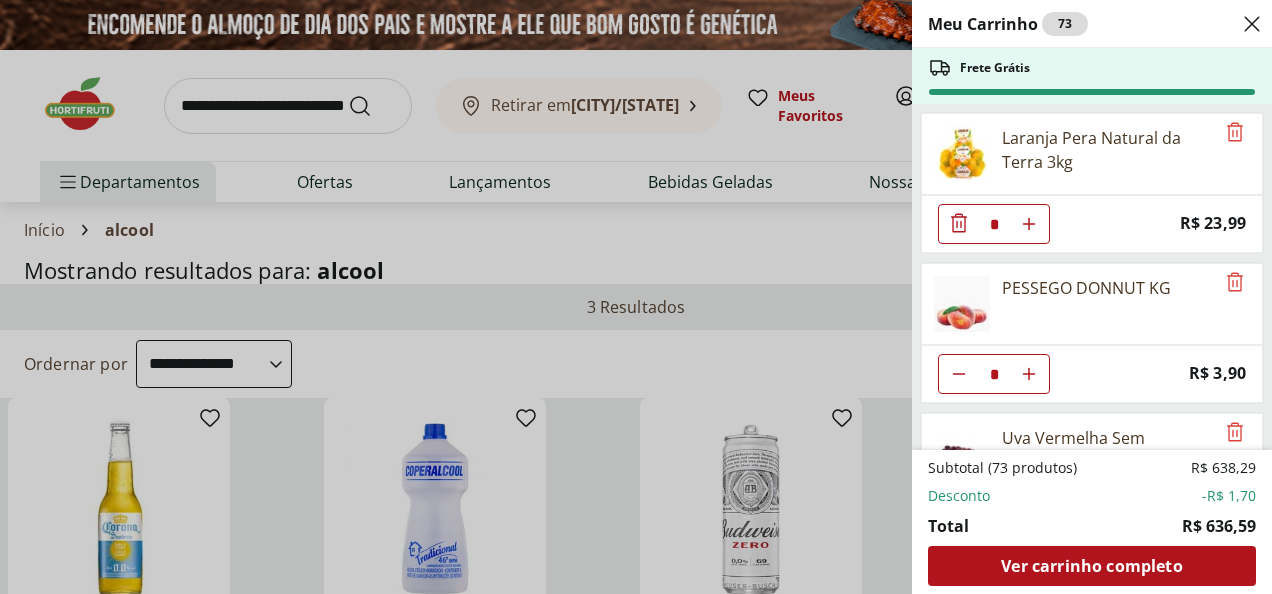 scroll, scrollTop: 4546, scrollLeft: 0, axis: vertical 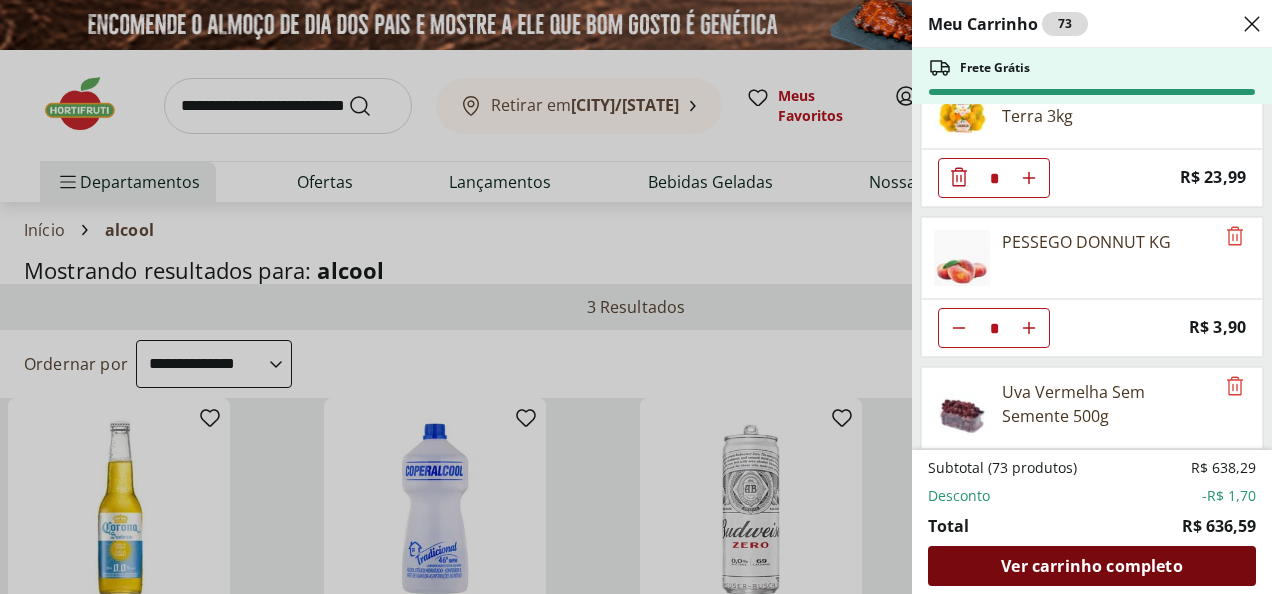 click on "Ver carrinho completo" at bounding box center (1091, 566) 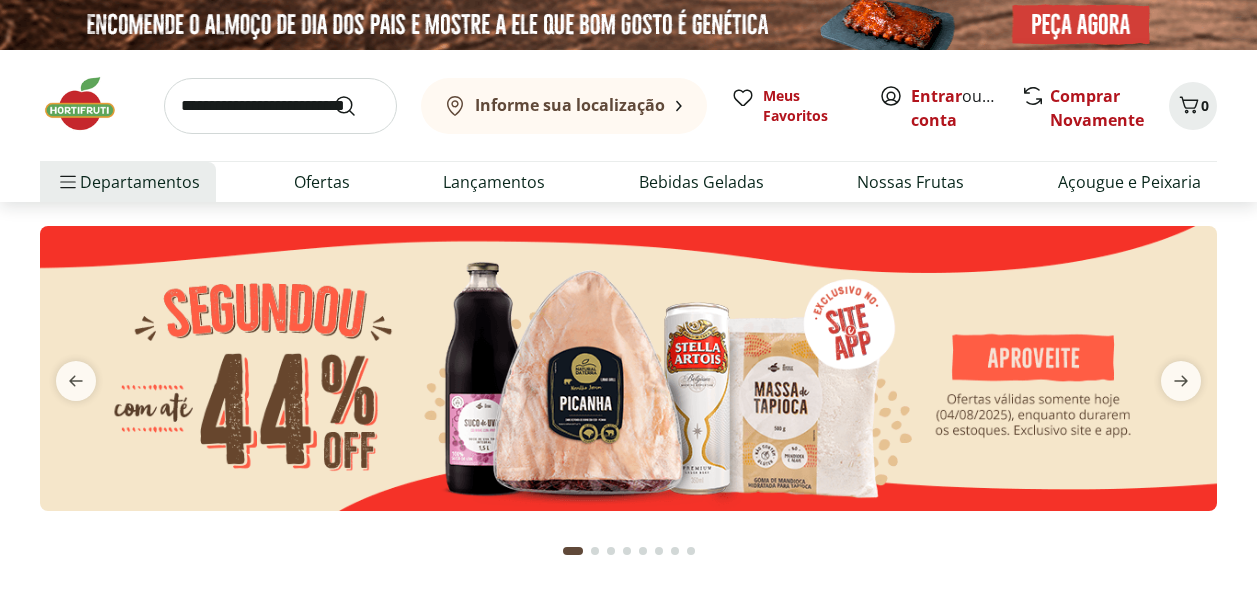 scroll, scrollTop: 0, scrollLeft: 0, axis: both 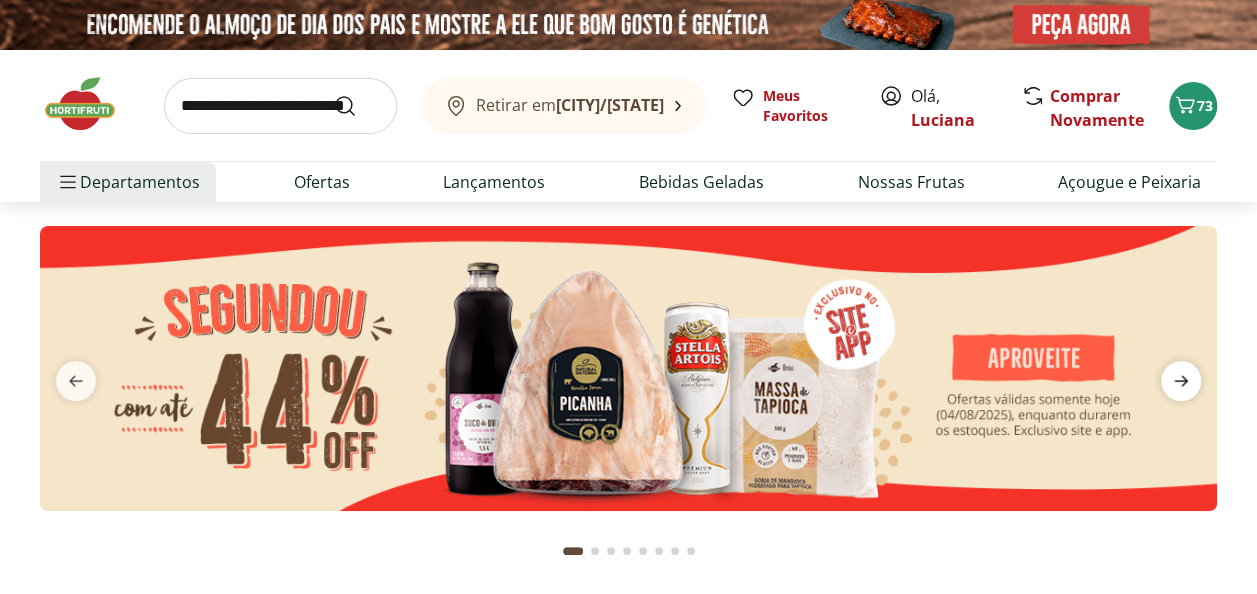 click 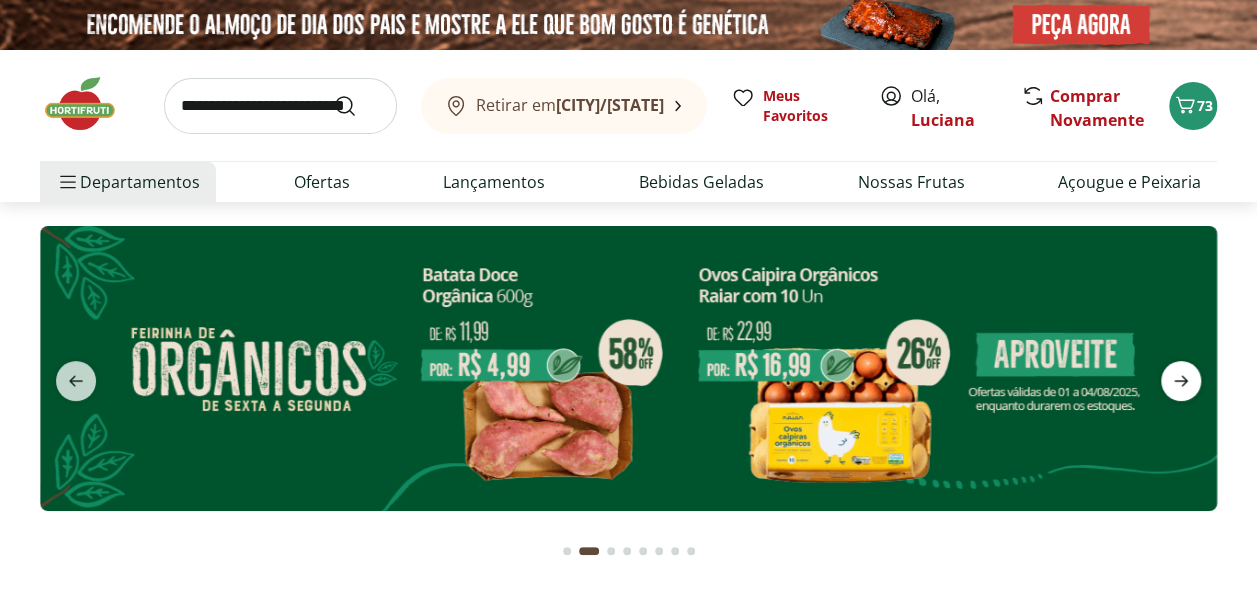 click 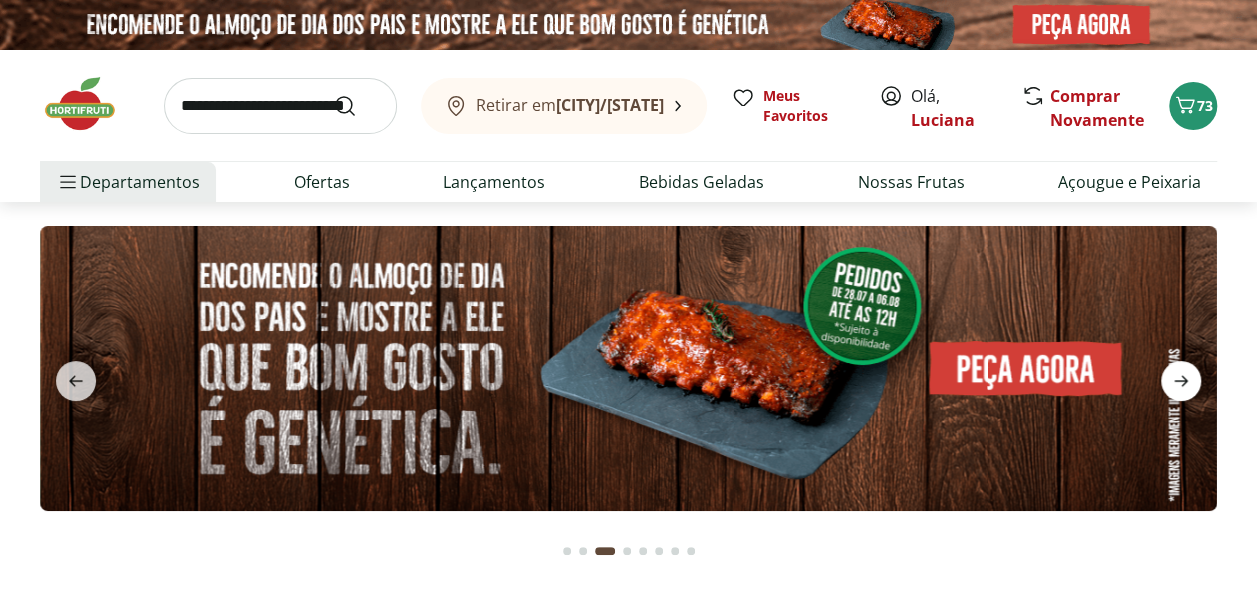 click 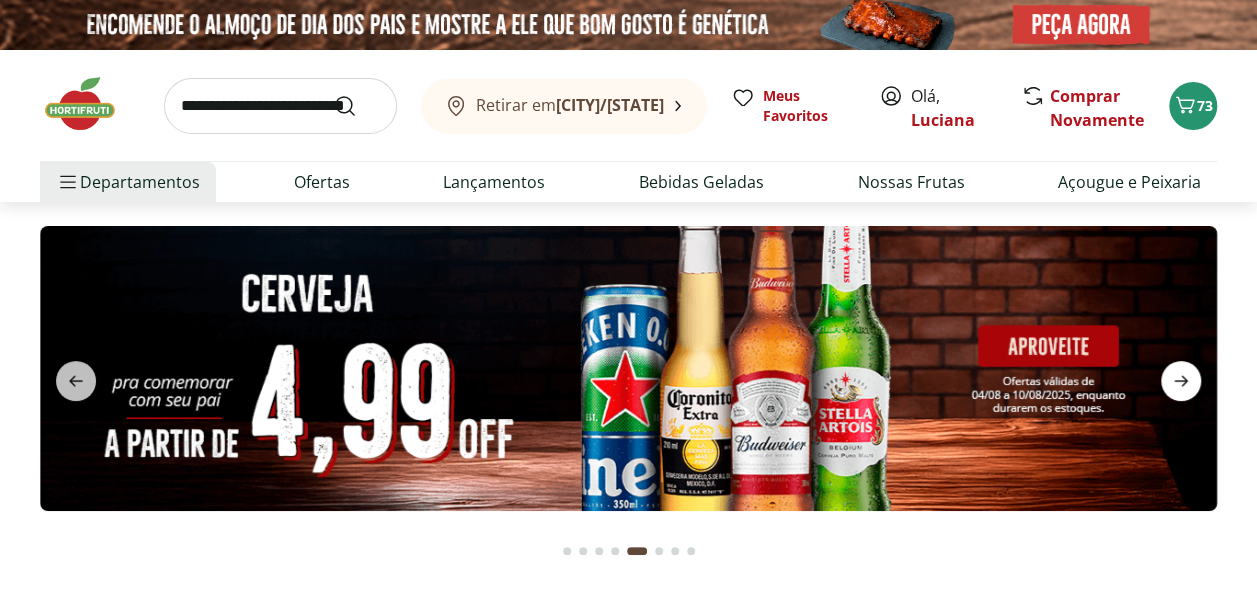 click at bounding box center [1181, 381] 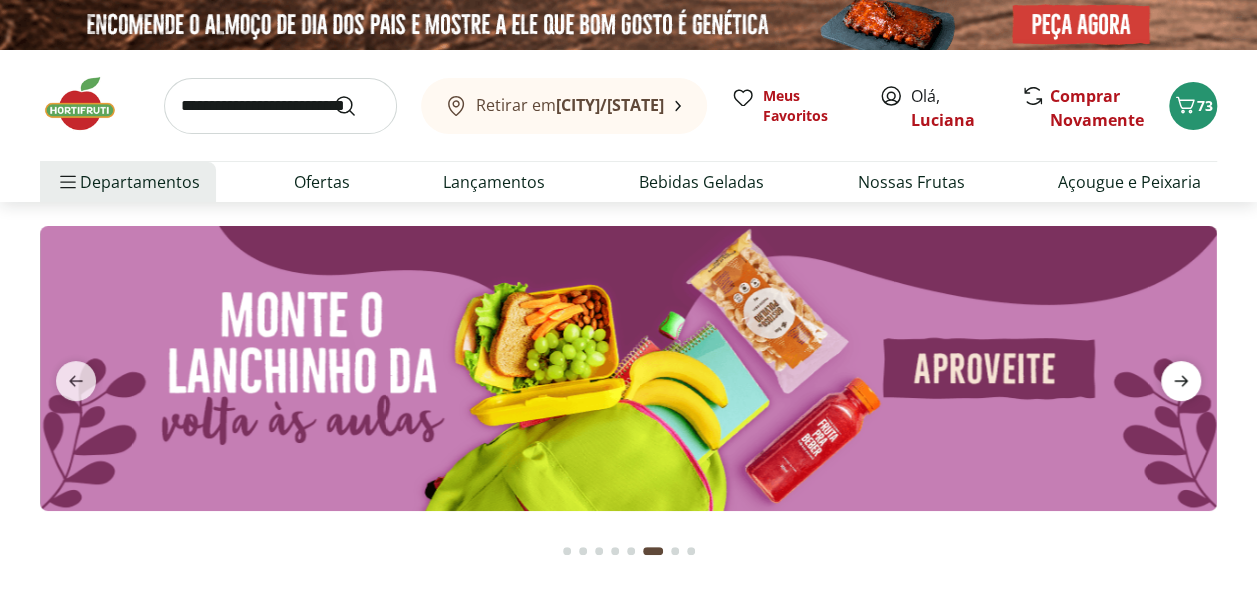 click 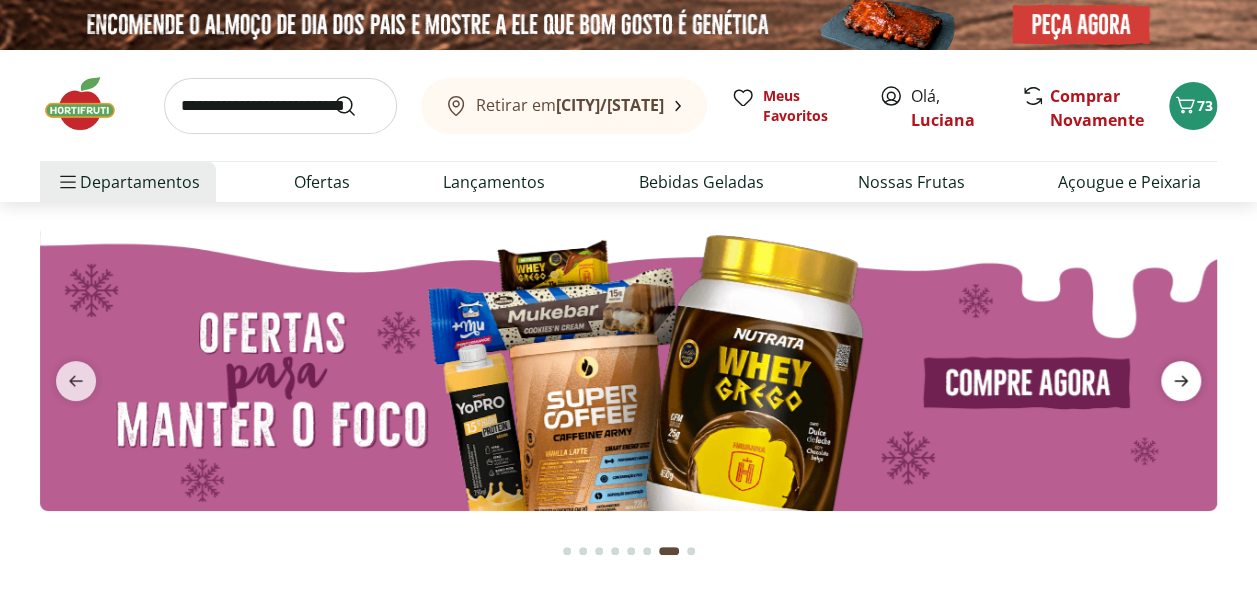 click 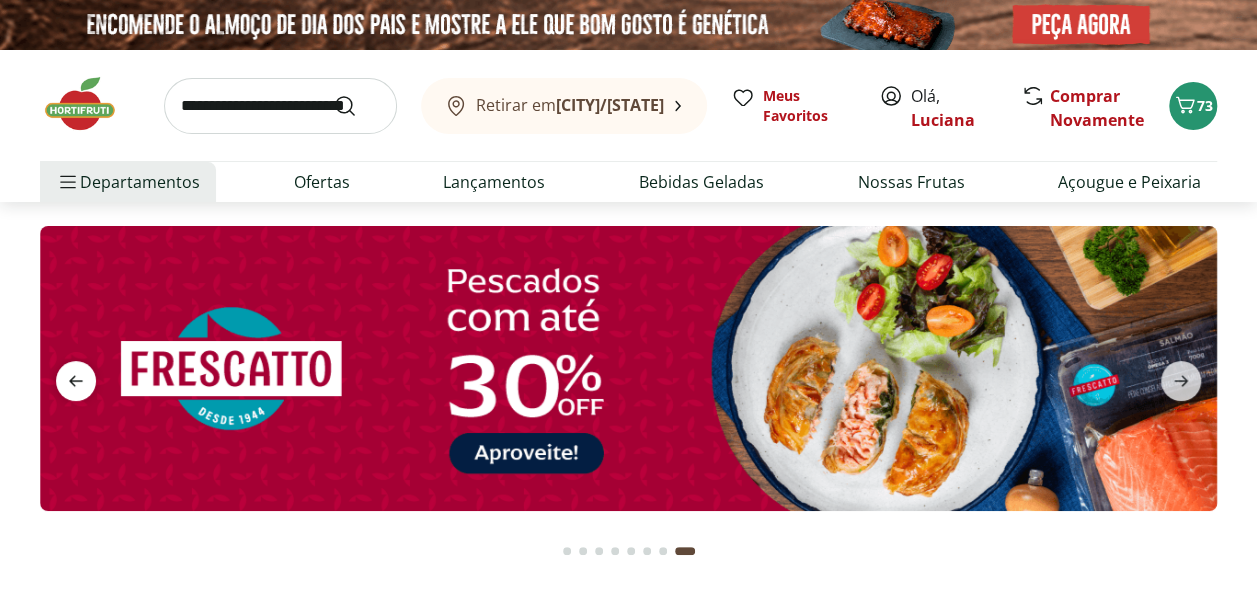 click 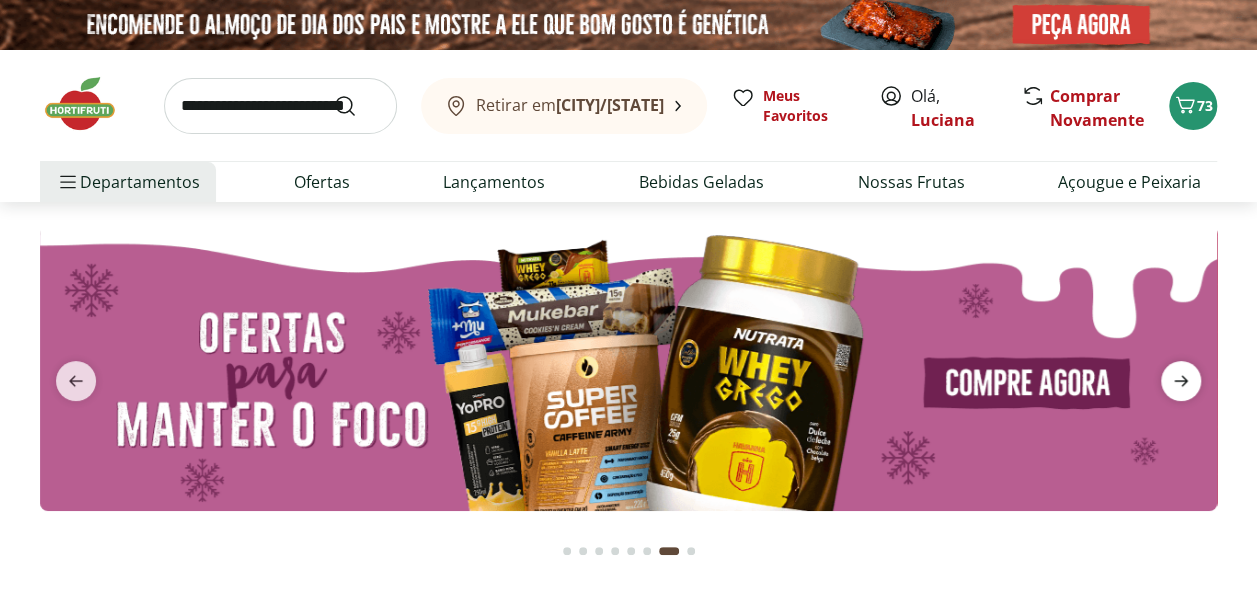 click 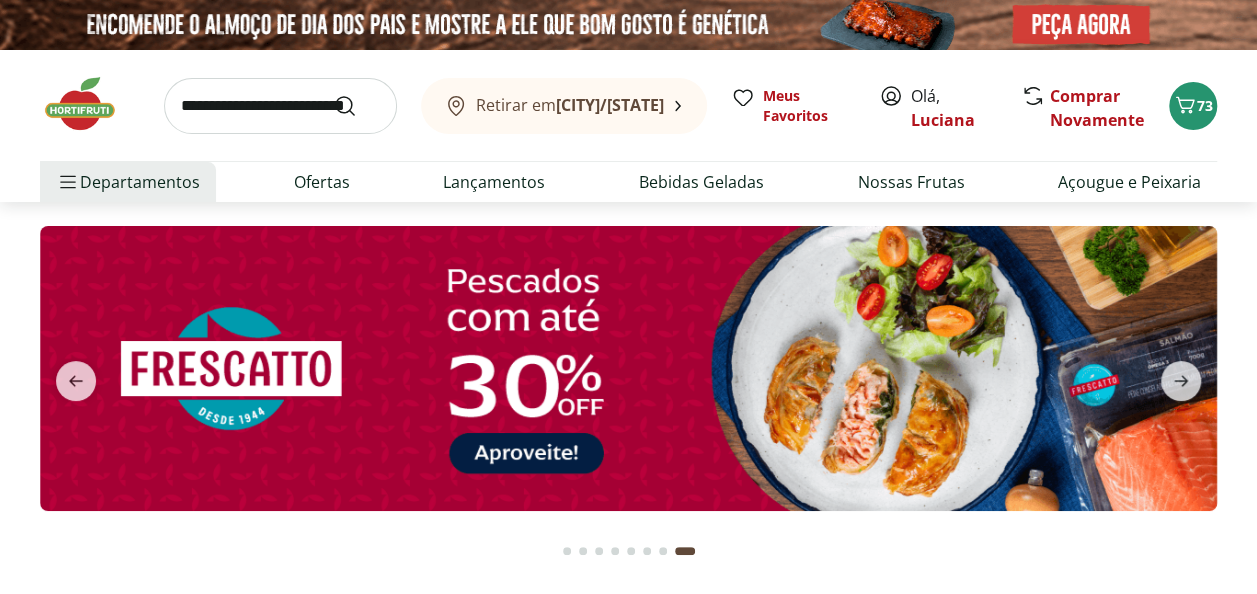 click at bounding box center [628, 368] 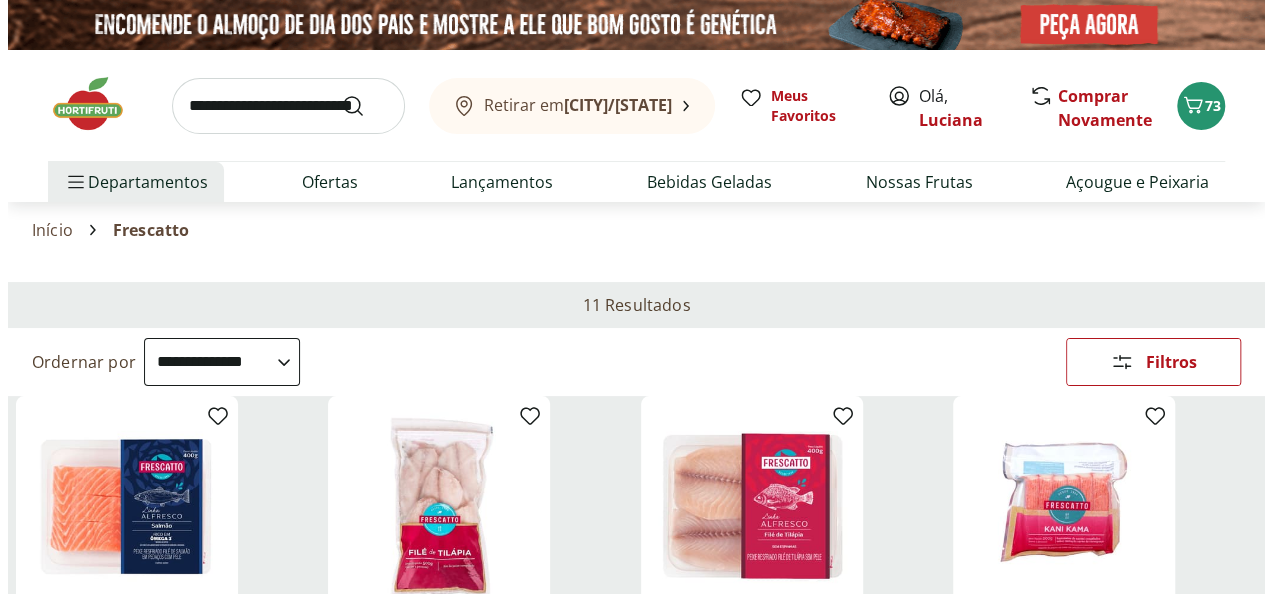 scroll, scrollTop: 300, scrollLeft: 0, axis: vertical 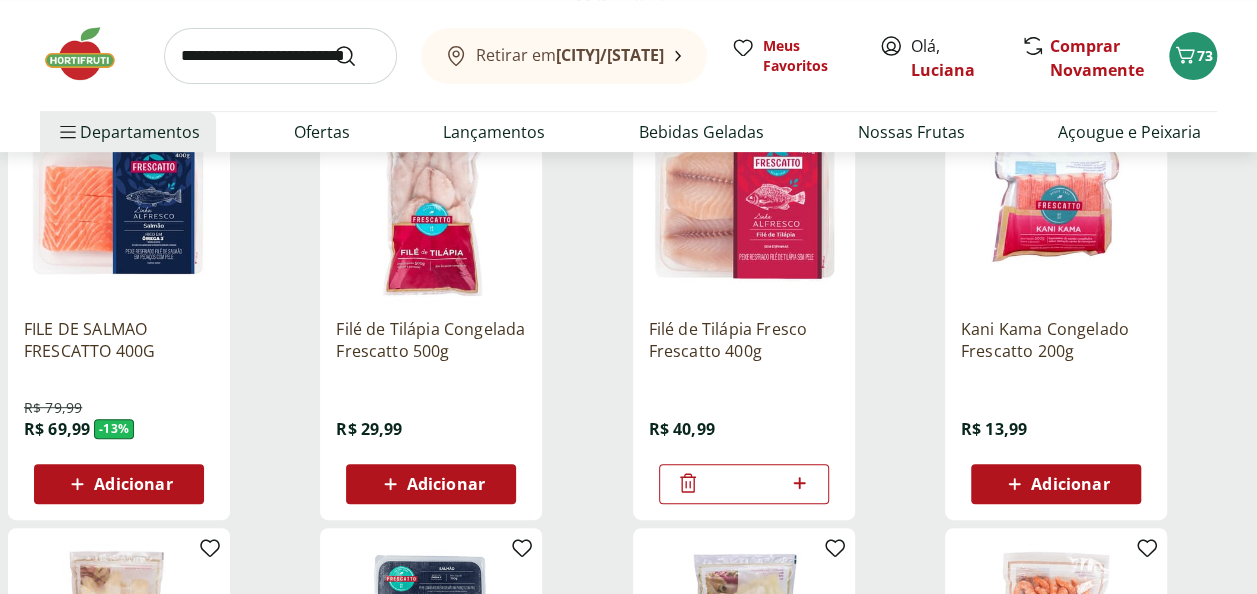 click on "Adicionar" at bounding box center (133, 484) 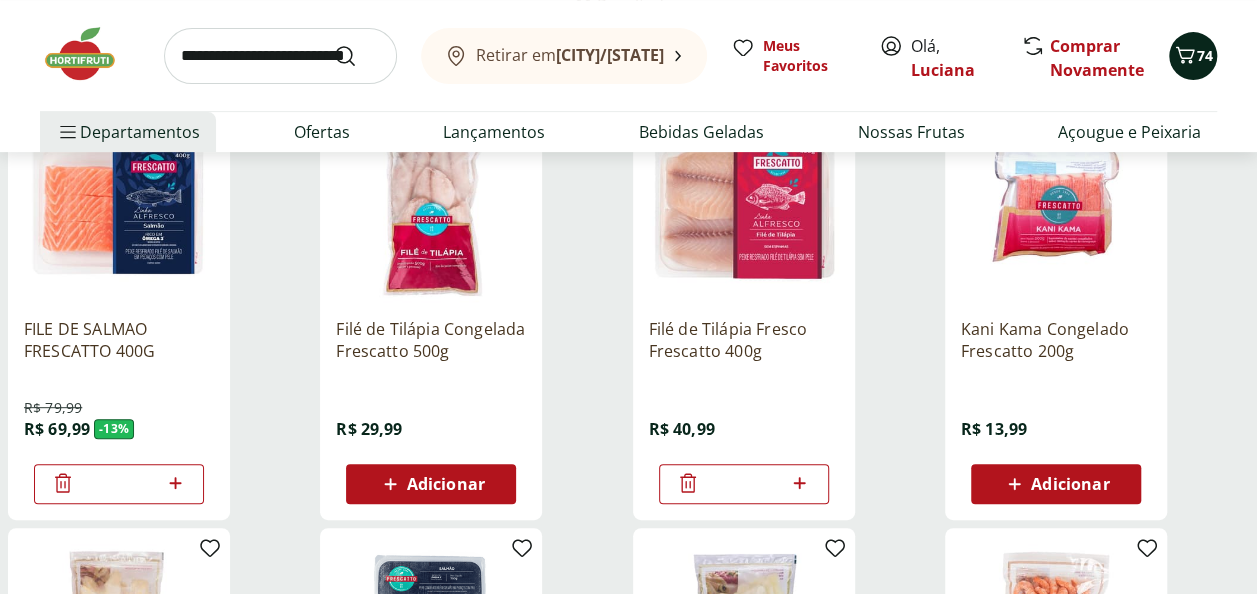 click on "74" at bounding box center [1205, 55] 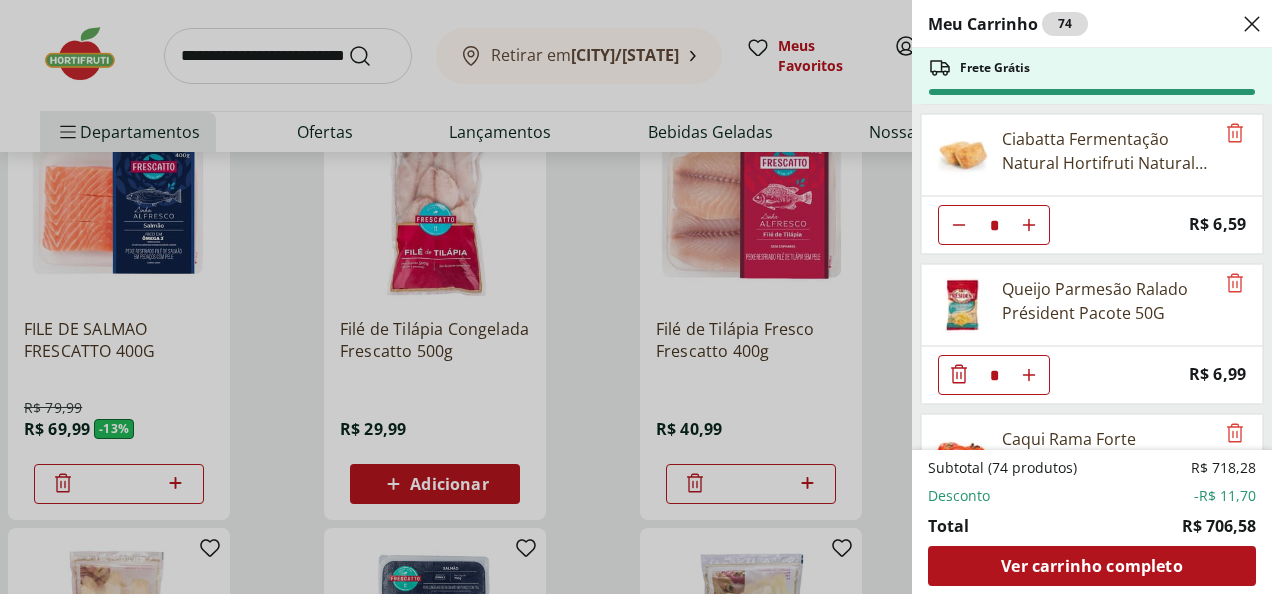 scroll, scrollTop: 600, scrollLeft: 0, axis: vertical 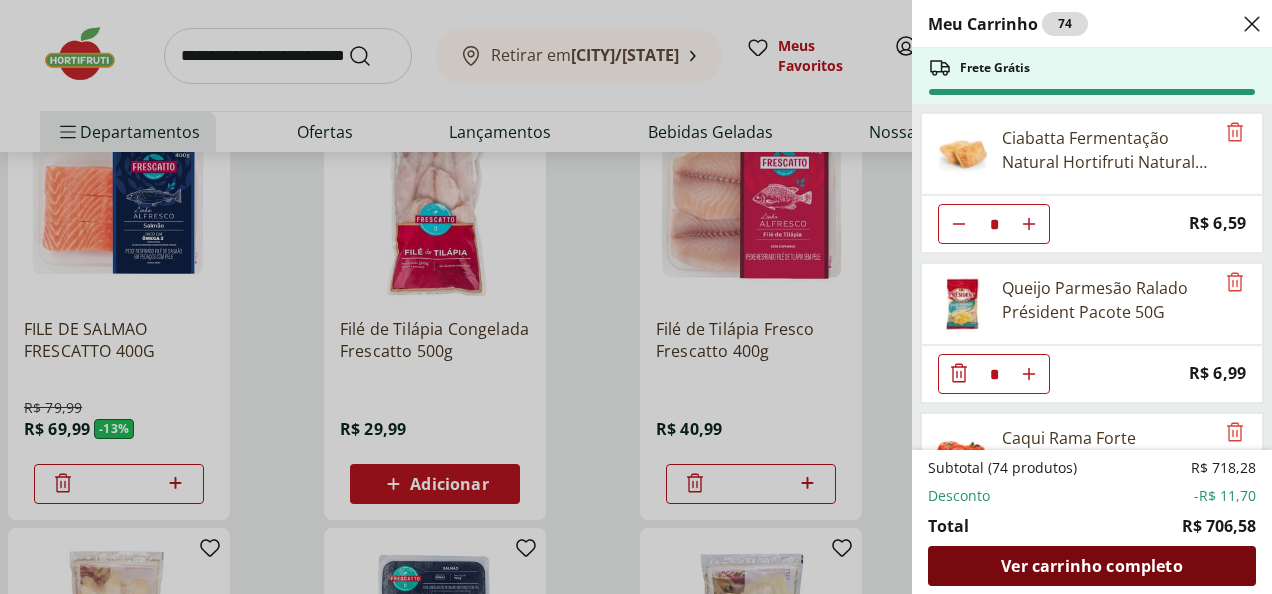 click on "Ver carrinho completo" at bounding box center (1091, 566) 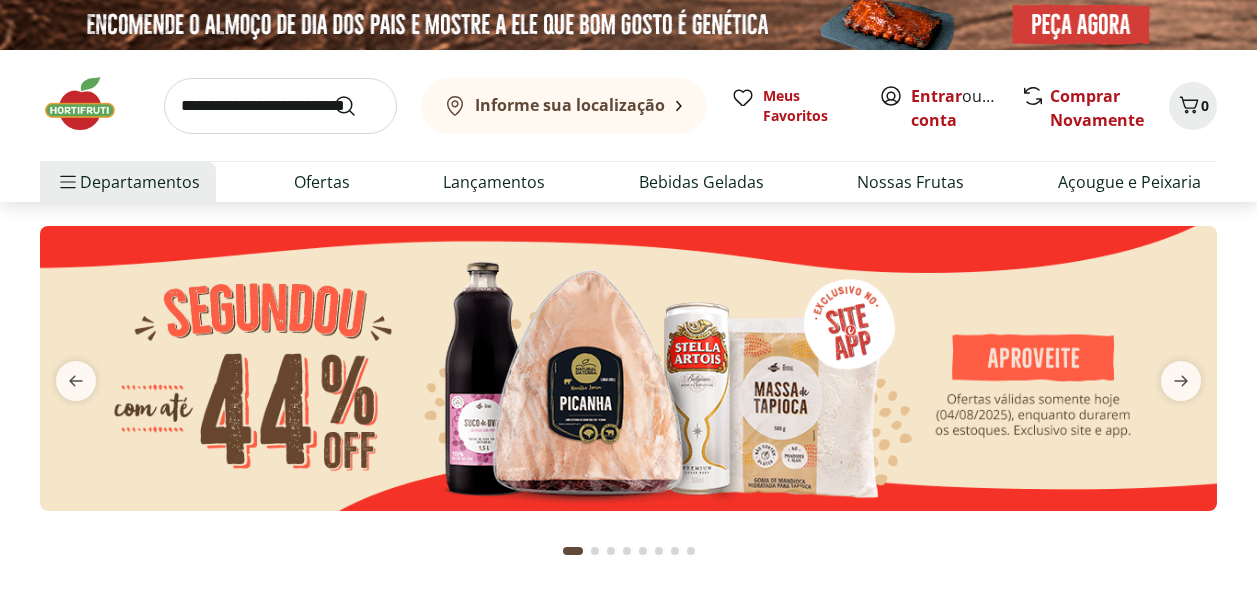 scroll, scrollTop: 0, scrollLeft: 0, axis: both 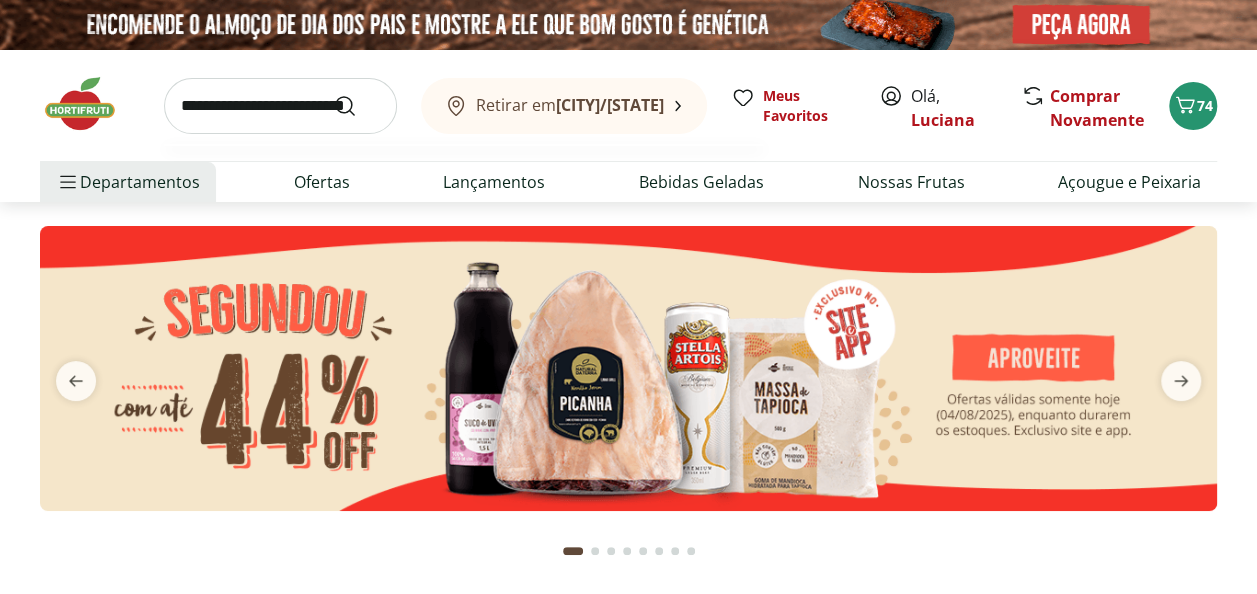 click at bounding box center [280, 106] 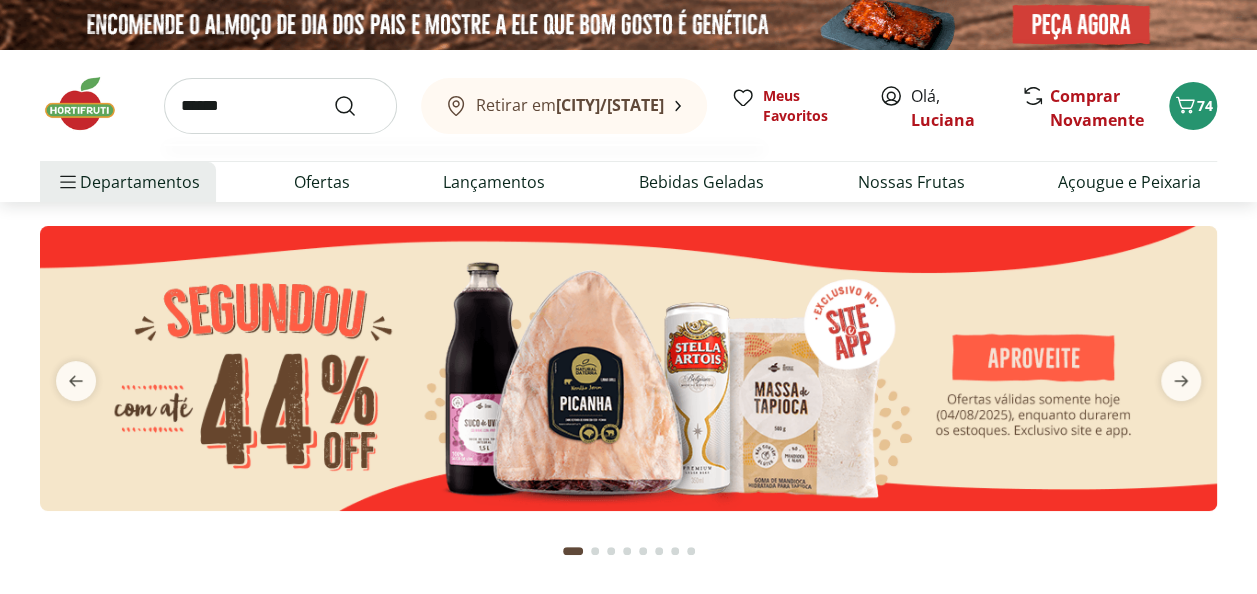 type on "******" 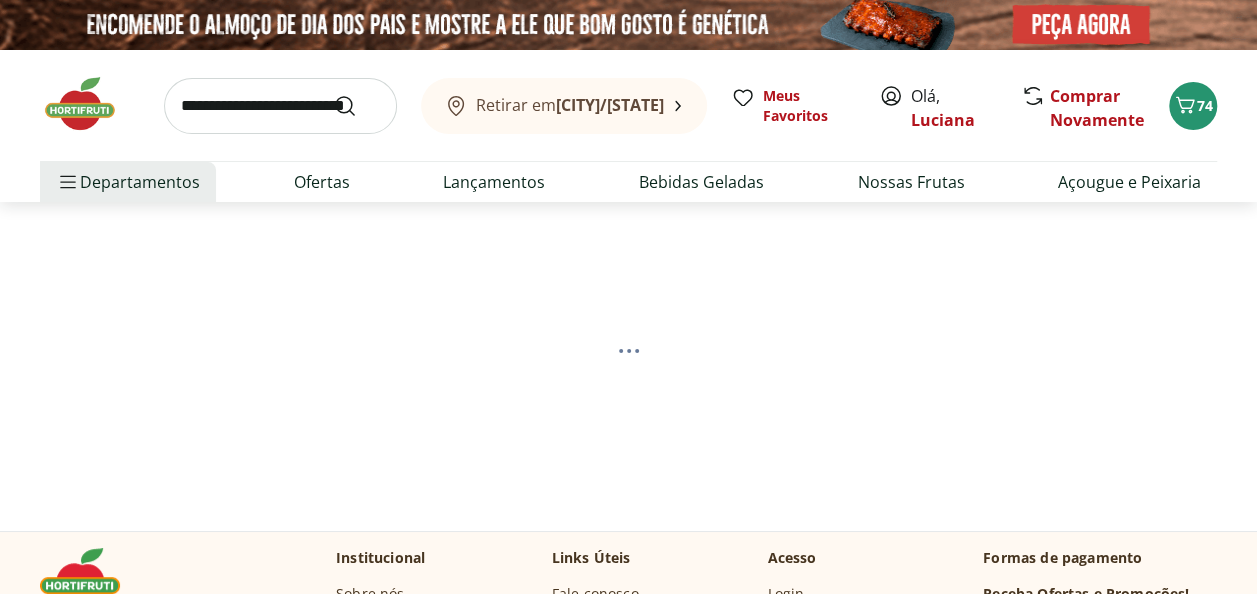select on "**********" 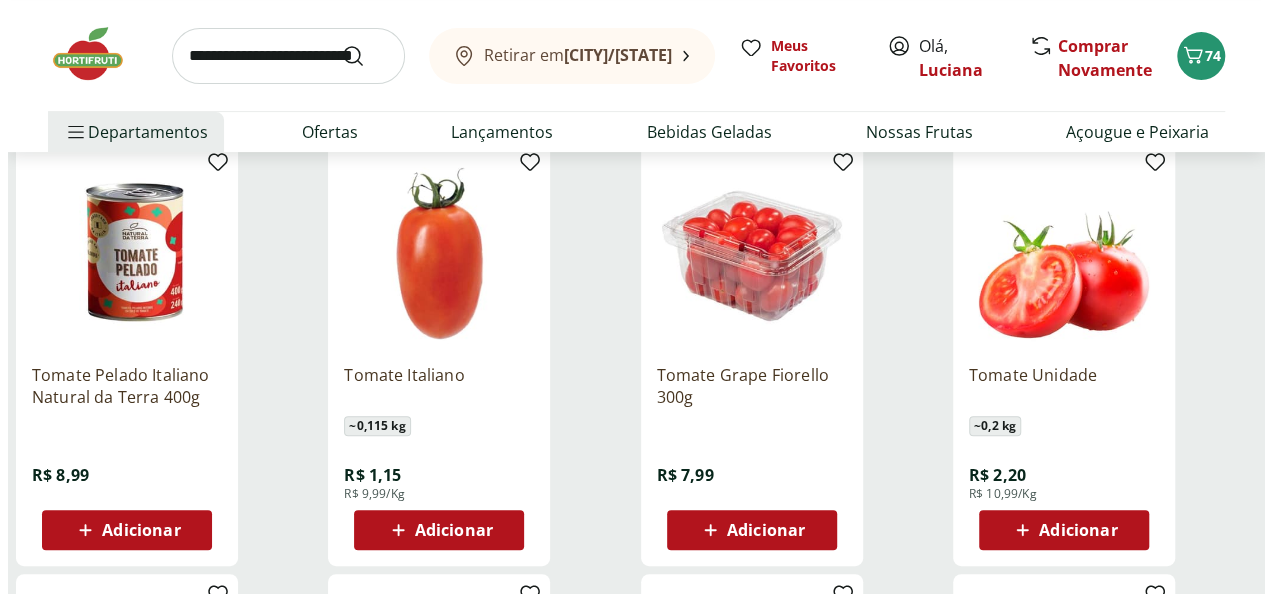 scroll, scrollTop: 300, scrollLeft: 0, axis: vertical 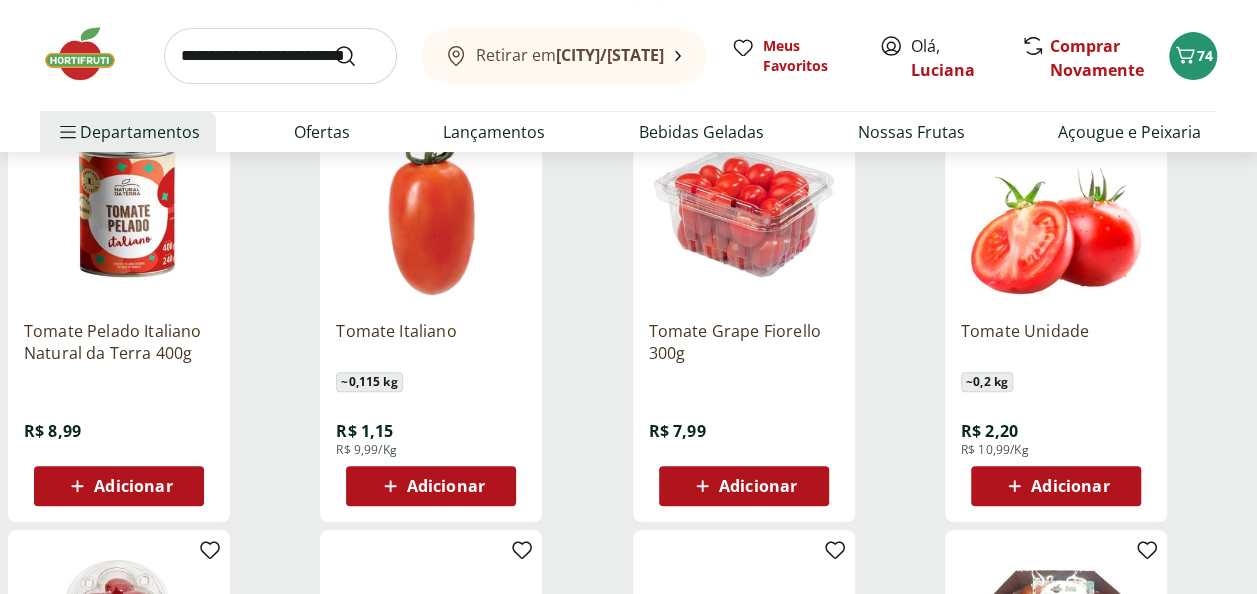 click on "Adicionar" at bounding box center (431, 486) 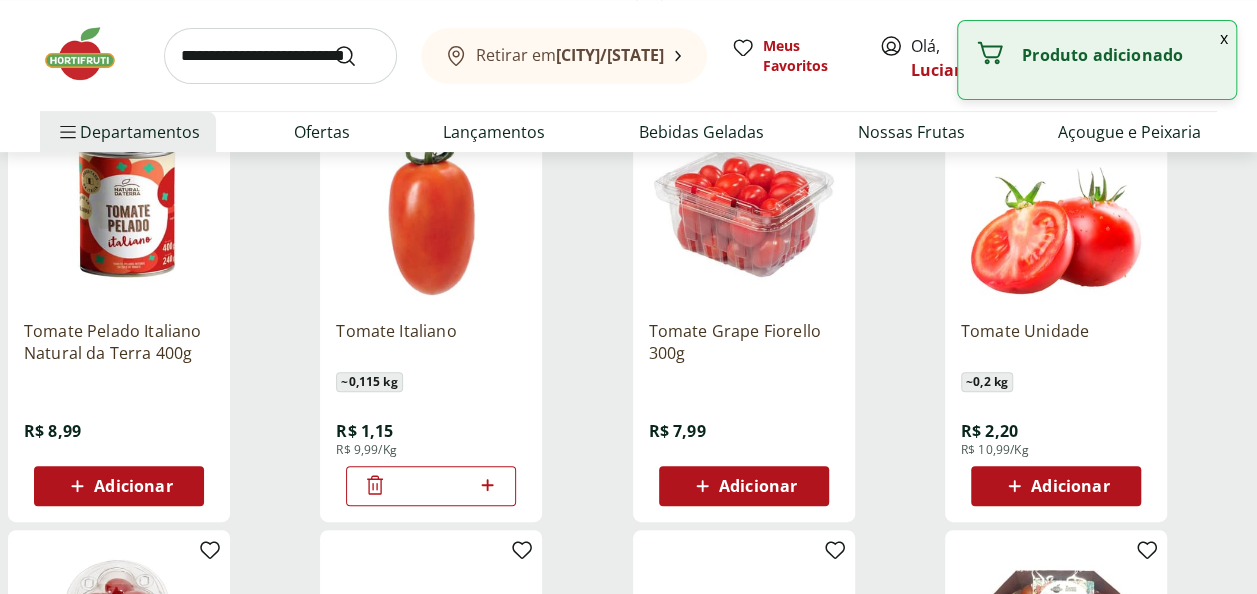 click 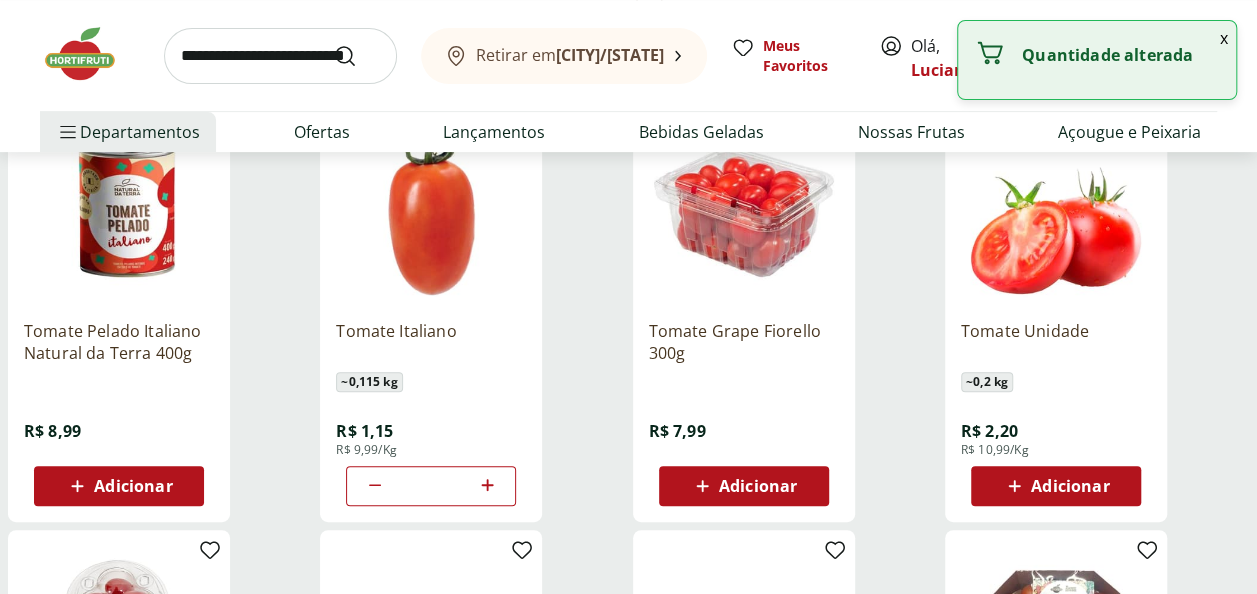 click 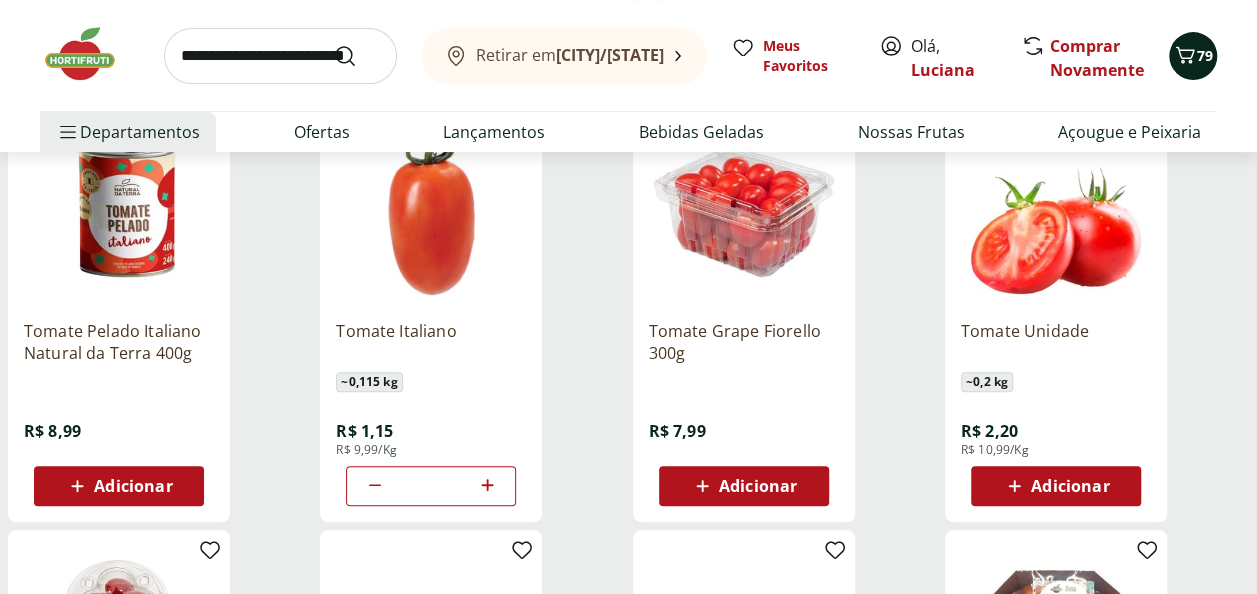 click 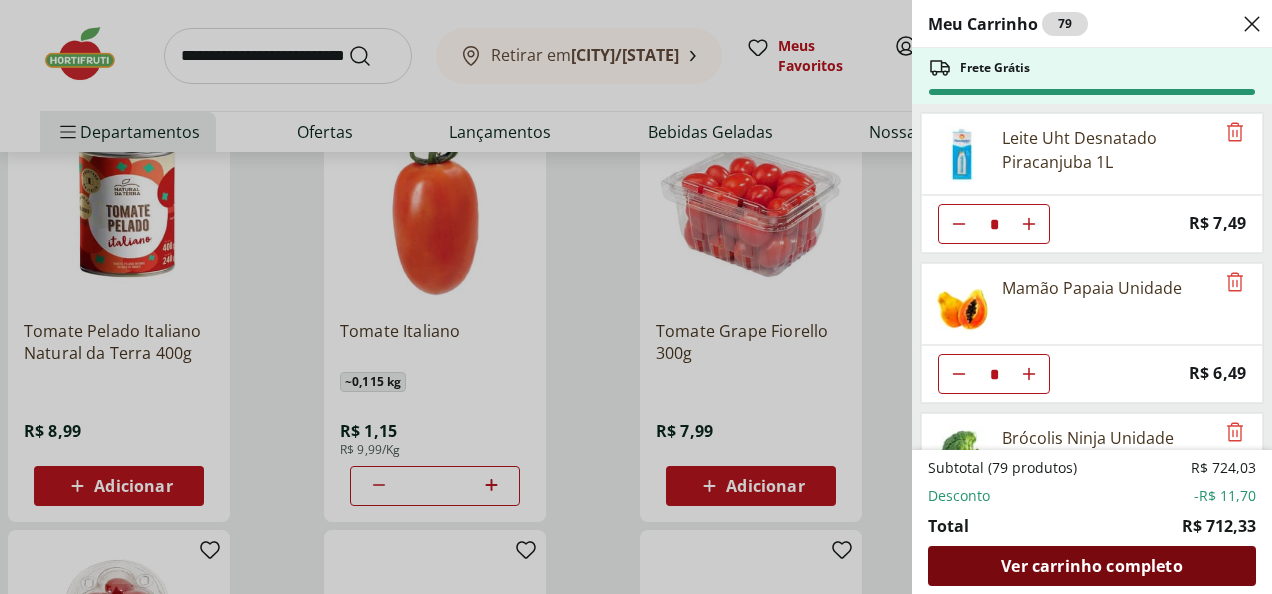 click on "Ver carrinho completo" at bounding box center (1091, 566) 